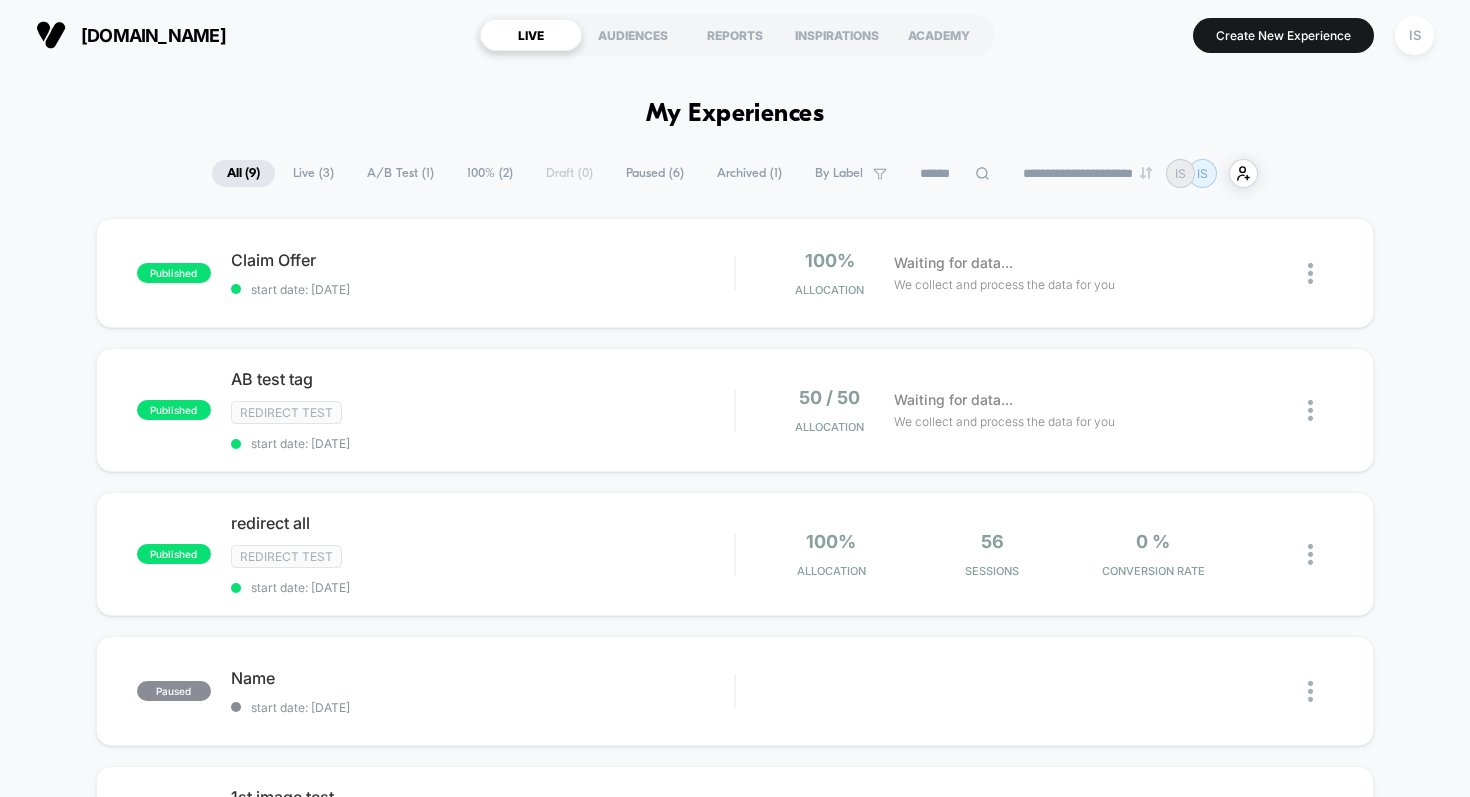 scroll, scrollTop: 0, scrollLeft: 0, axis: both 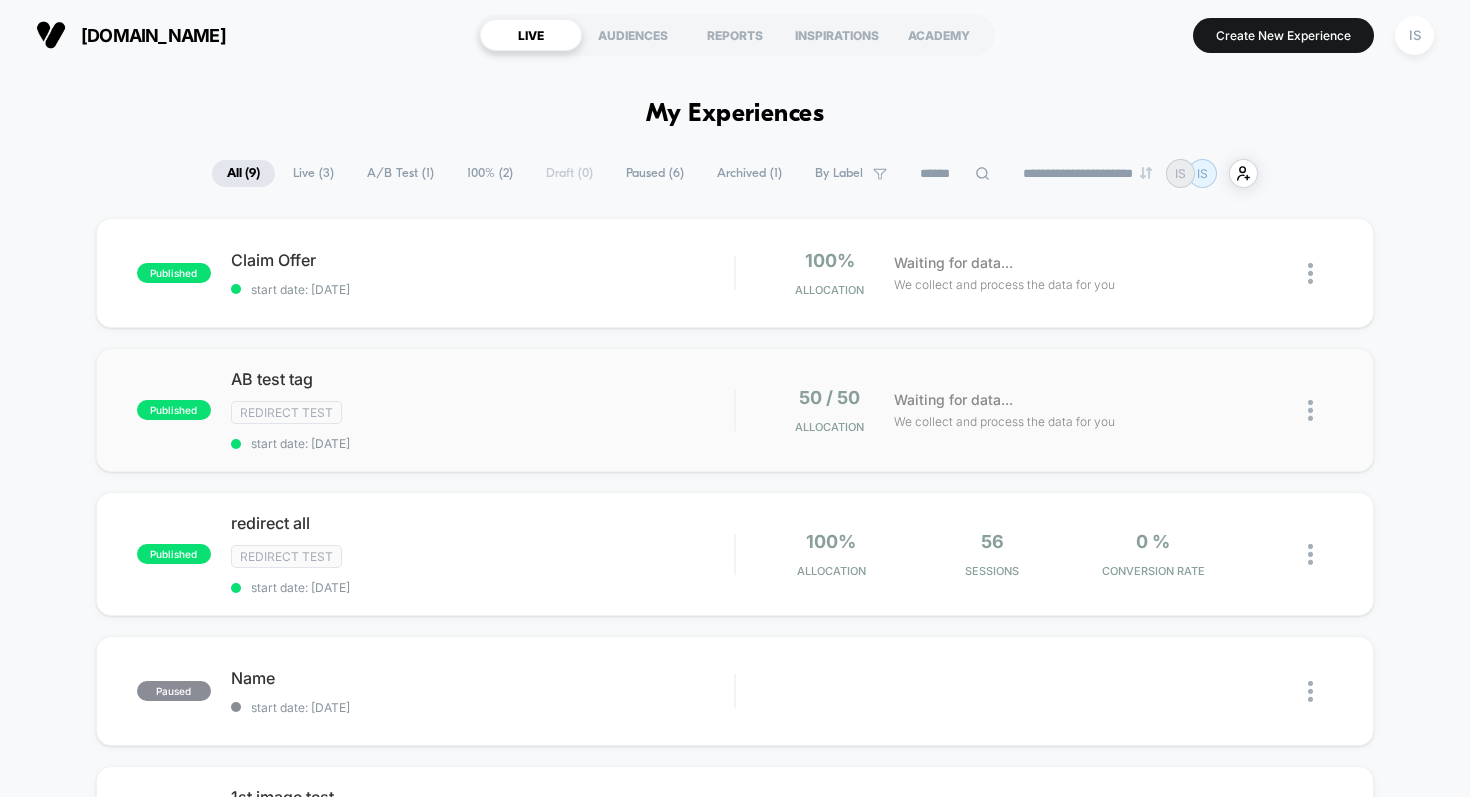 click at bounding box center (1310, 410) 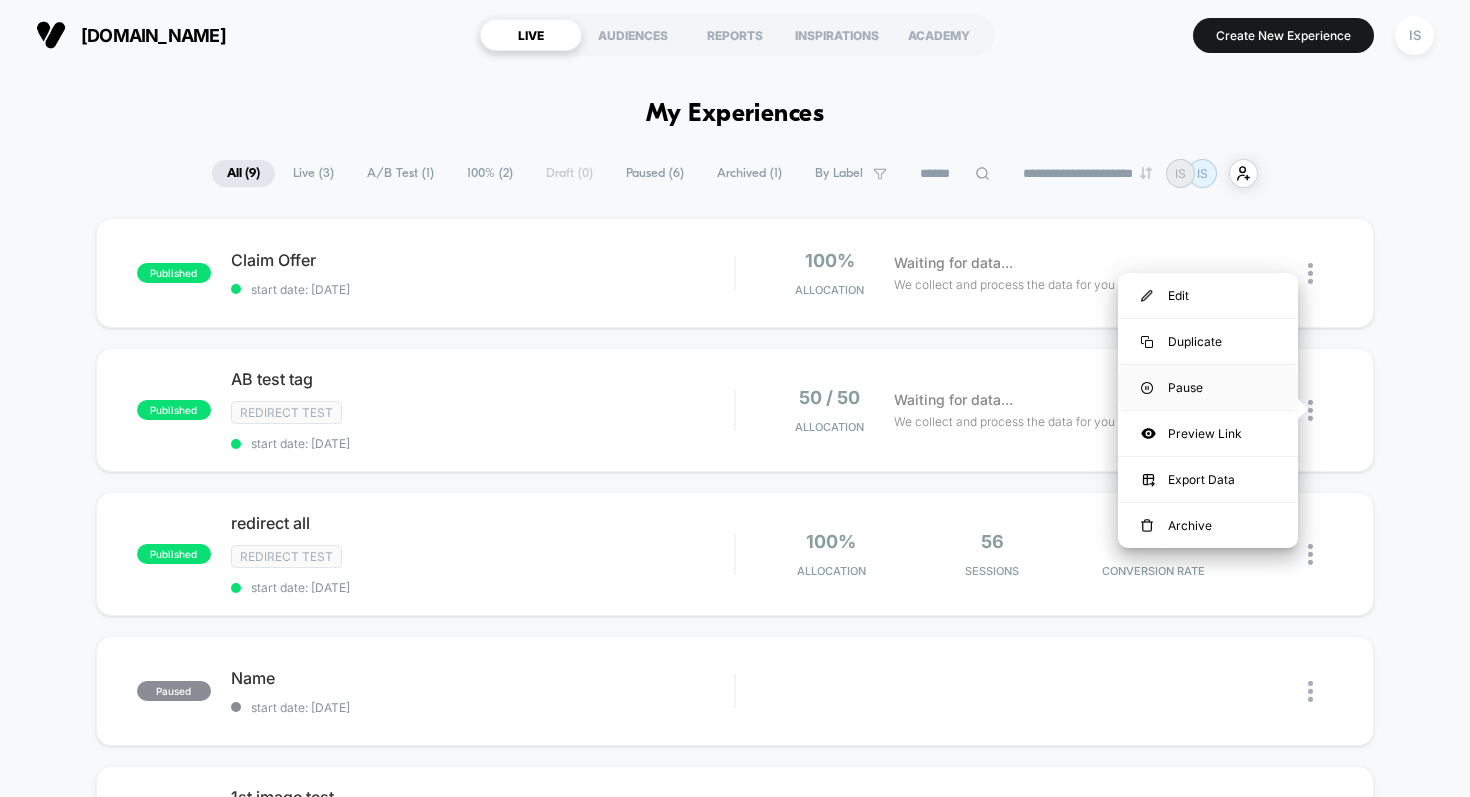 click on "Pause" at bounding box center (1208, 387) 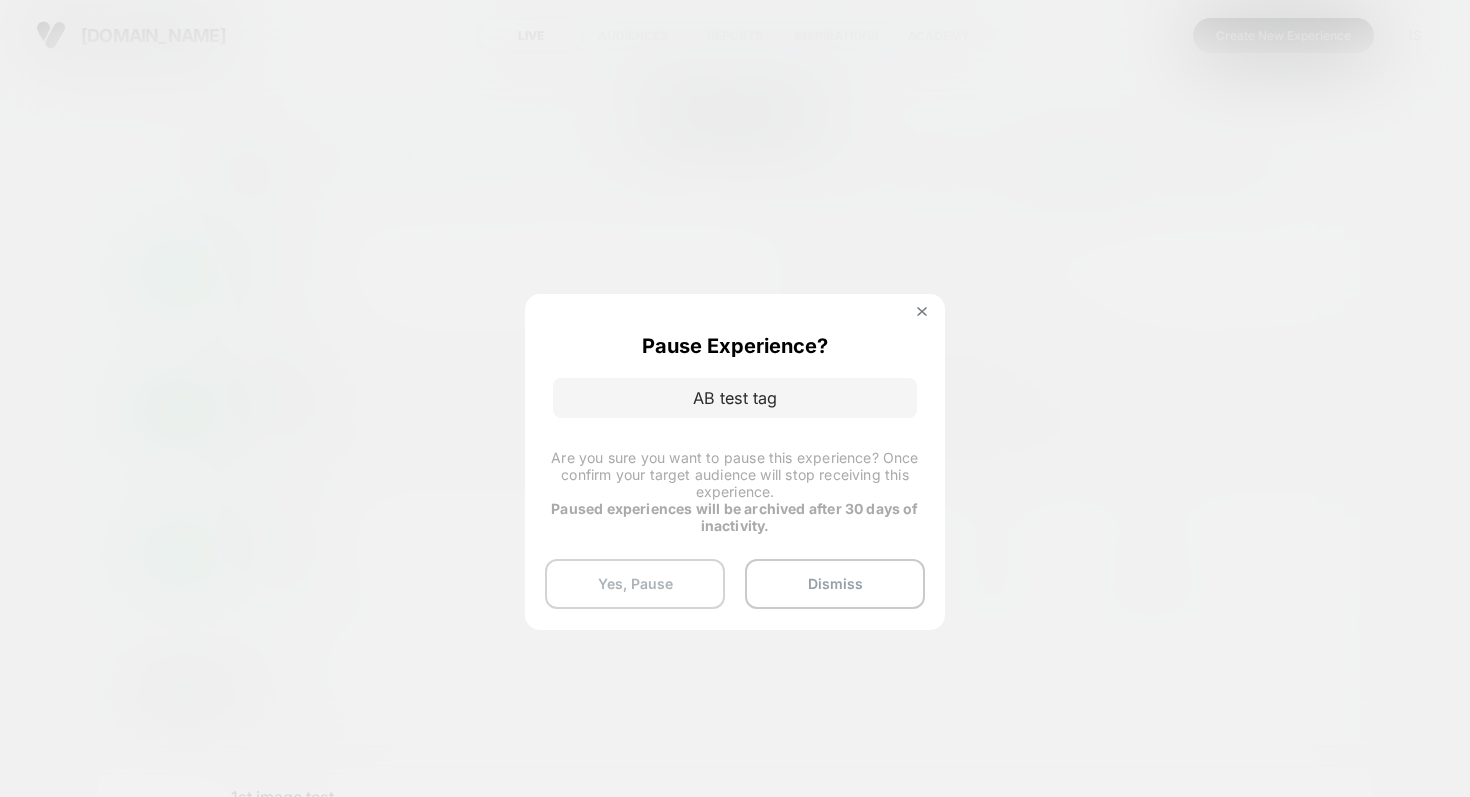 click on "Yes, Pause" at bounding box center (635, 584) 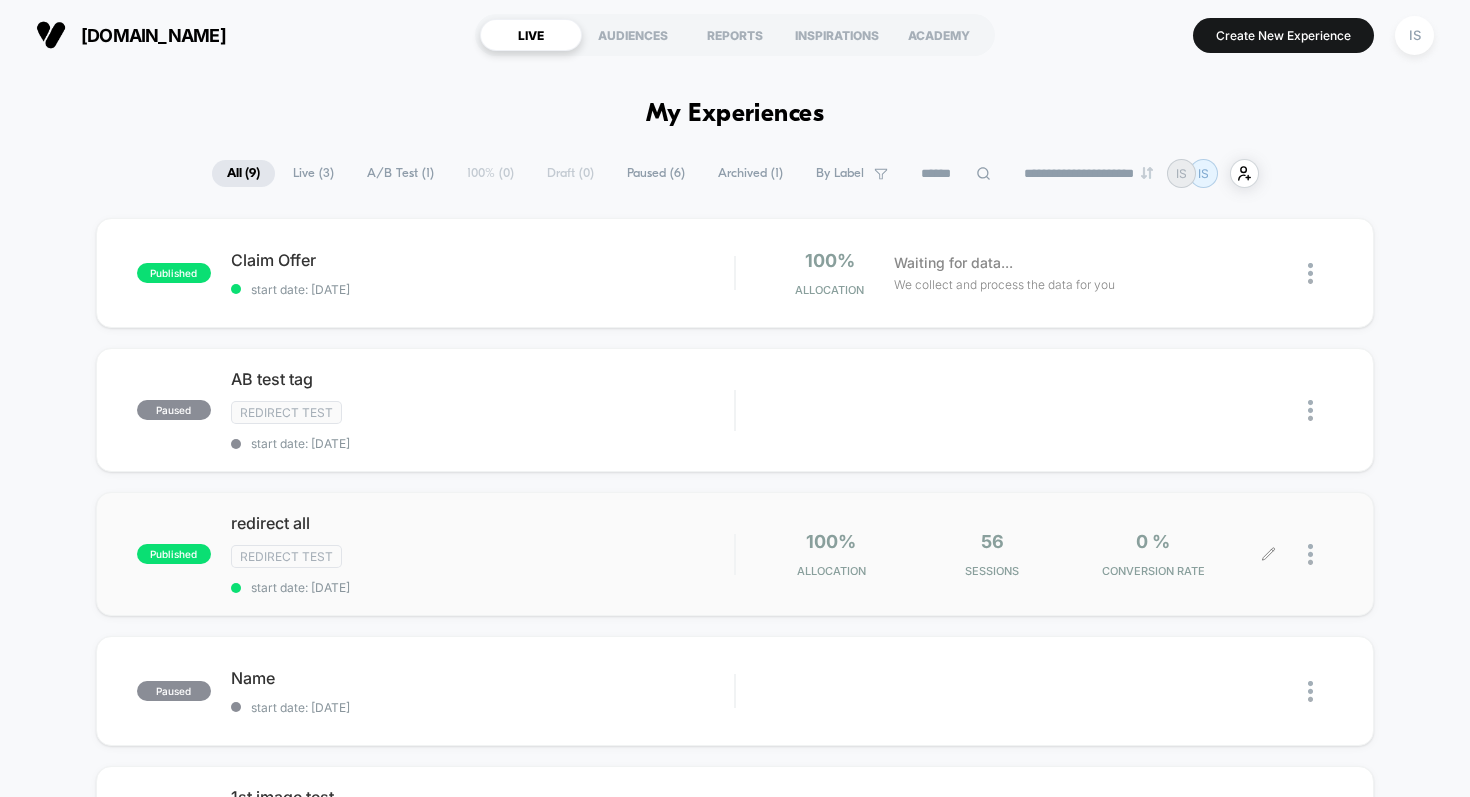 click at bounding box center (1301, 554) 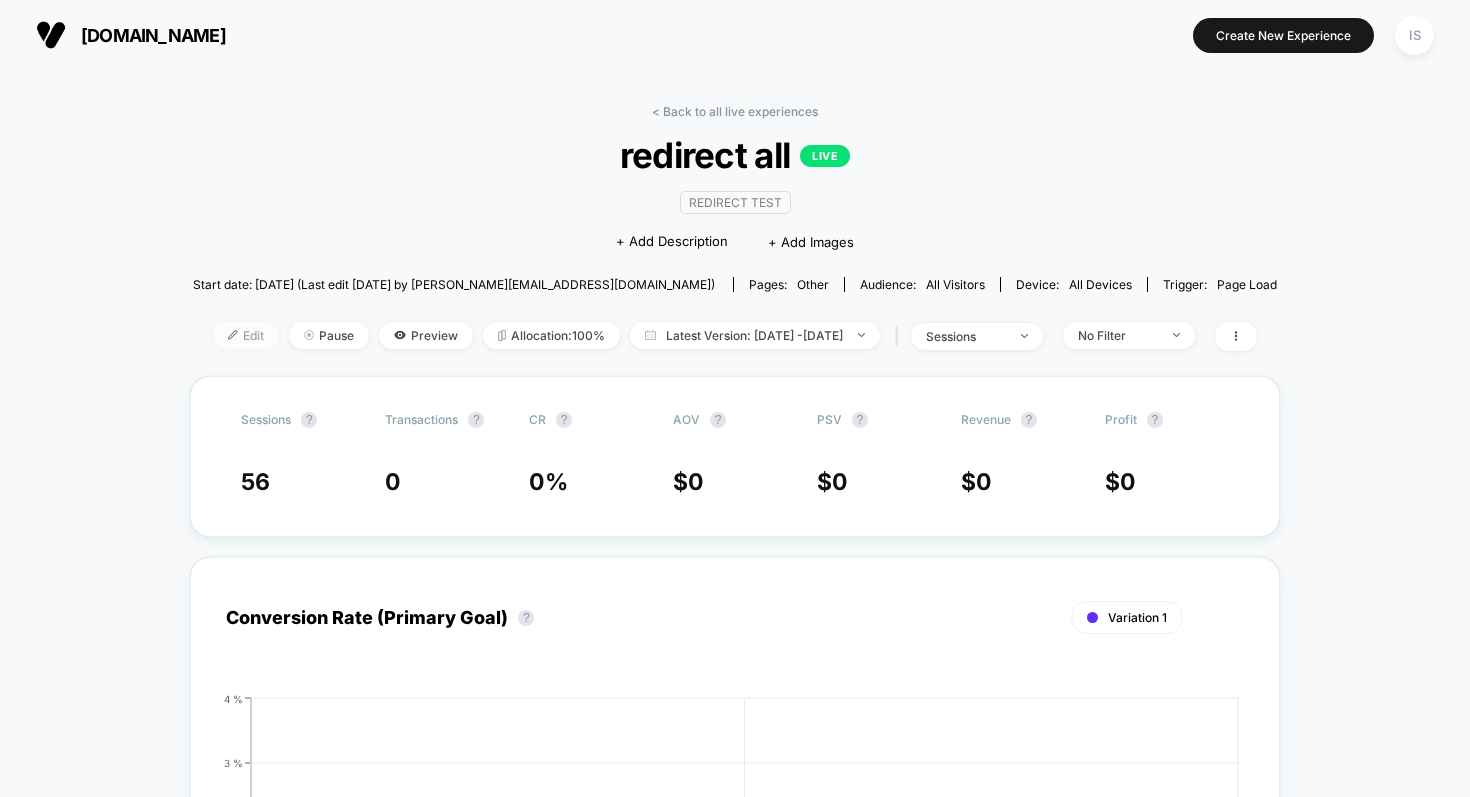 click on "Edit" at bounding box center (246, 335) 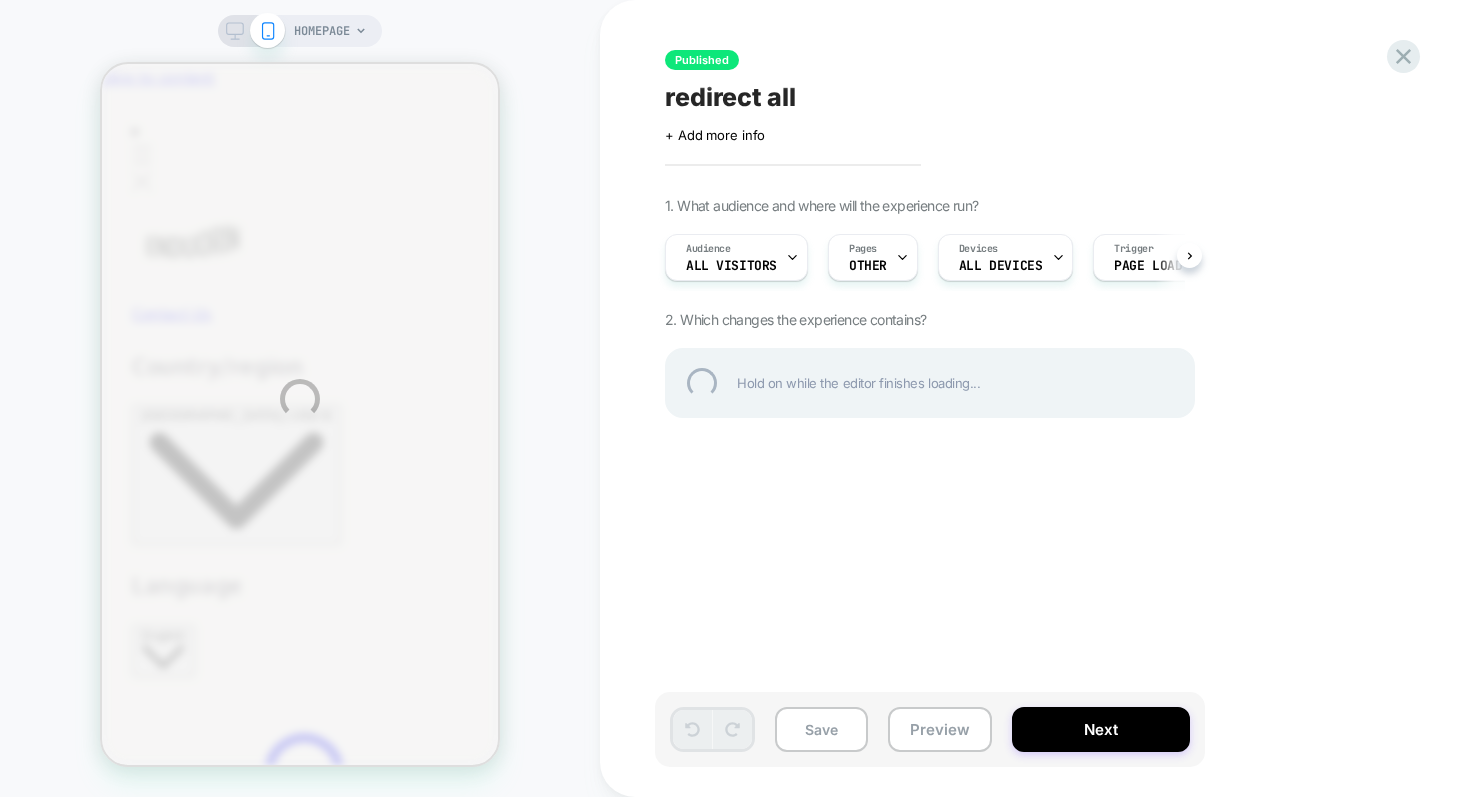scroll, scrollTop: 0, scrollLeft: 0, axis: both 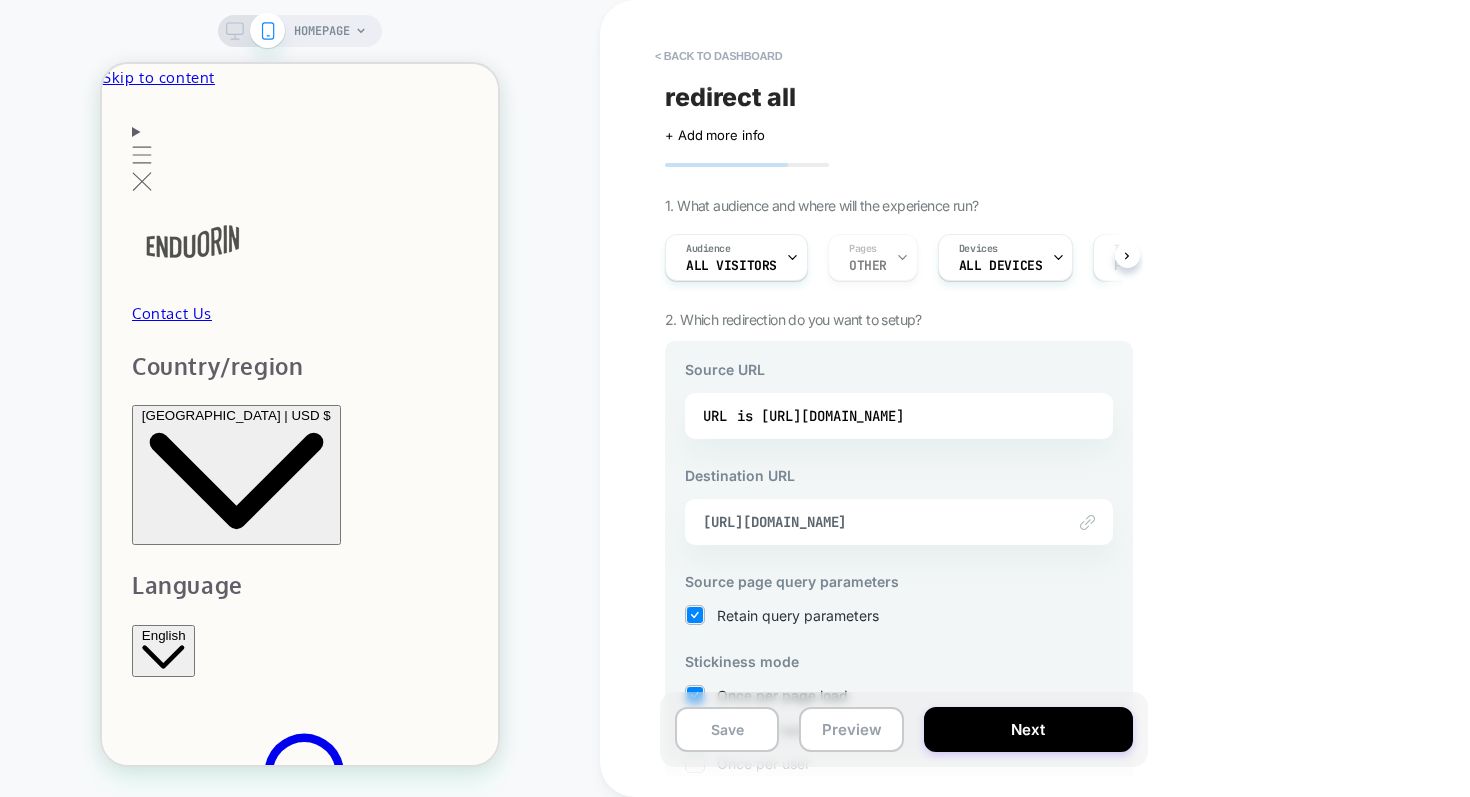 click on "Link to [URL][DOMAIN_NAME]" at bounding box center (899, 522) 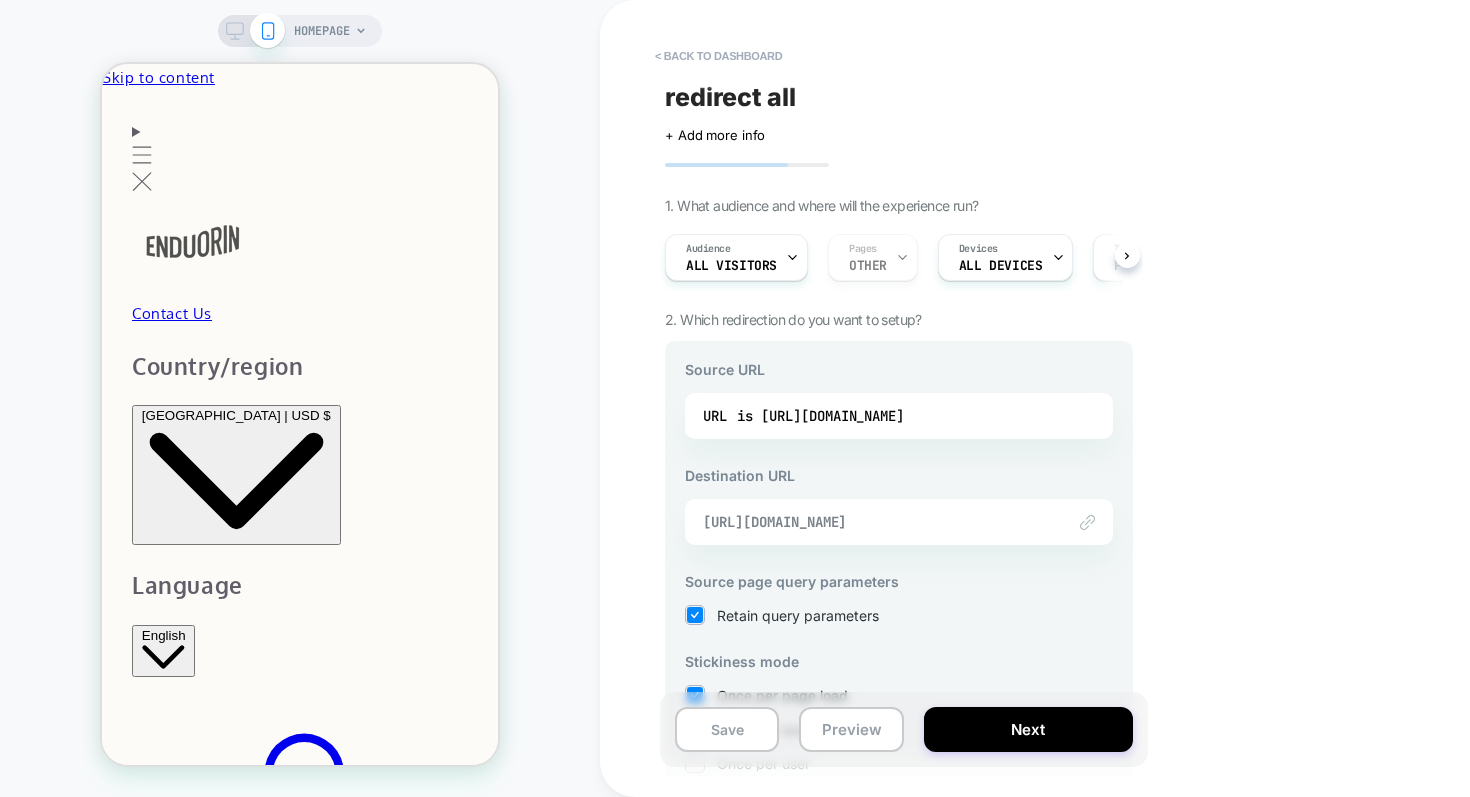 click on "[URL][DOMAIN_NAME]" at bounding box center [874, 522] 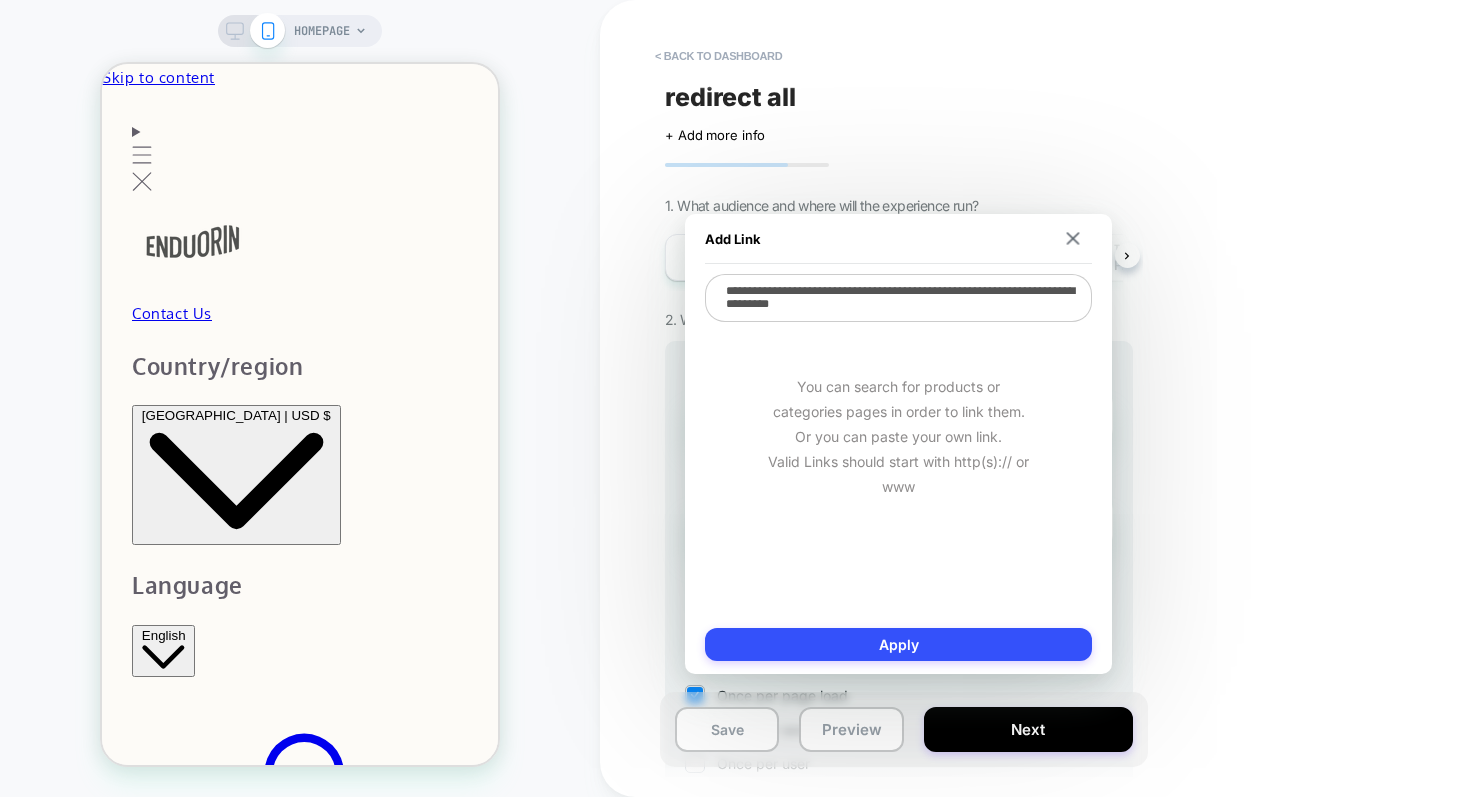 click on "You can search for products or categories pages in order to link them. Or you can paste your own link. Valid Links should start with http(s):// or www" at bounding box center [898, 436] 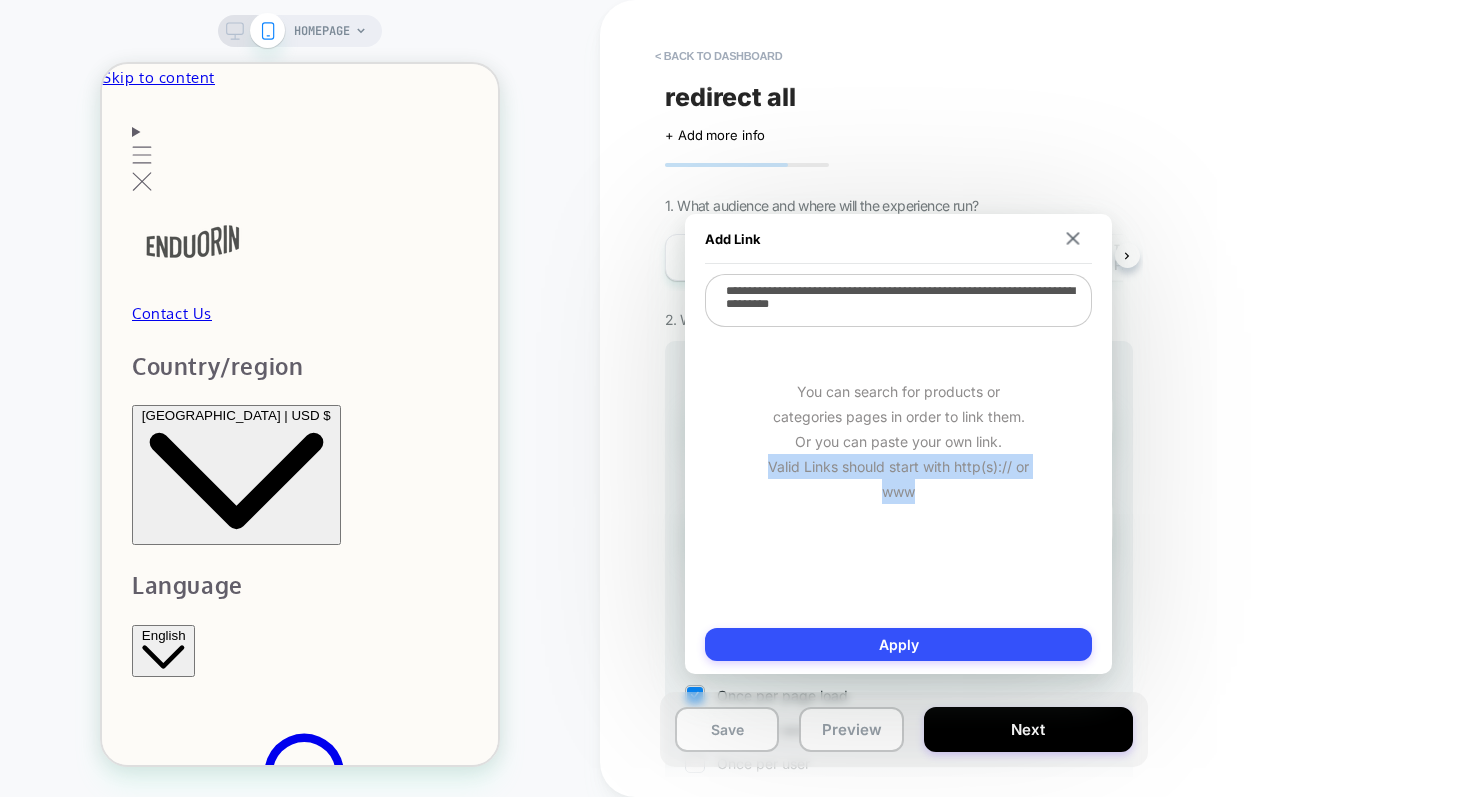 scroll, scrollTop: 0, scrollLeft: 0, axis: both 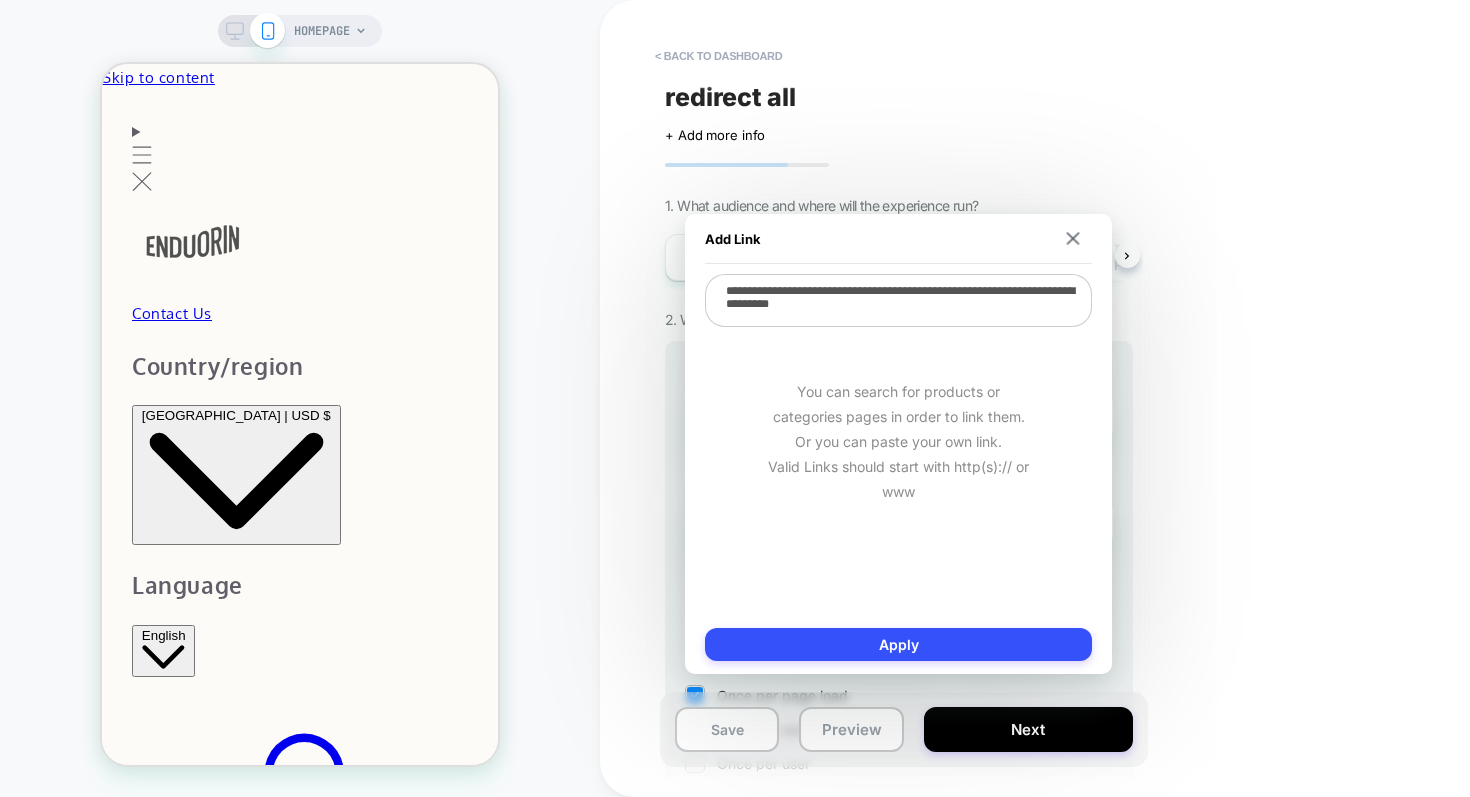 click on "**********" at bounding box center [898, 300] 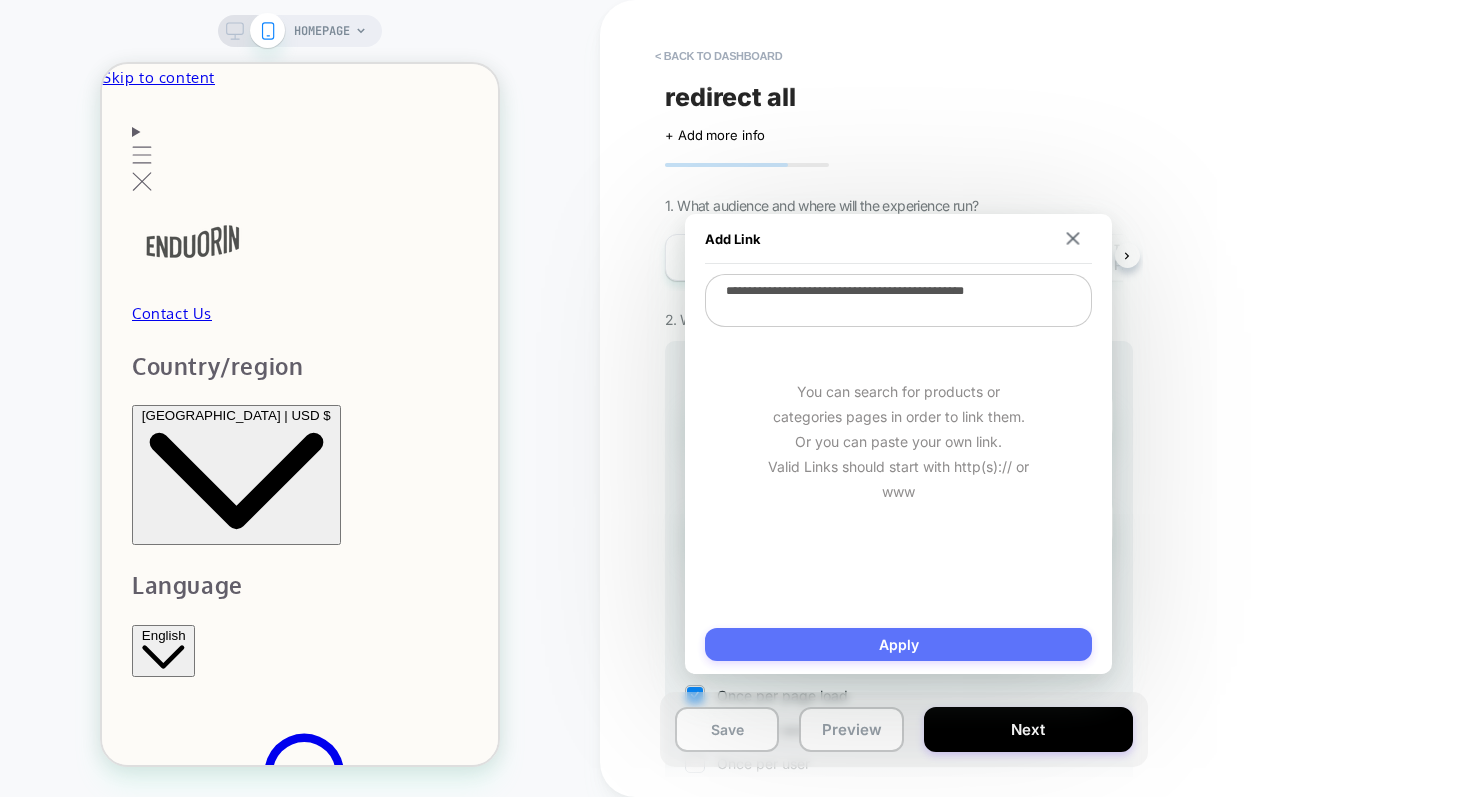 type on "**********" 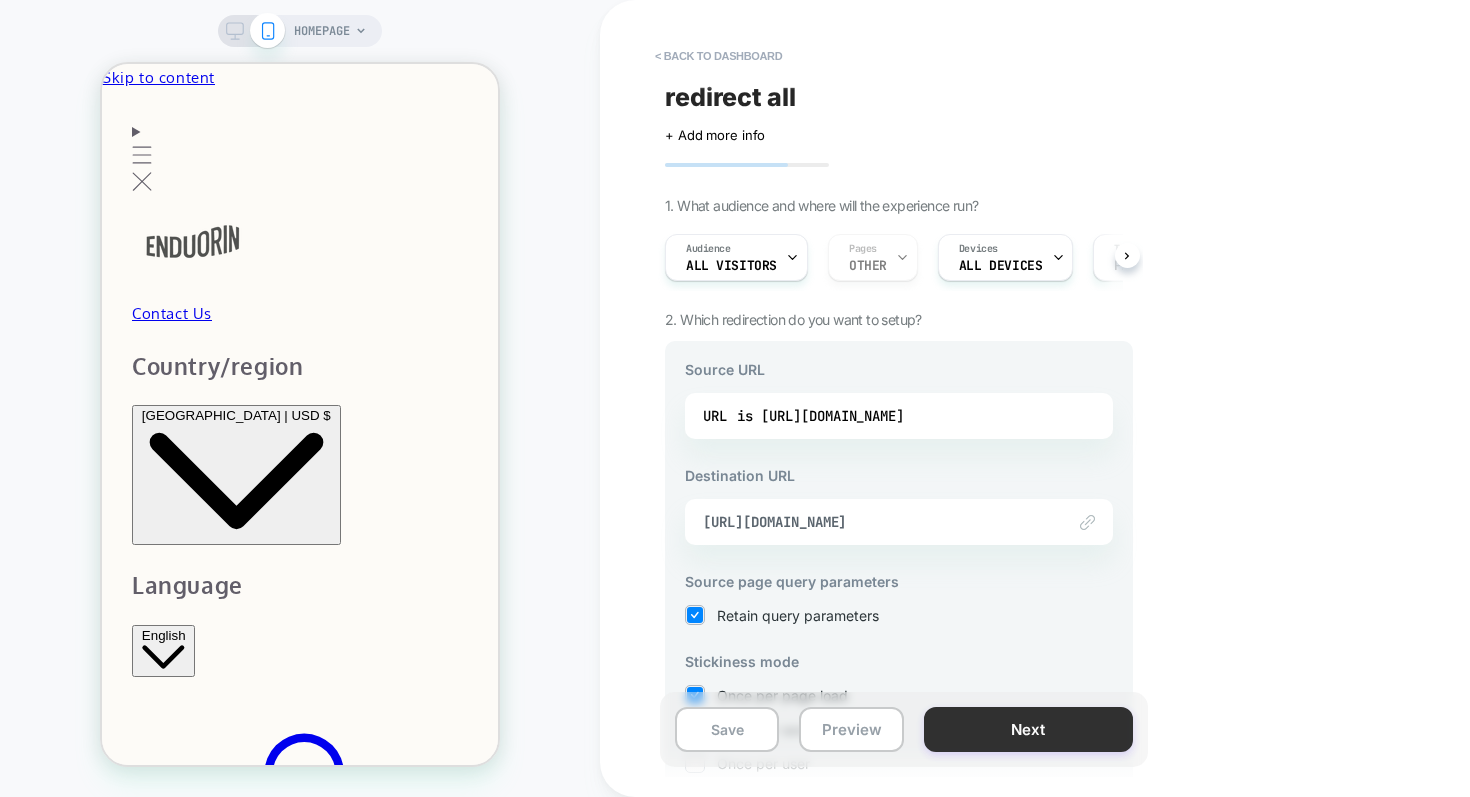 click on "Next" at bounding box center [1028, 729] 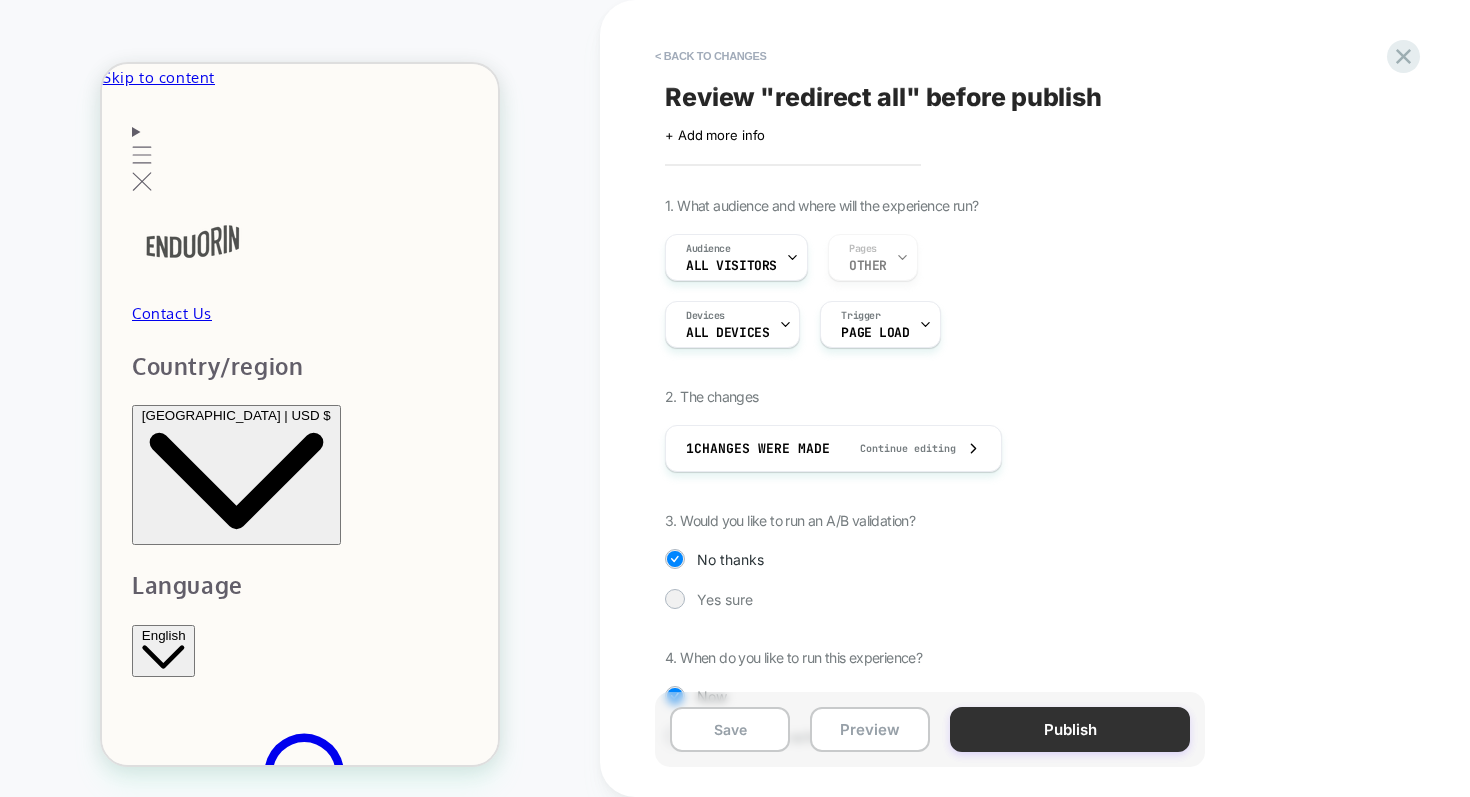 scroll, scrollTop: 0, scrollLeft: 298, axis: horizontal 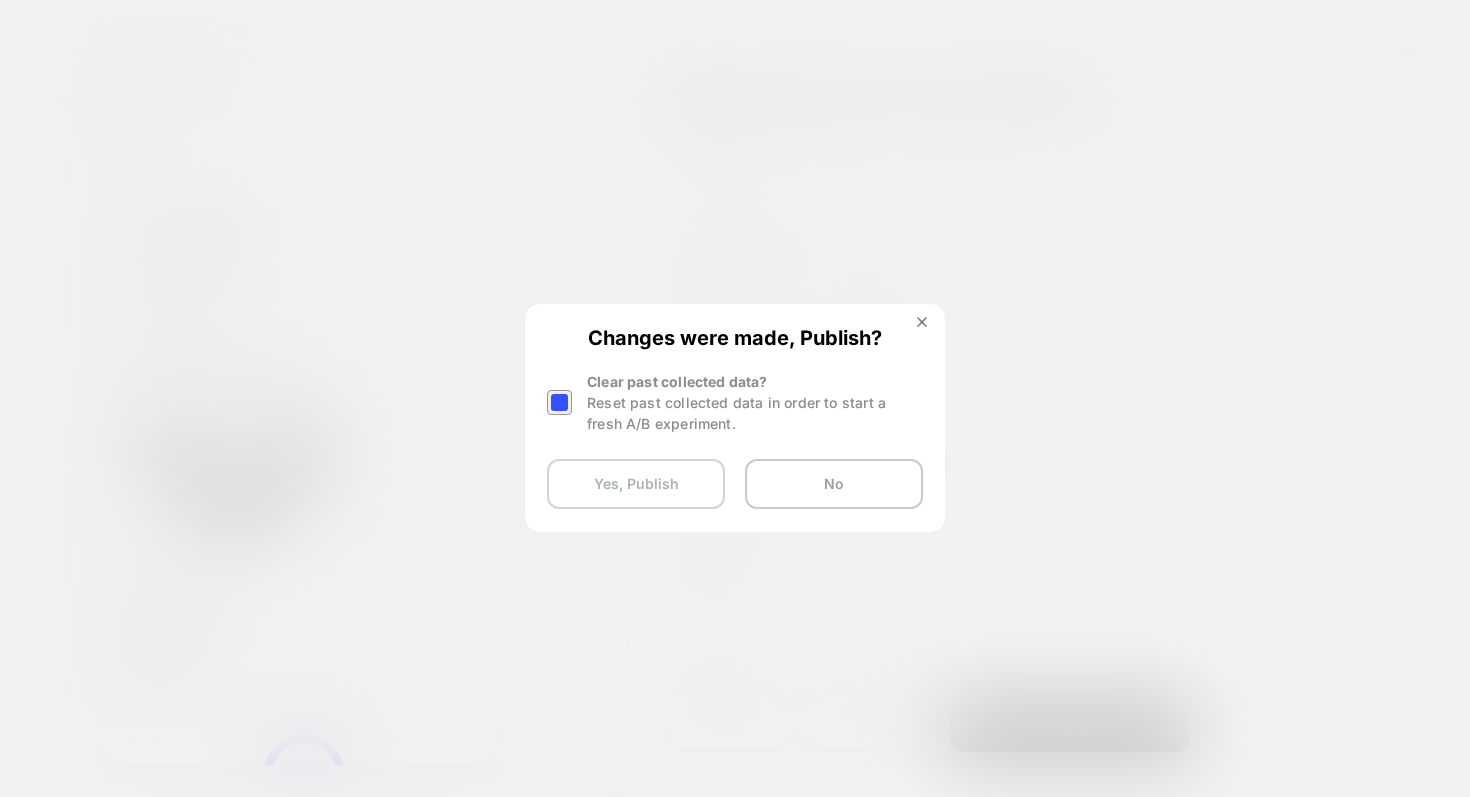 click on "Yes, Publish" at bounding box center (636, 484) 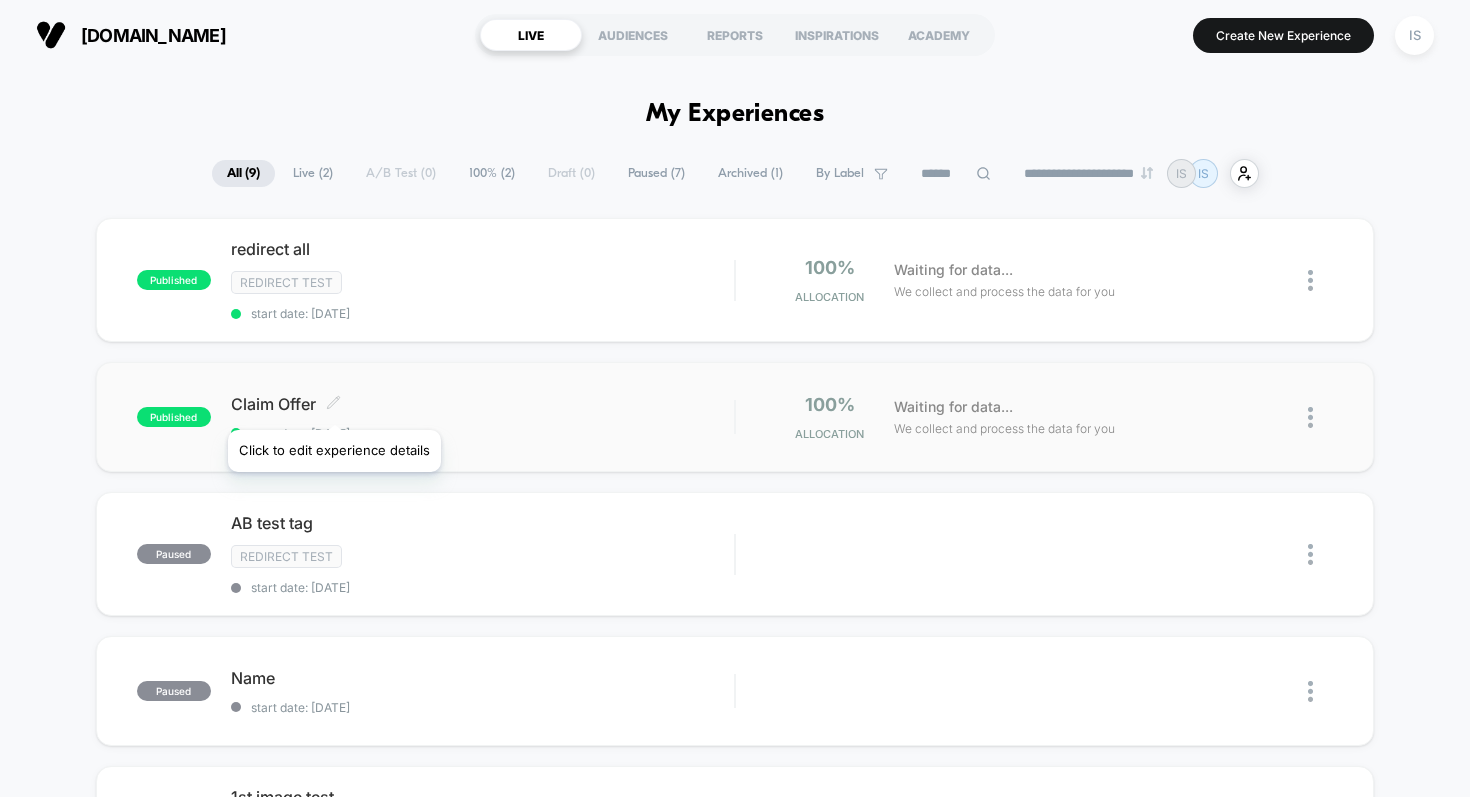click 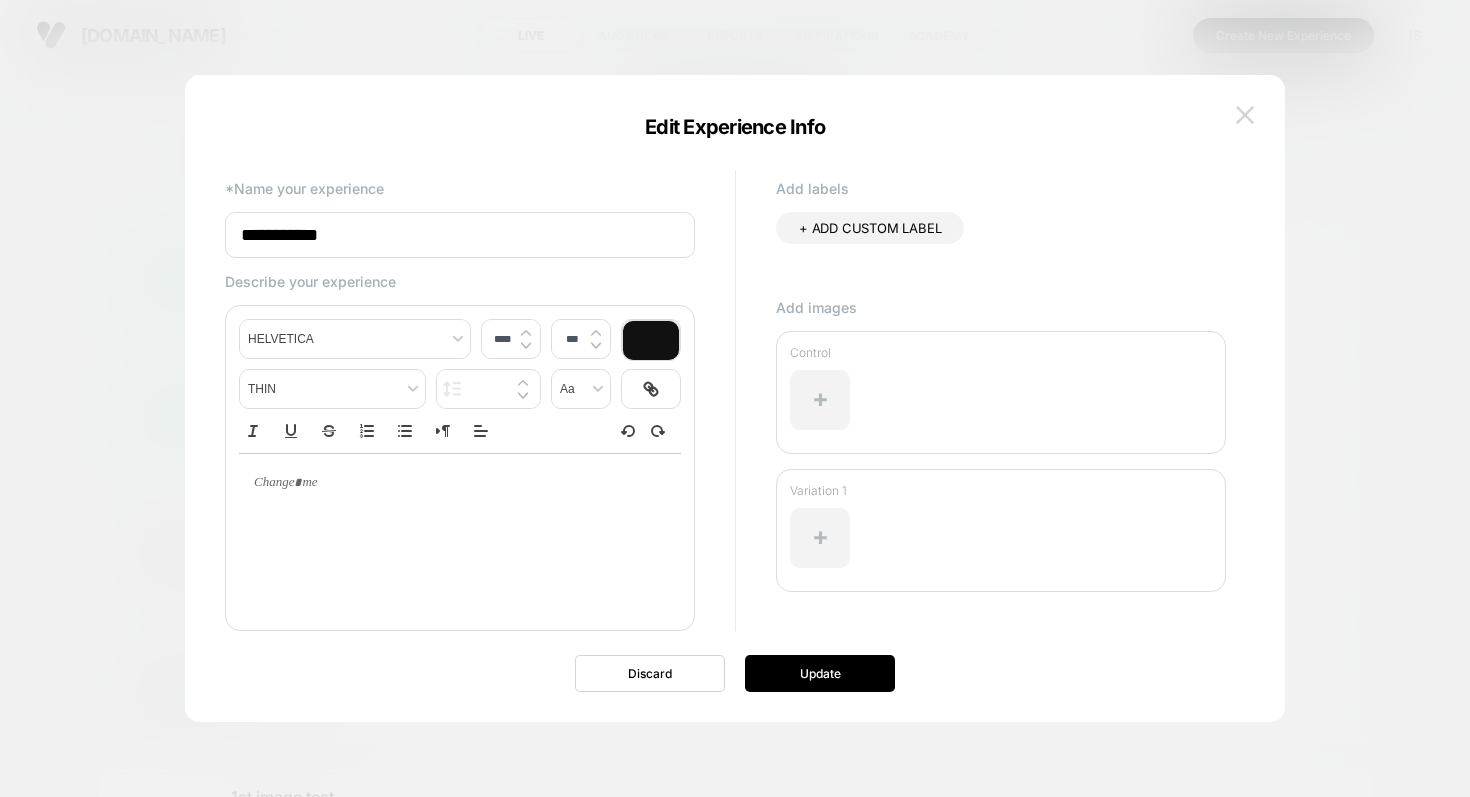 click at bounding box center (1245, 115) 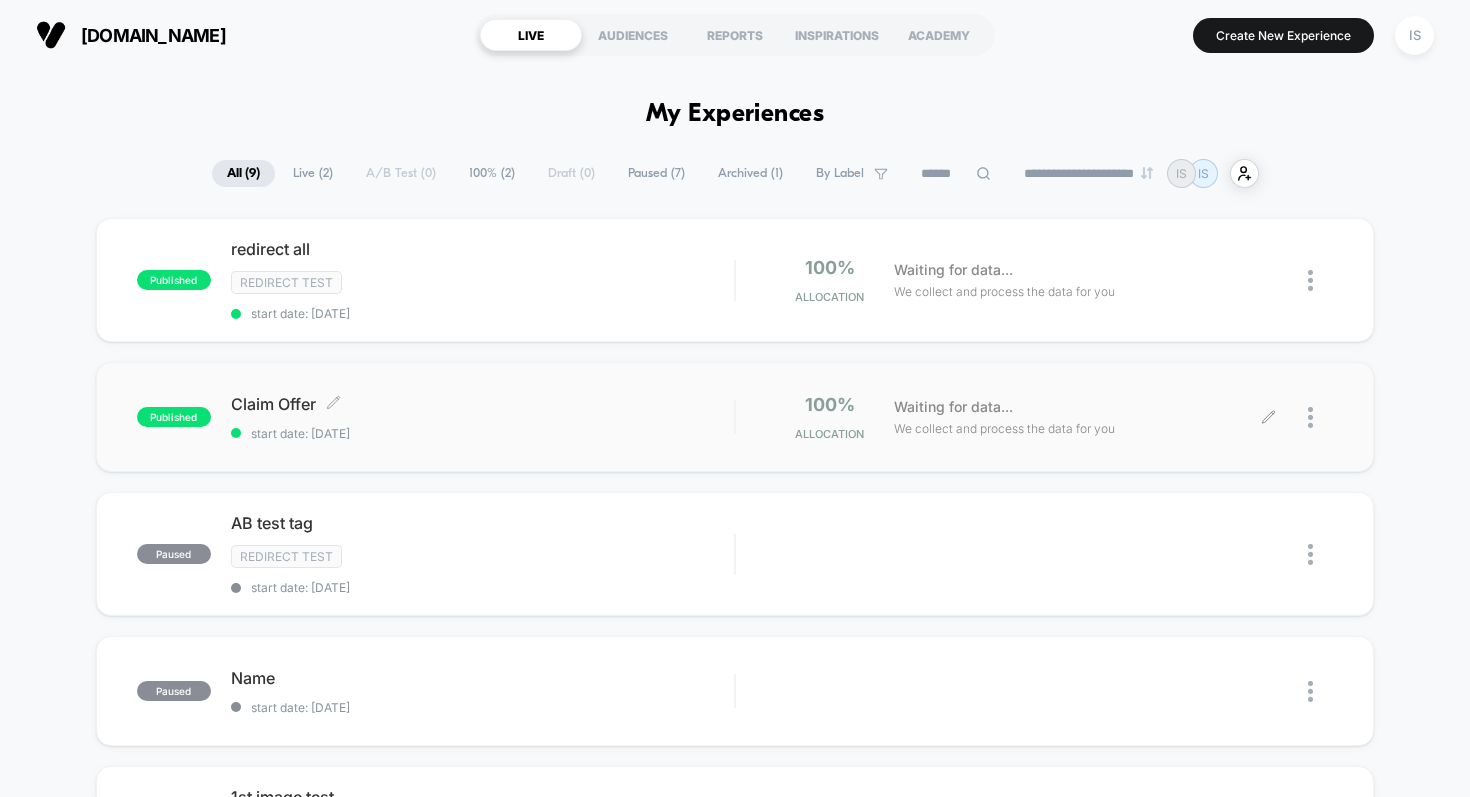 click 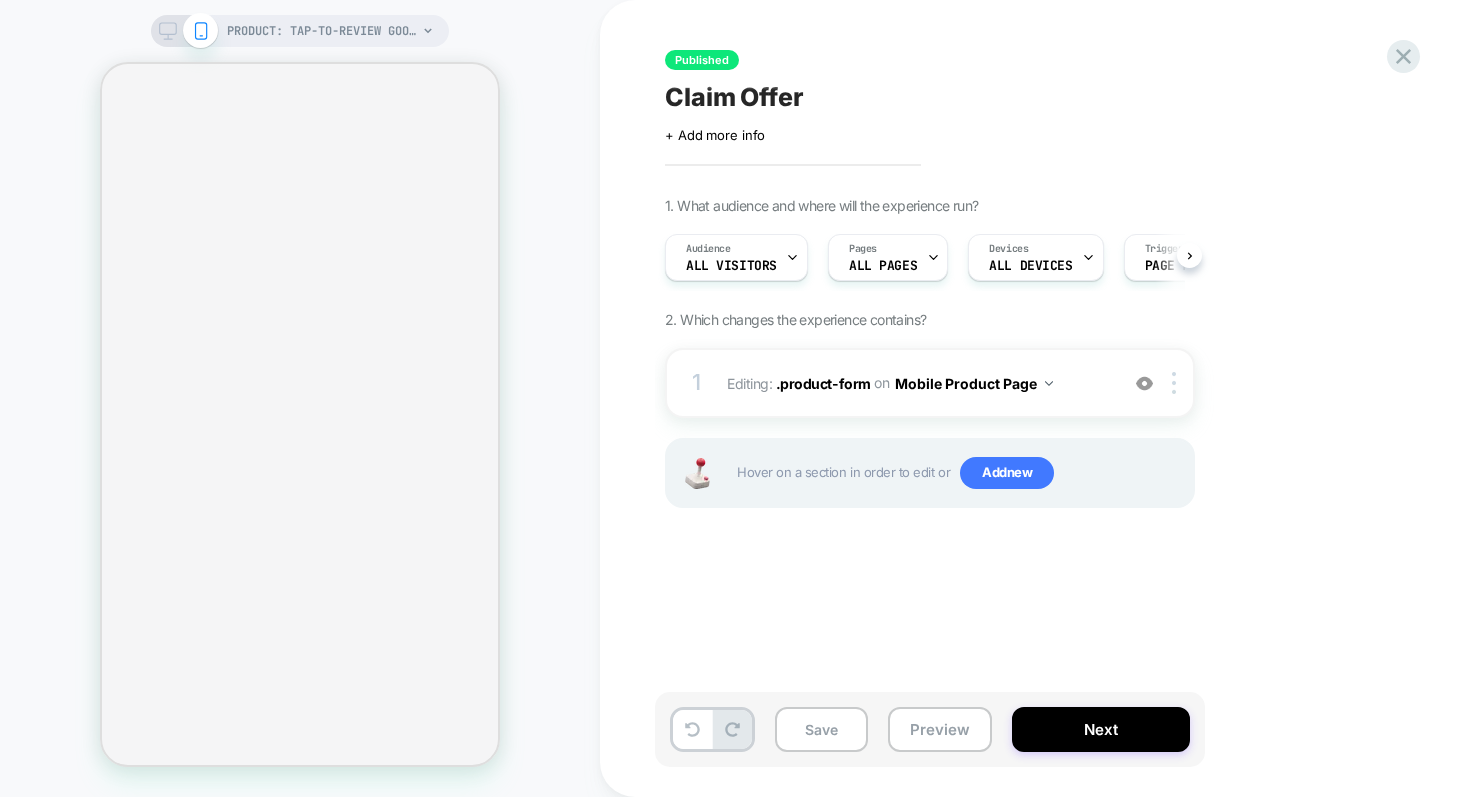 scroll, scrollTop: 0, scrollLeft: 1, axis: horizontal 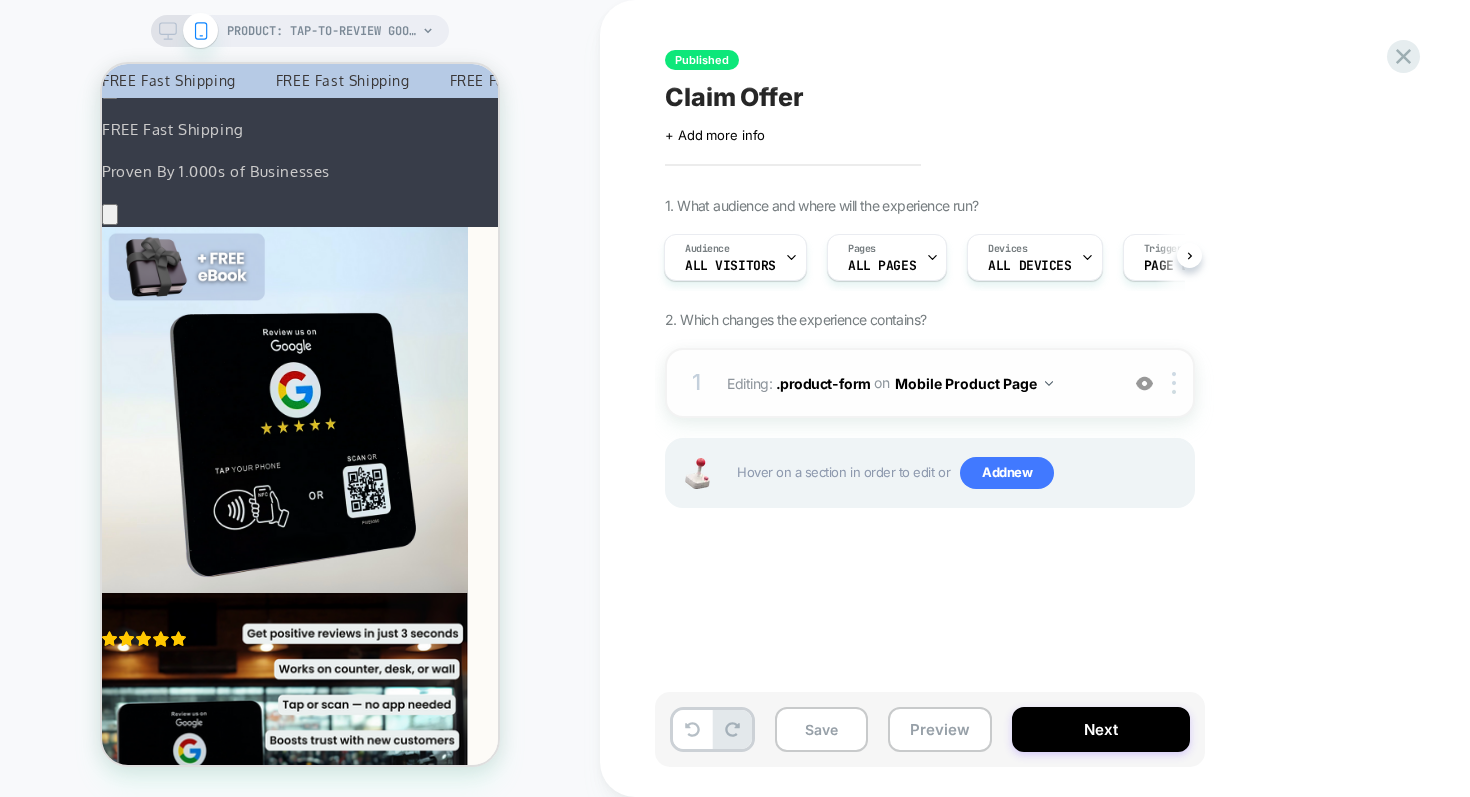 click on "1 Editing :   .product-form .product-form   on Mobile Product Page Add Before Add After Delete" at bounding box center (930, 383) 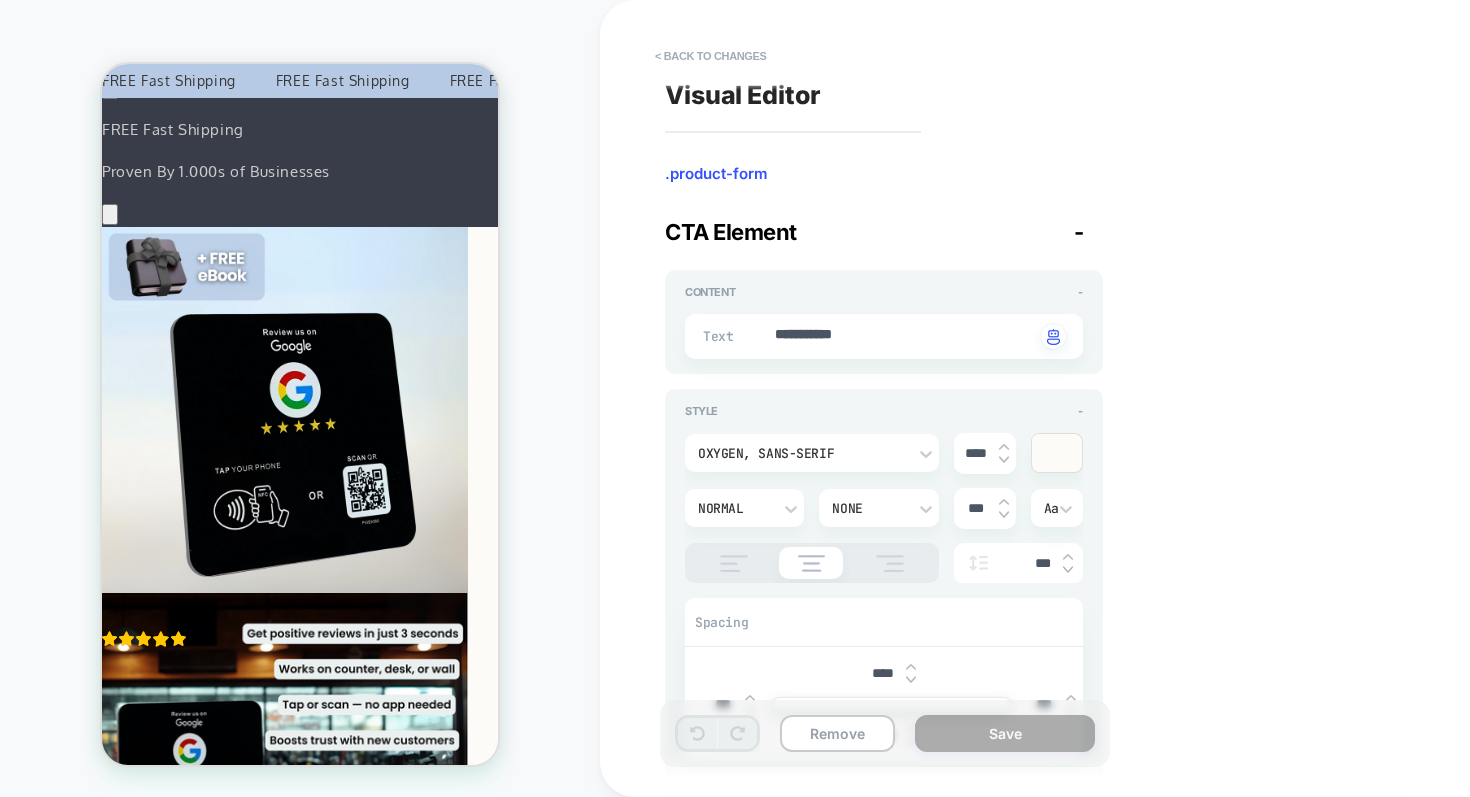 scroll, scrollTop: 189, scrollLeft: 0, axis: vertical 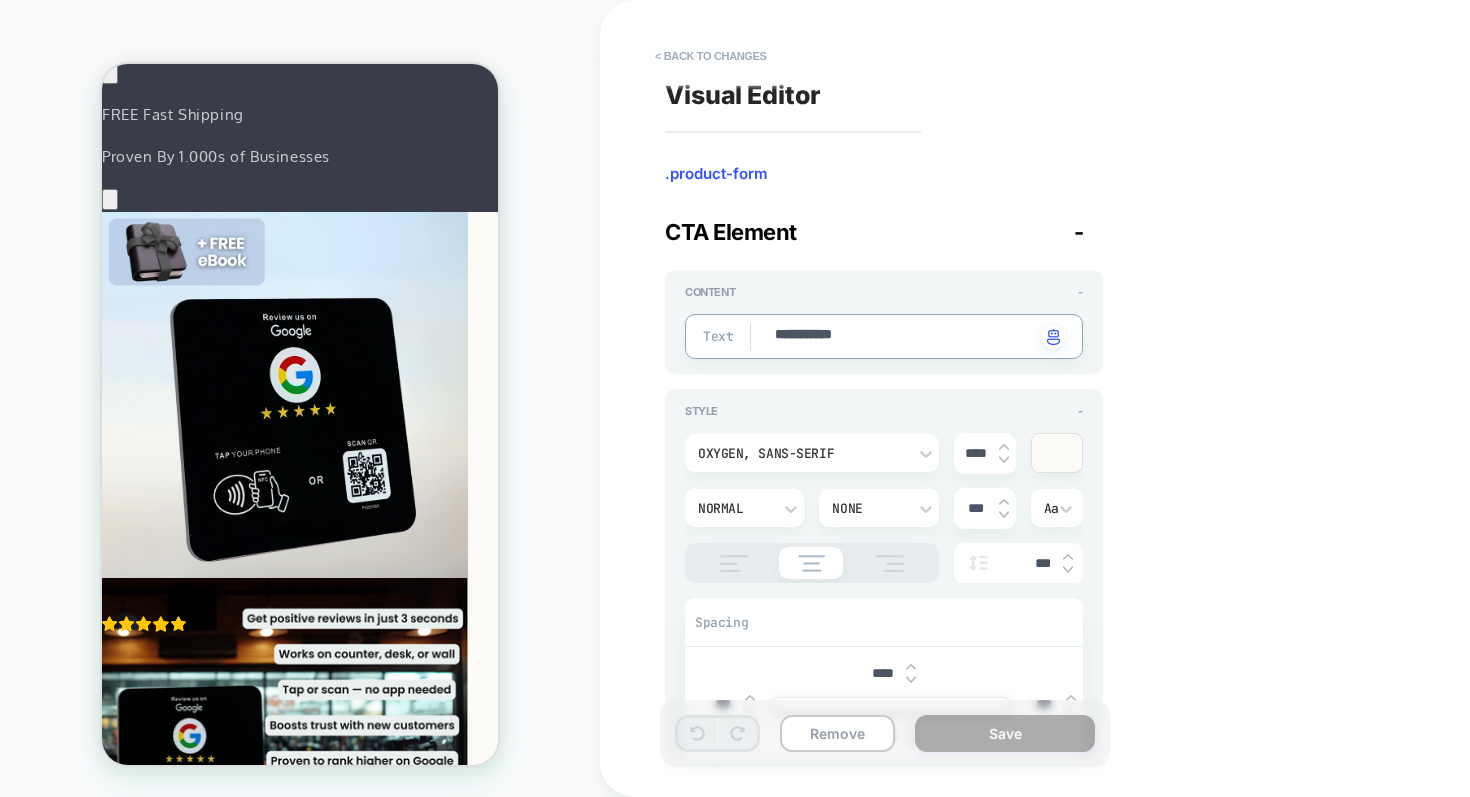 click on "**********" at bounding box center (904, 336) 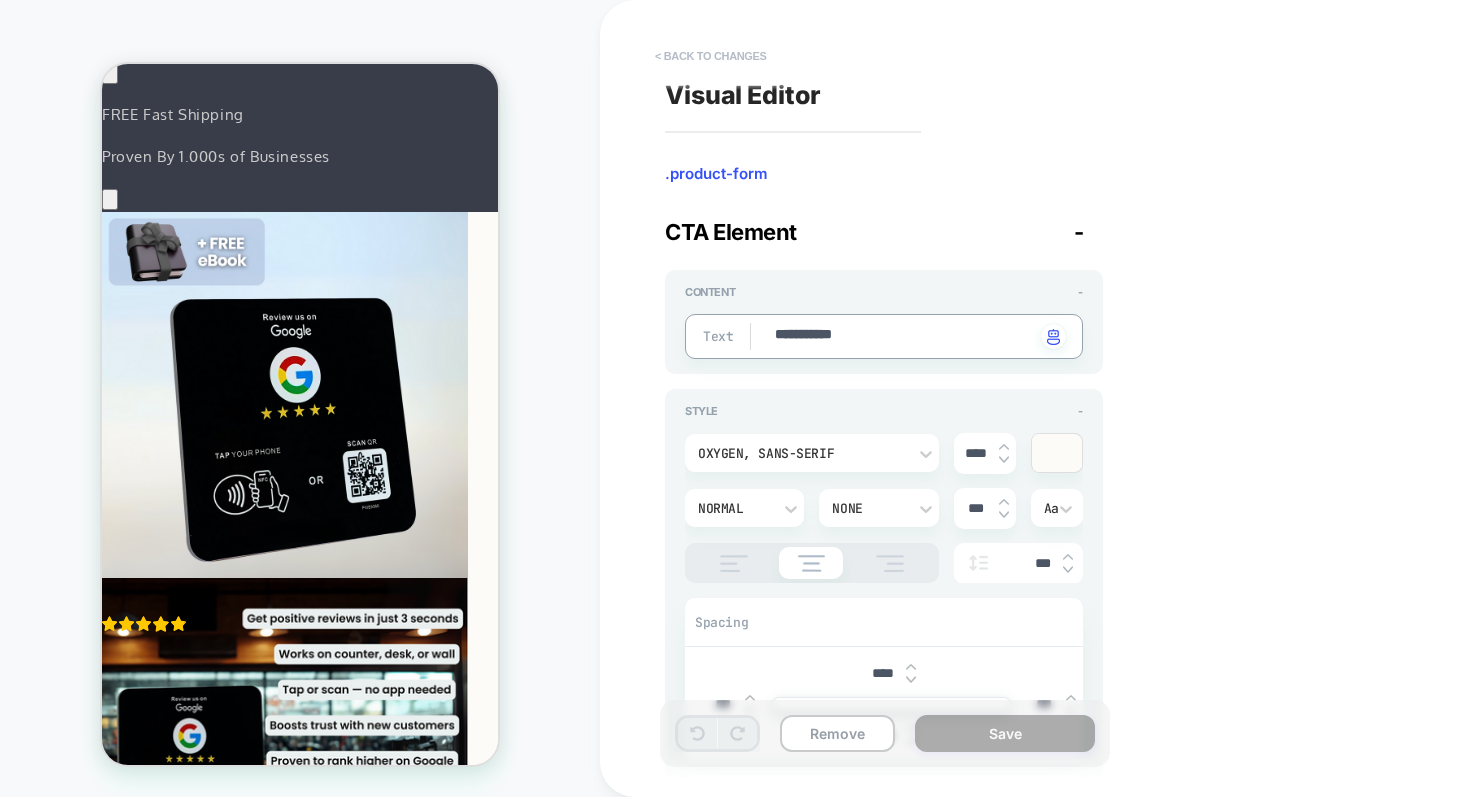 type on "*" 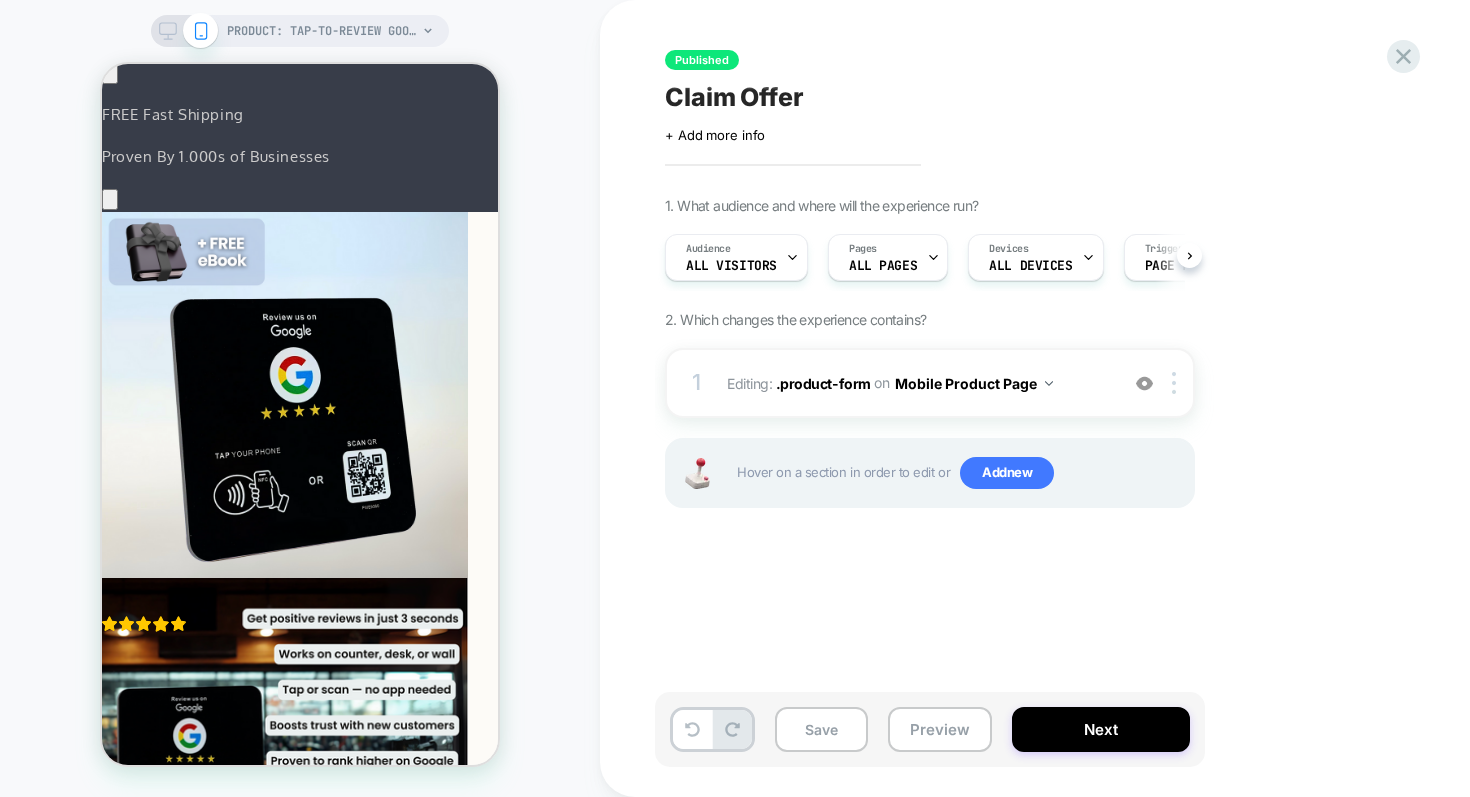 scroll, scrollTop: 0, scrollLeft: 1, axis: horizontal 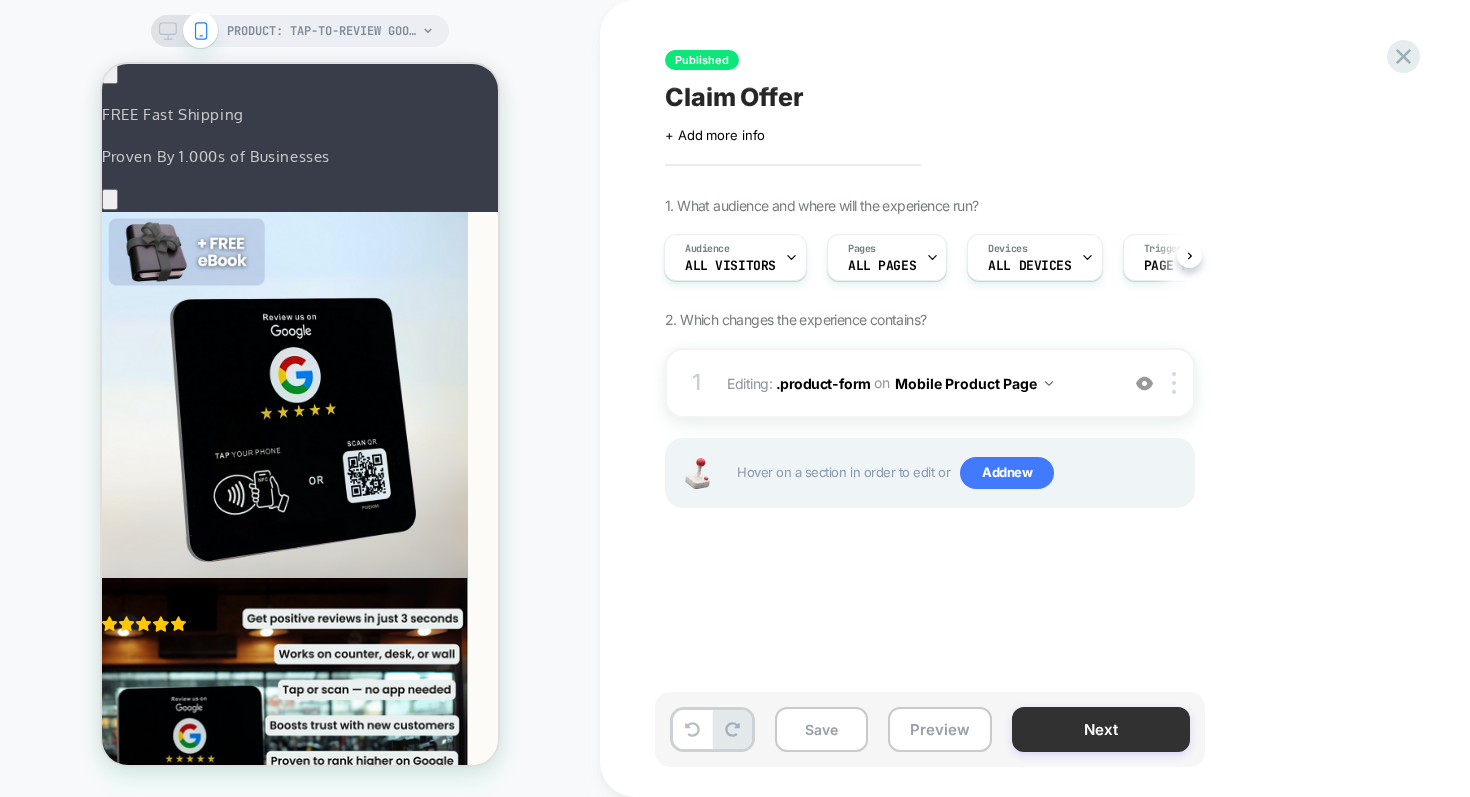 click on "Next" at bounding box center [1101, 729] 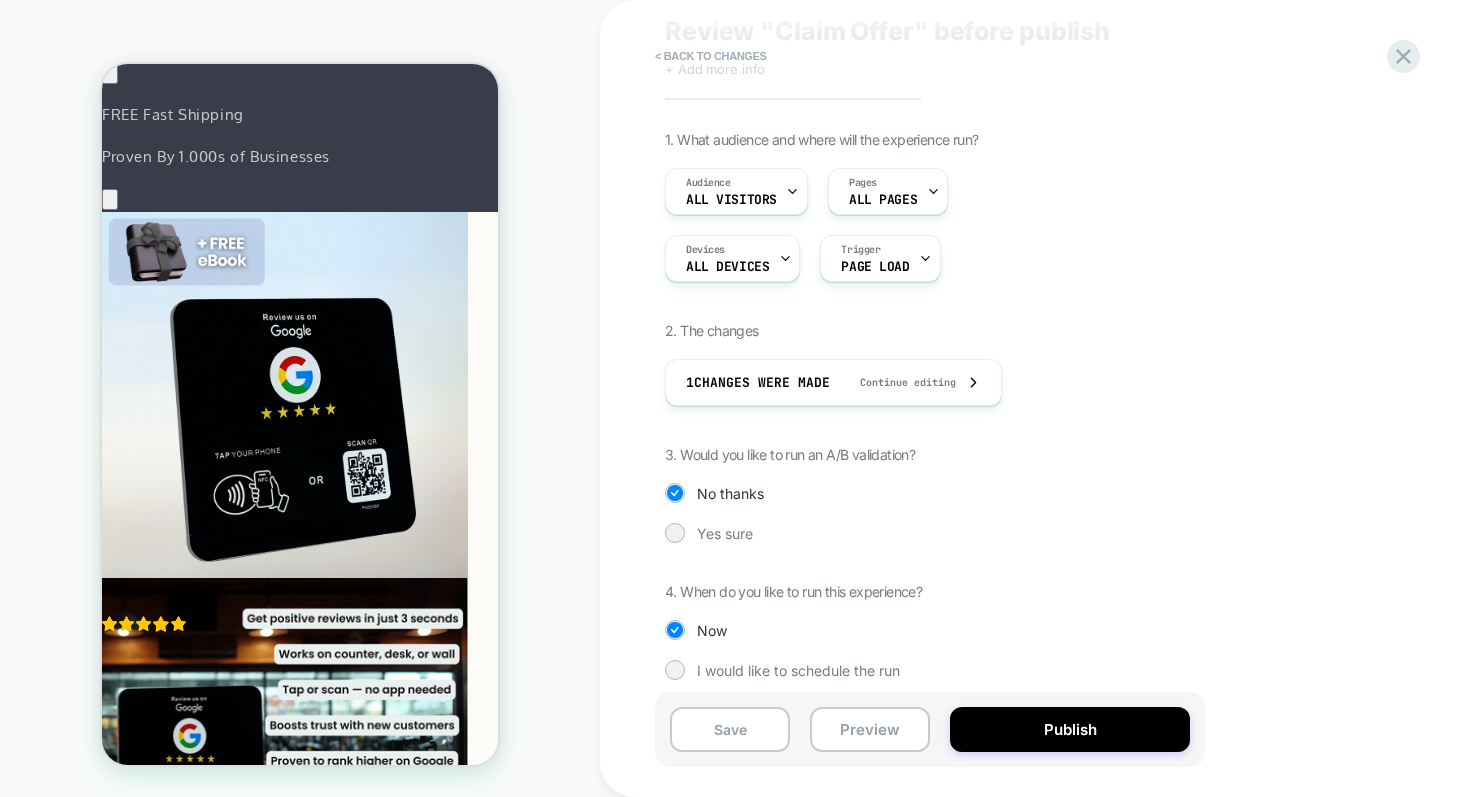 scroll, scrollTop: 78, scrollLeft: 0, axis: vertical 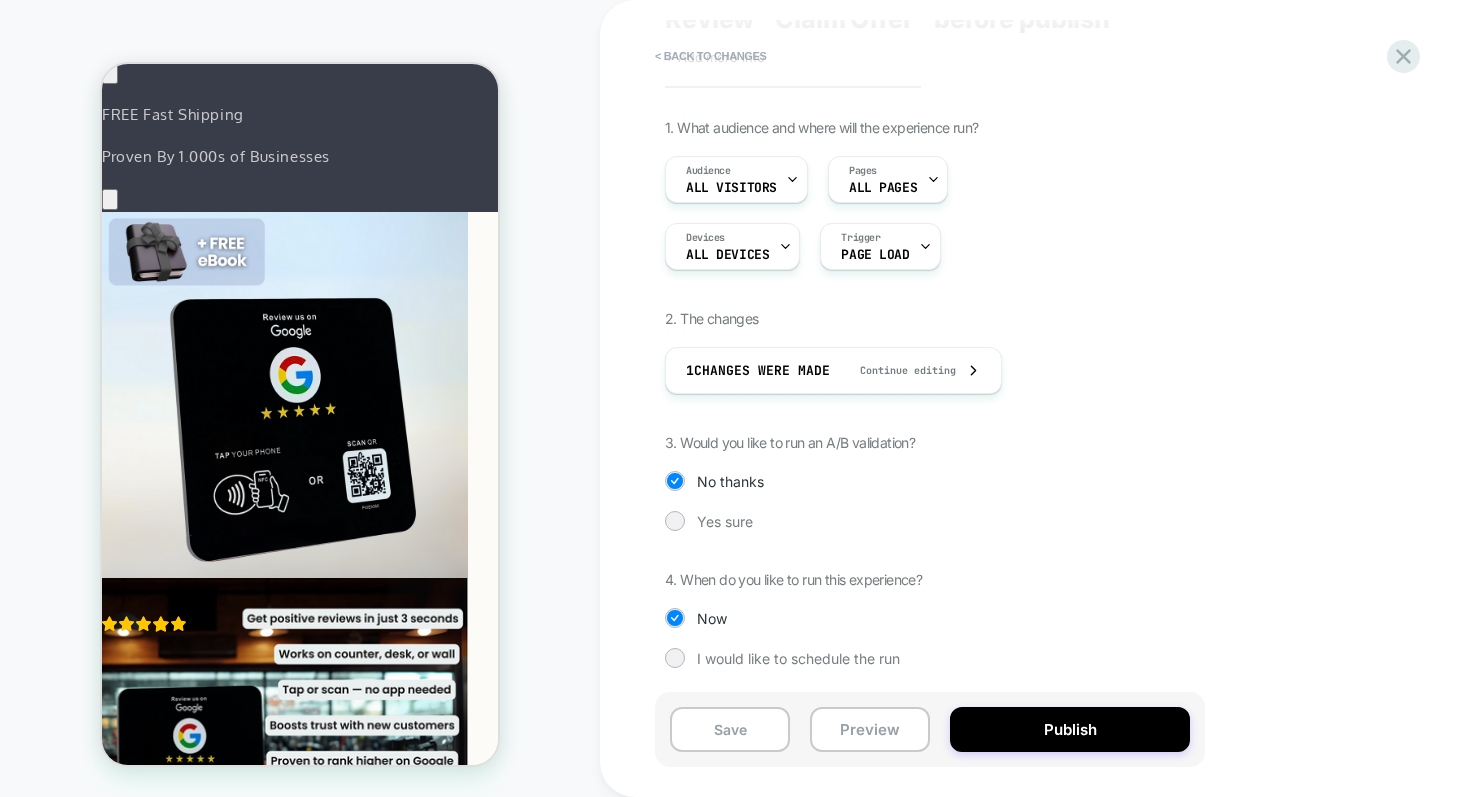 click on "Review " Claim Offer " before publish Click to edit experience details + Add more info 1. What audience and where will the experience run? Audience All Visitors Pages ALL PAGES Devices ALL DEVICES Trigger Page Load 2. The changes 1  Changes were made Continue editing 3. Would you like to run an A/B validation? No thanks Yes sure 4. When do you like to run this experience? Now I would like to schedule the run" at bounding box center (1030, 398) 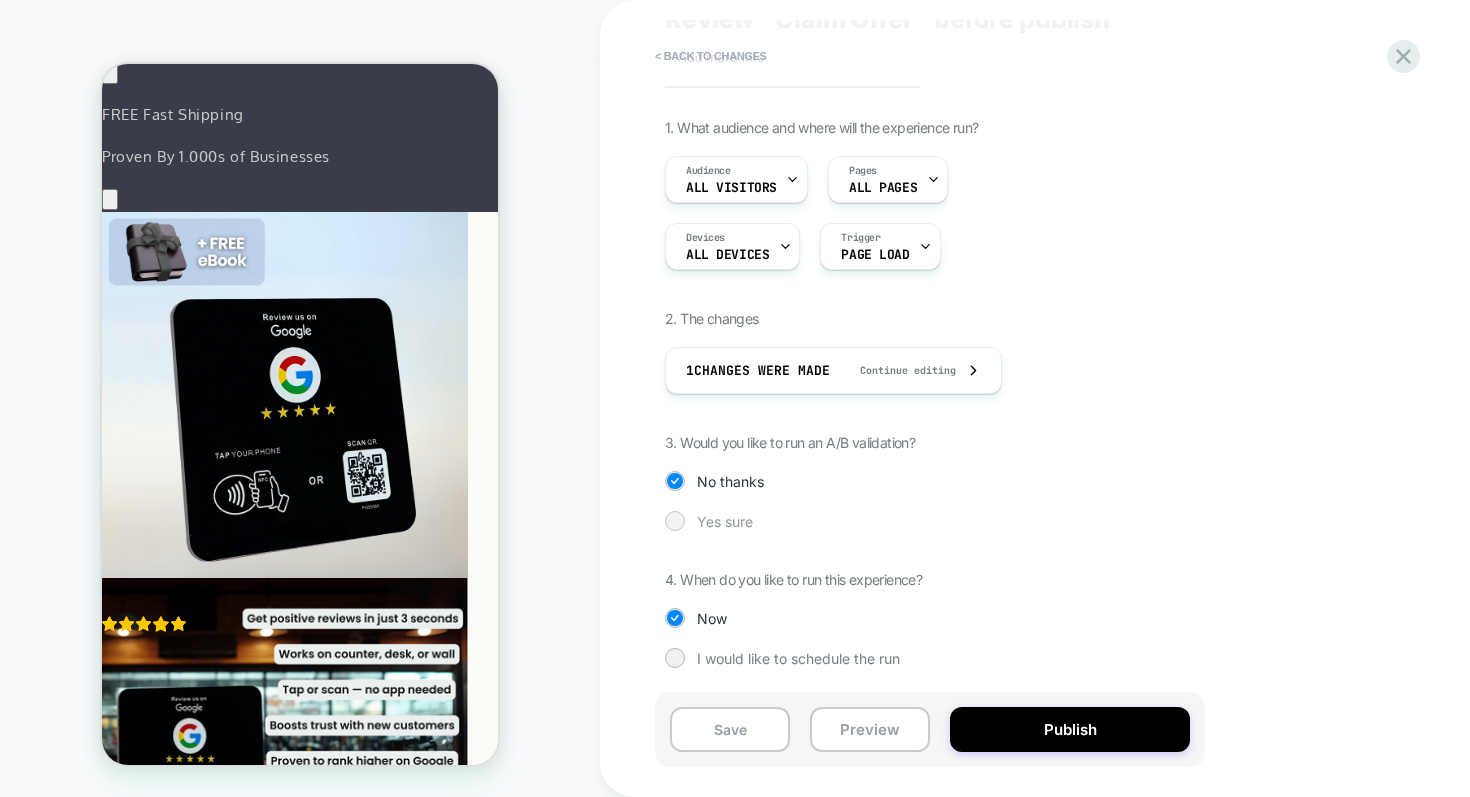 click at bounding box center (674, 520) 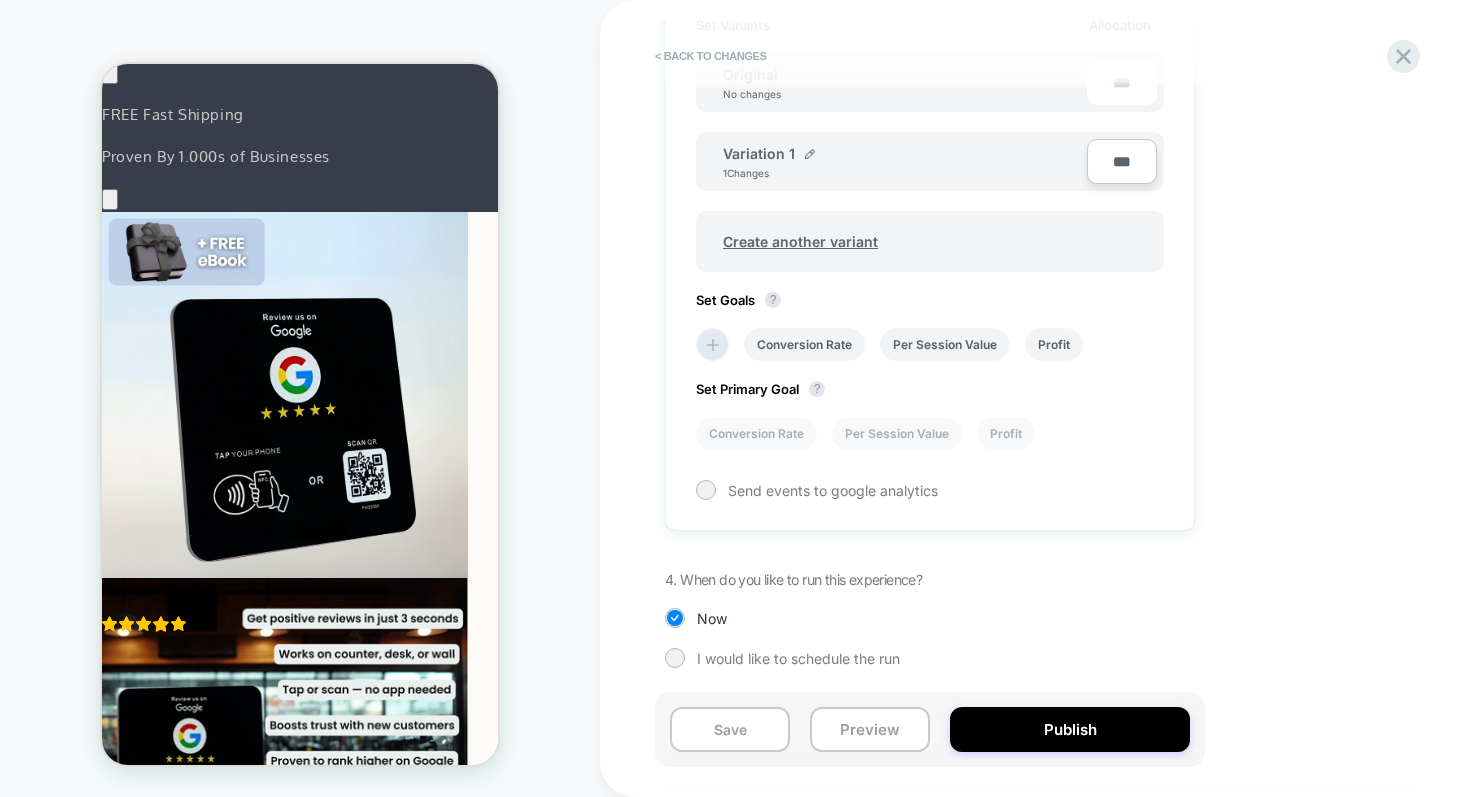 scroll, scrollTop: 644, scrollLeft: 0, axis: vertical 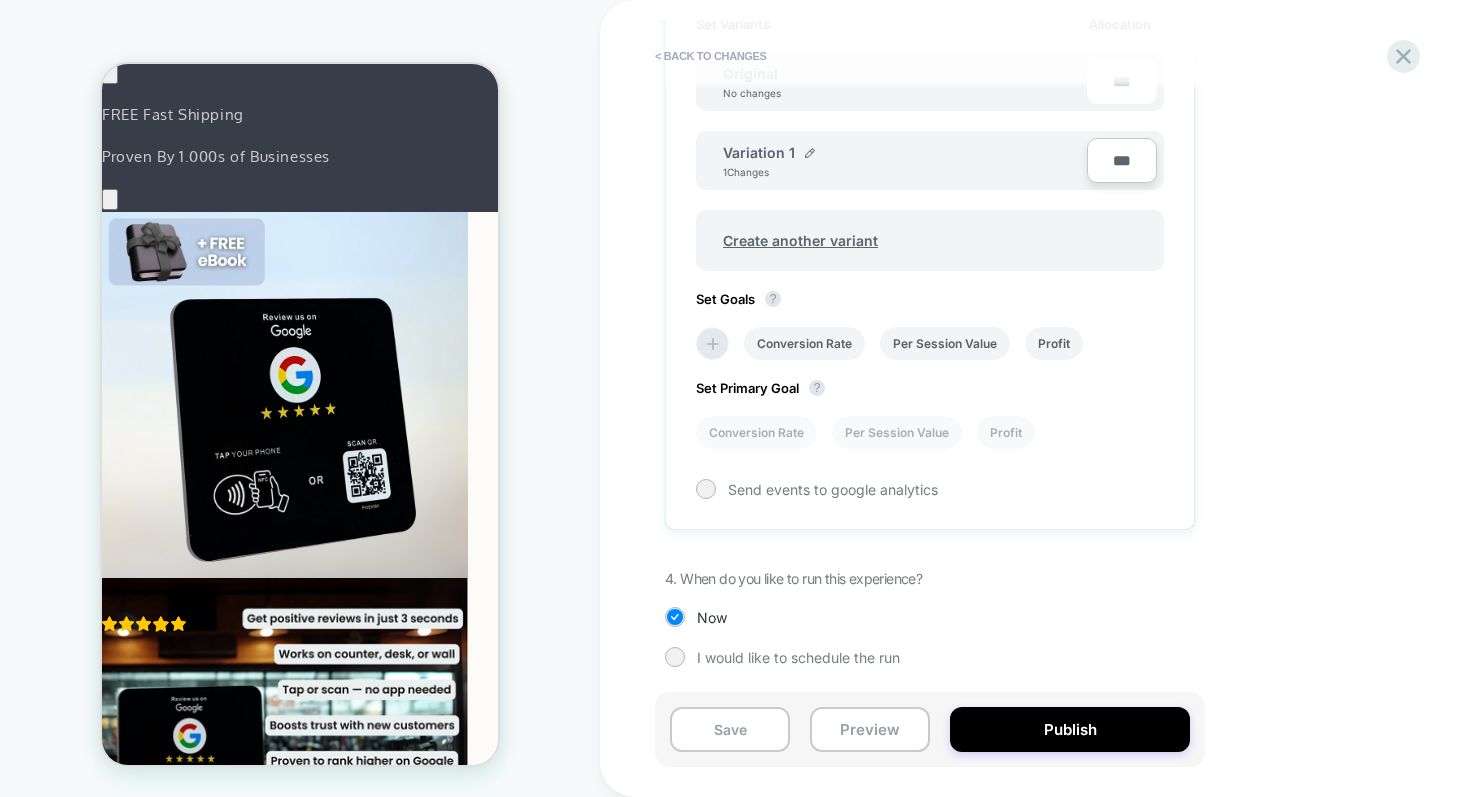 click on "Variation 1 1  Changes" at bounding box center (905, 161) 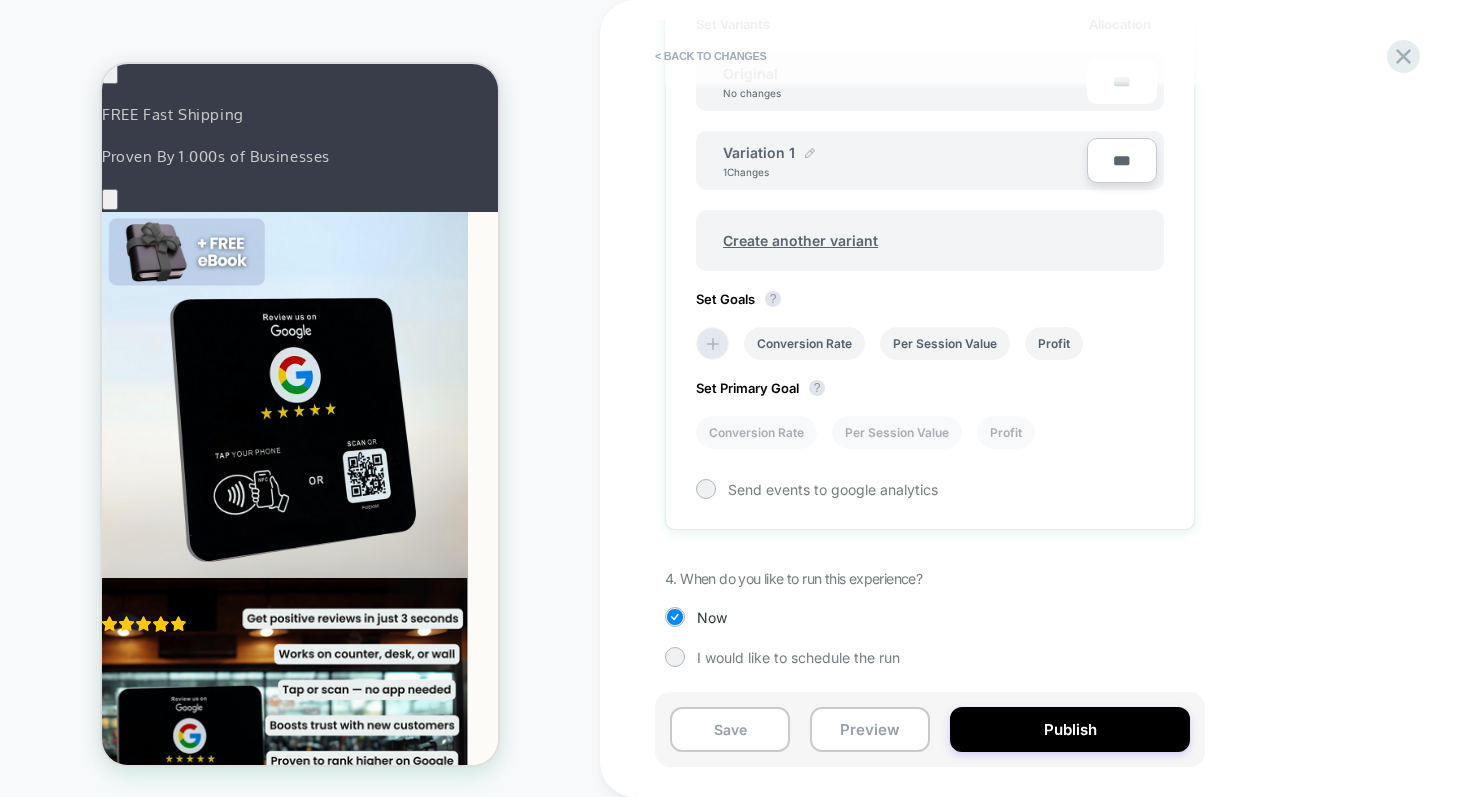 click at bounding box center (810, 153) 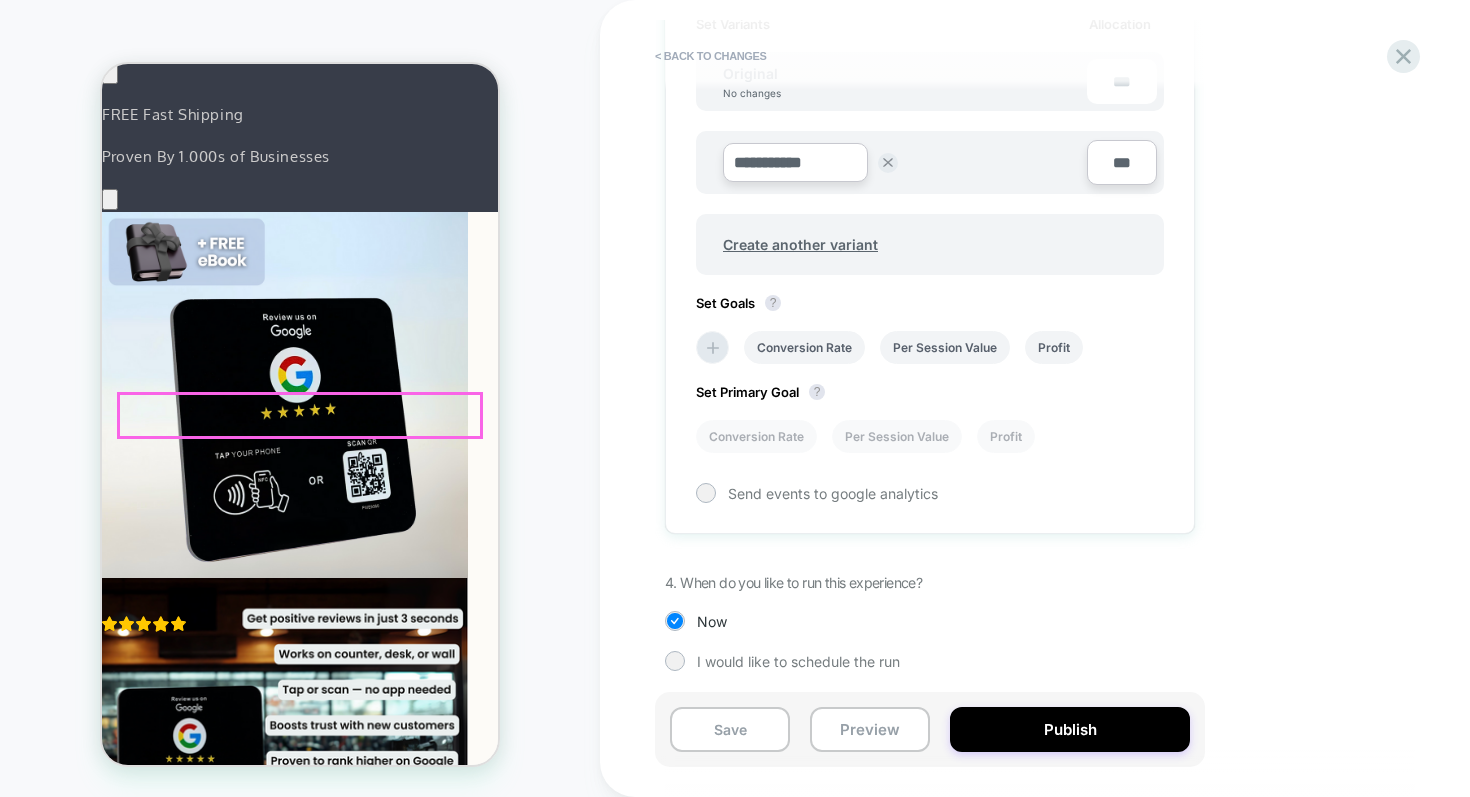 scroll, scrollTop: 0, scrollLeft: 0, axis: both 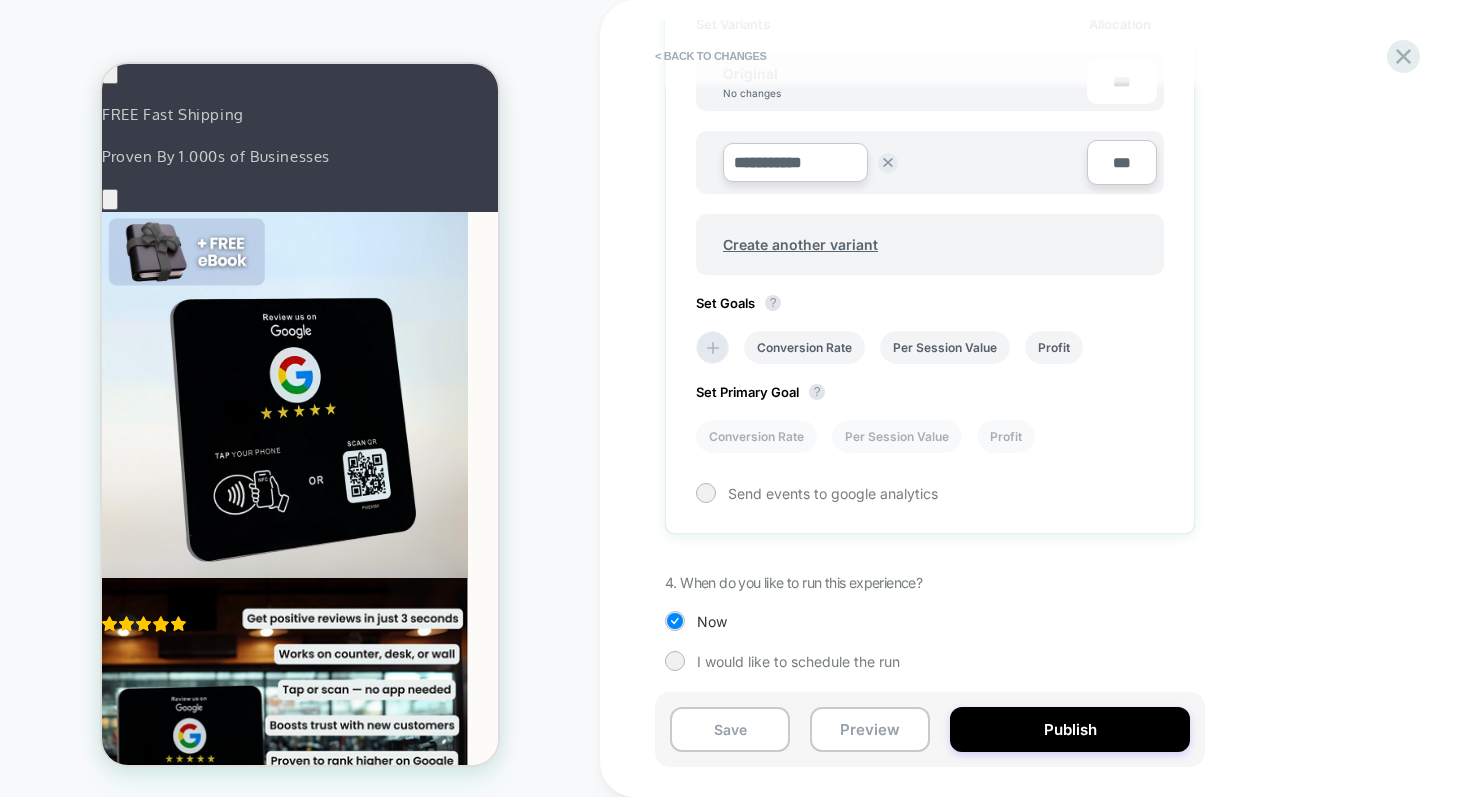 click on "**********" at bounding box center (795, 162) 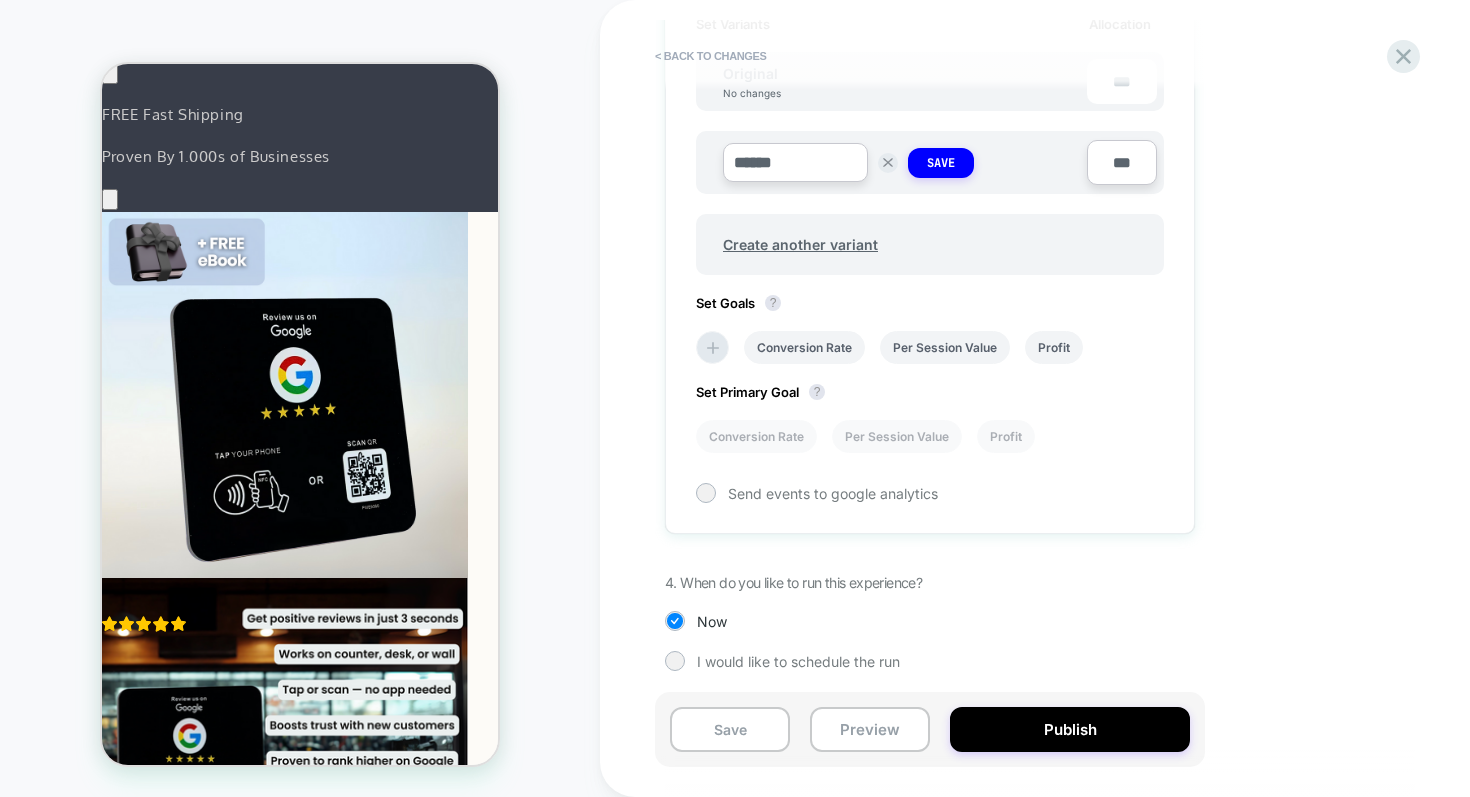 scroll, scrollTop: 0, scrollLeft: 298, axis: horizontal 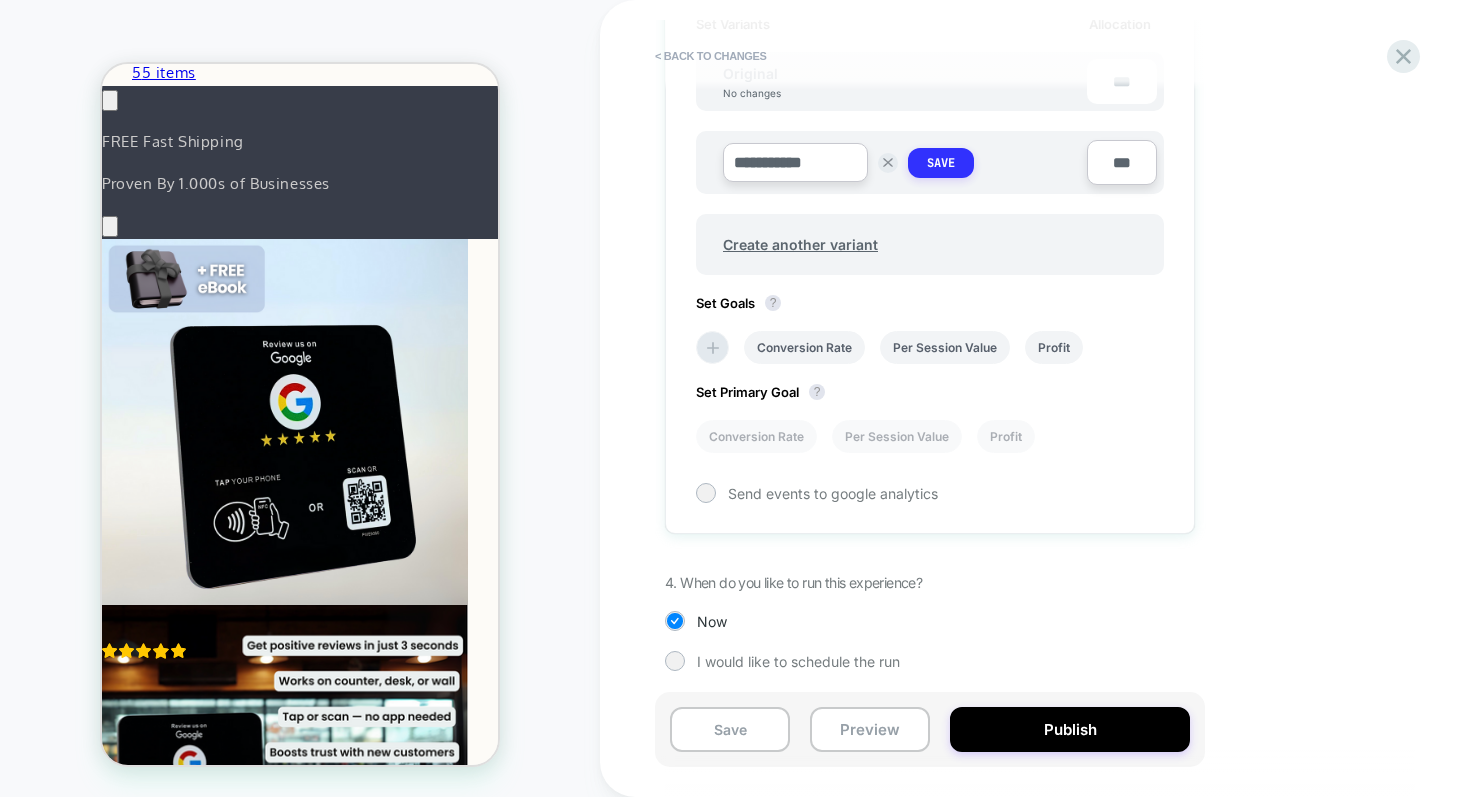 type on "**********" 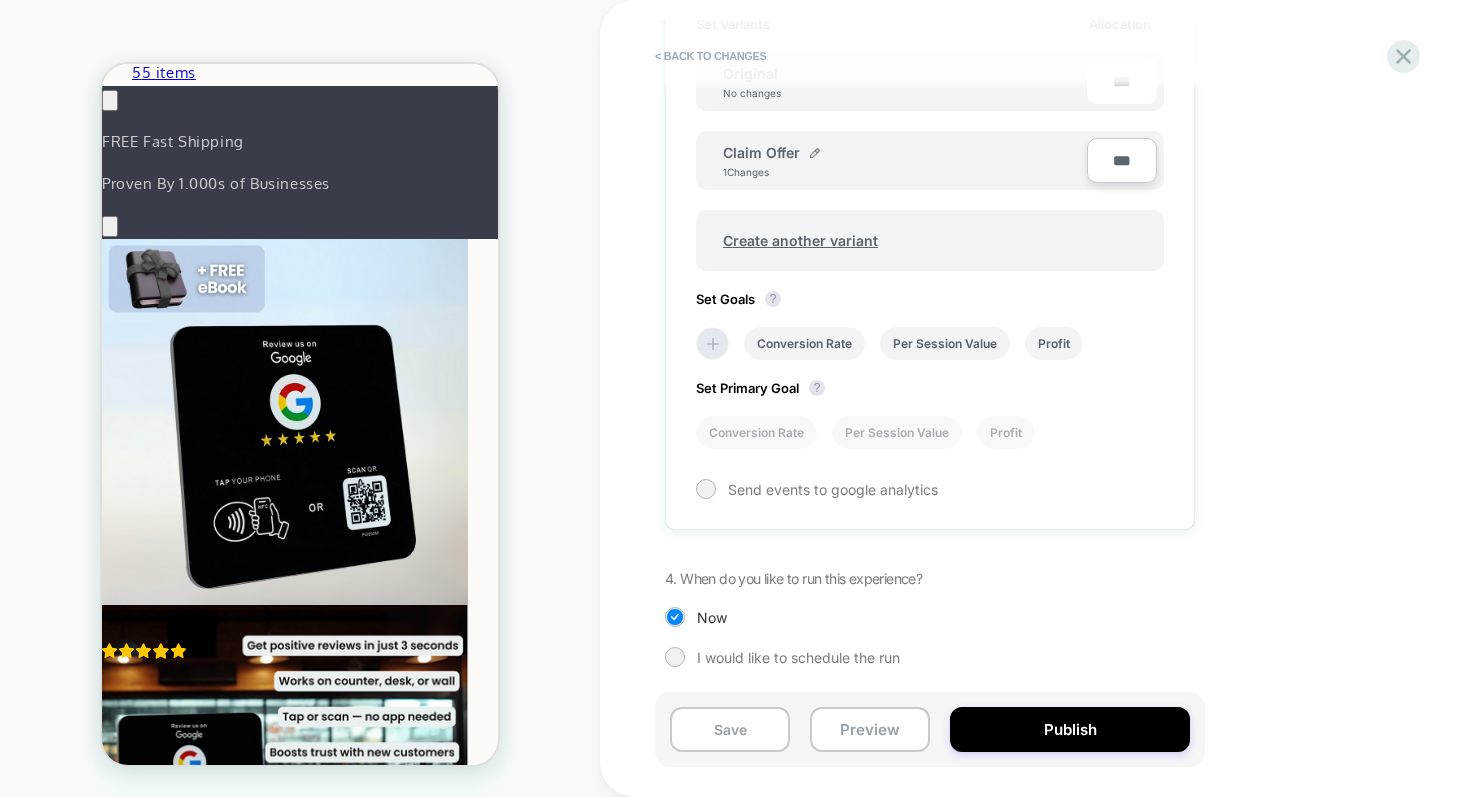 select on "*****" 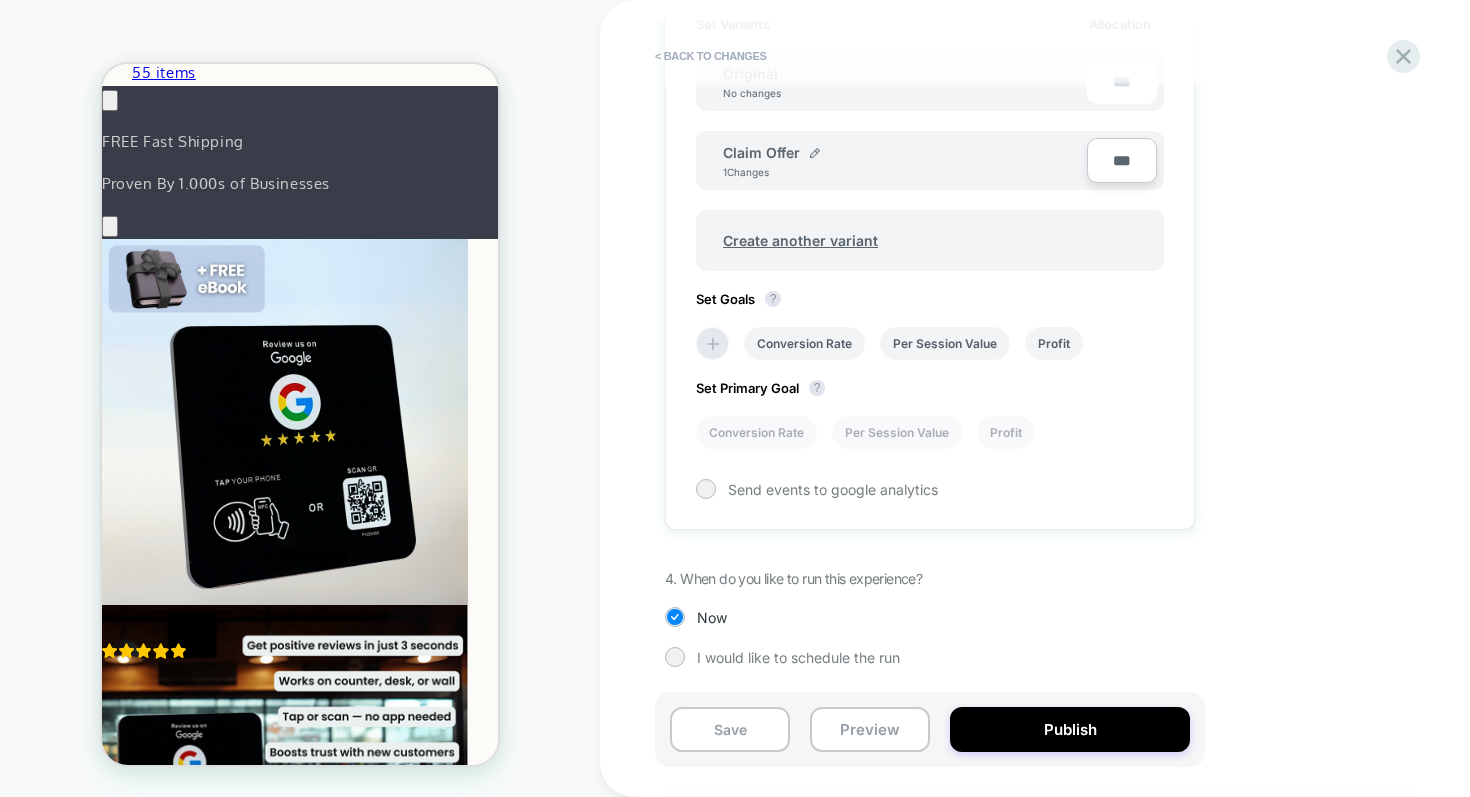 scroll, scrollTop: 0, scrollLeft: 0, axis: both 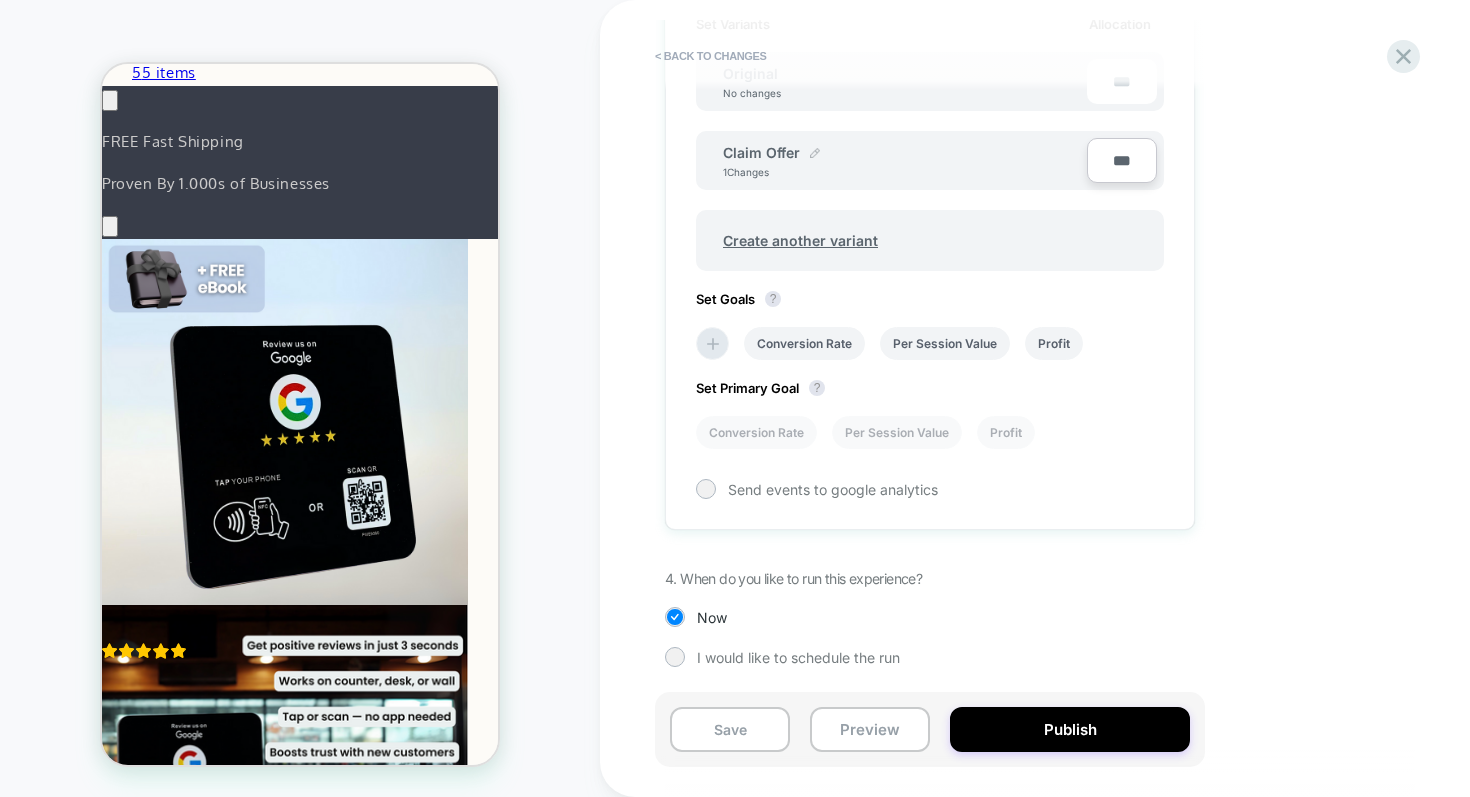 click at bounding box center (815, 153) 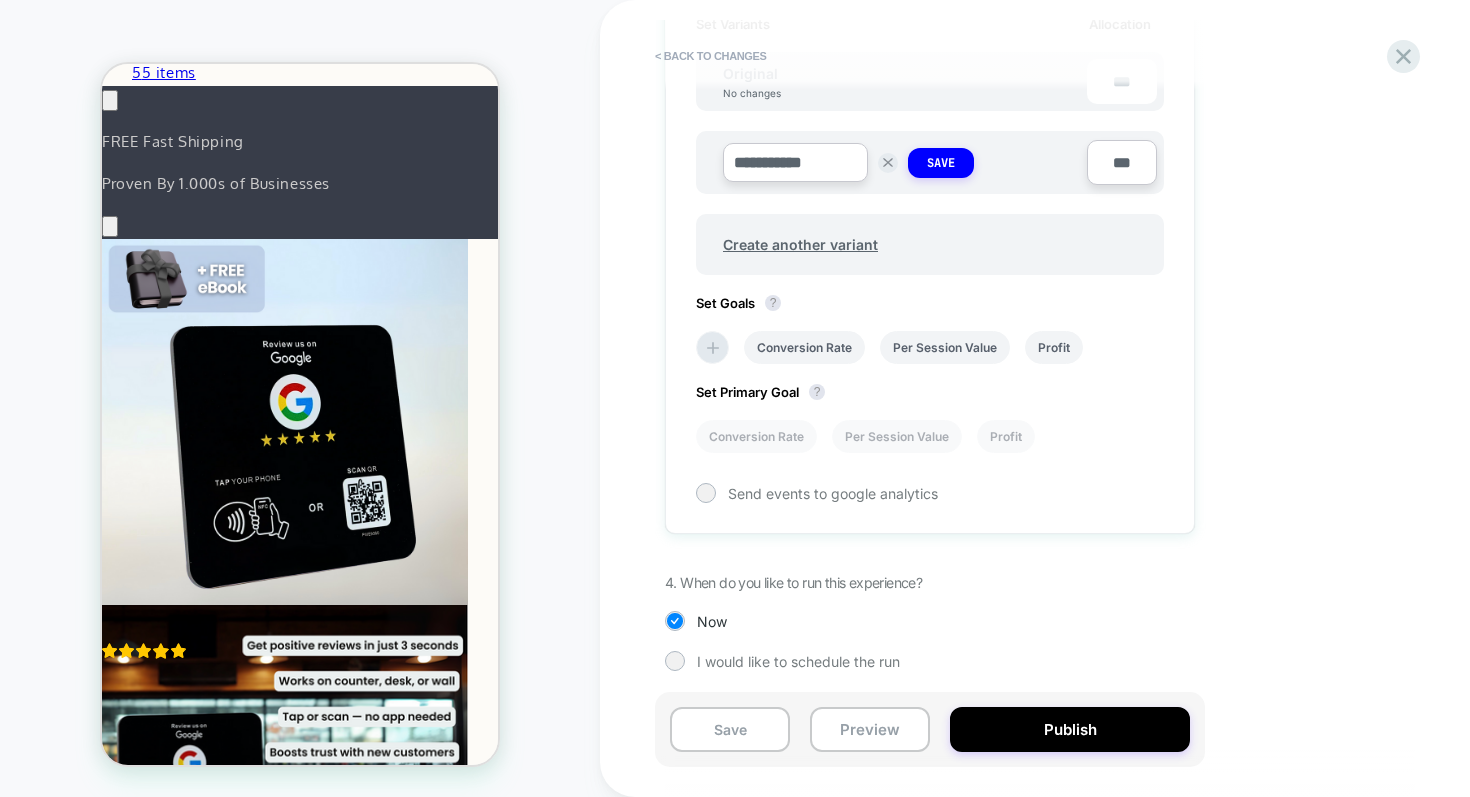 click on "**********" at bounding box center [895, 162] 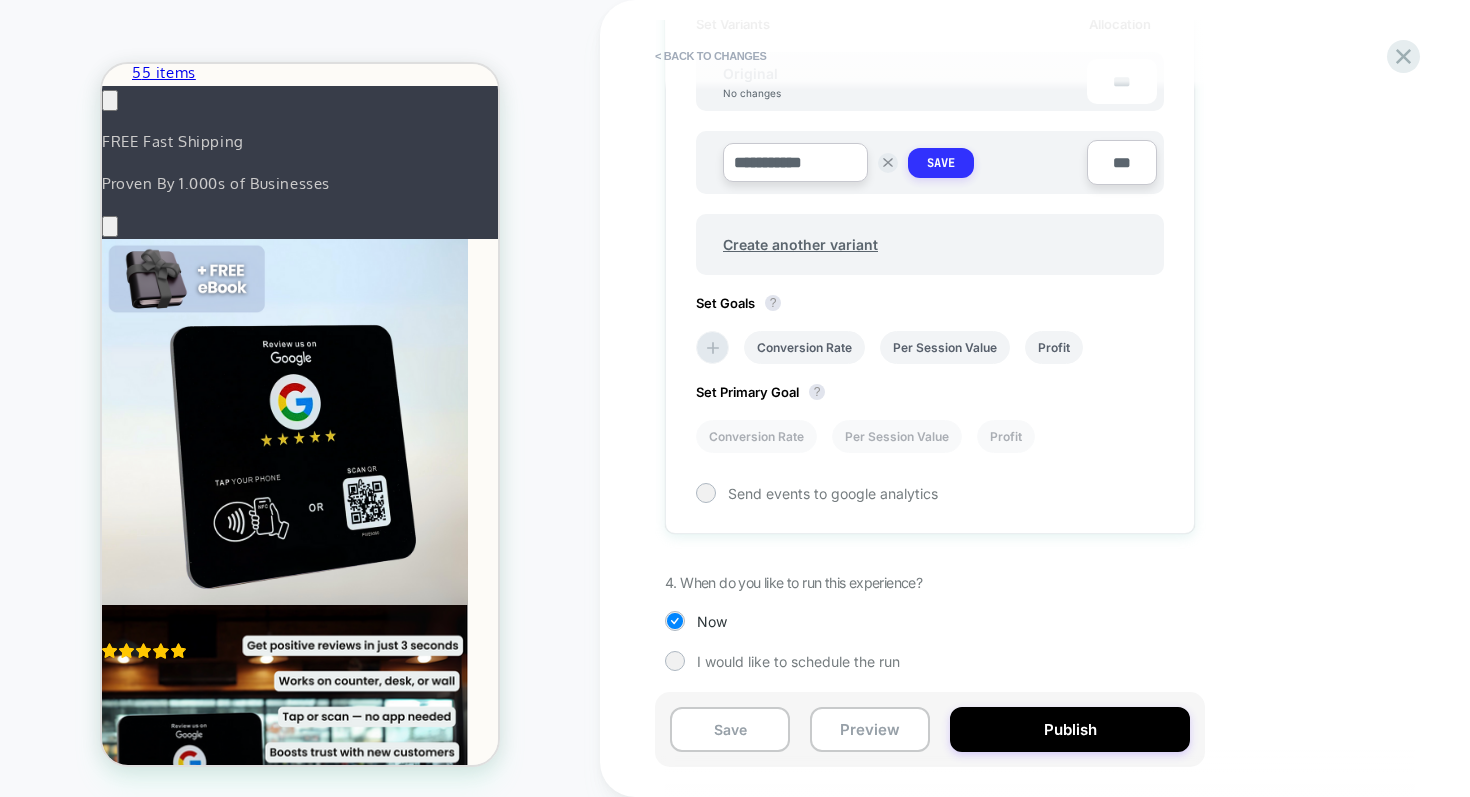 click on "Save" at bounding box center (941, 163) 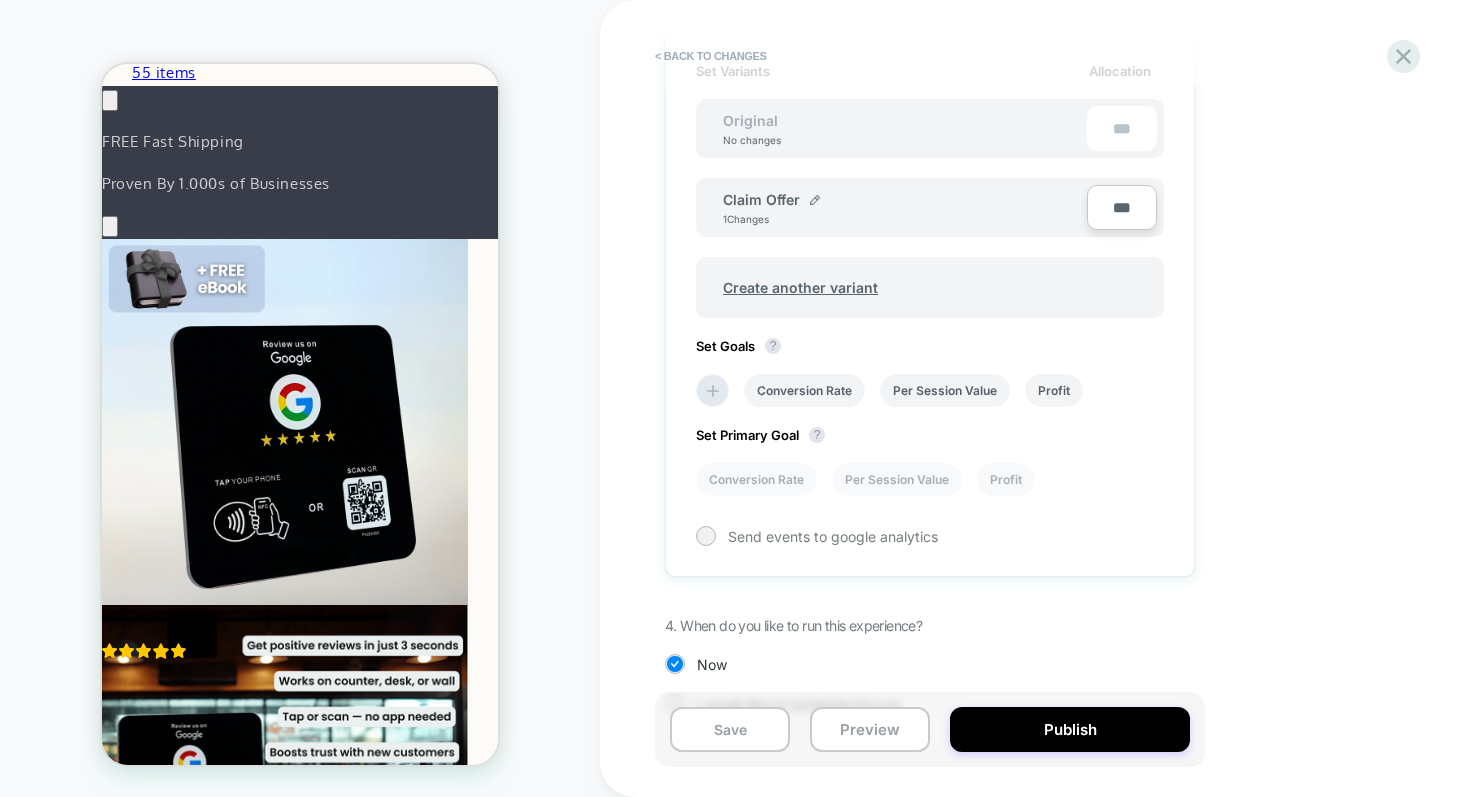 scroll, scrollTop: 556, scrollLeft: 0, axis: vertical 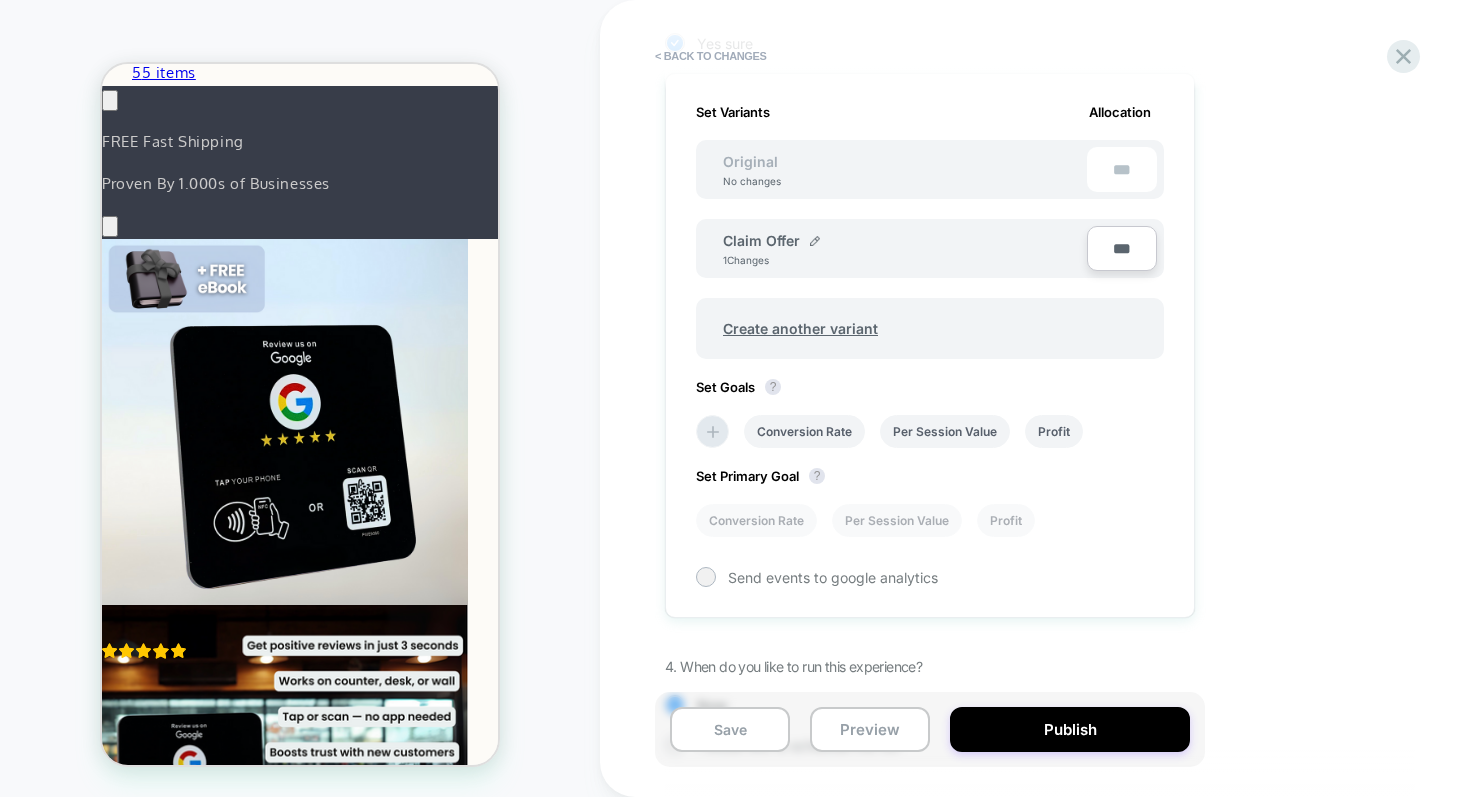 click on "Create another variant" at bounding box center (930, 318) 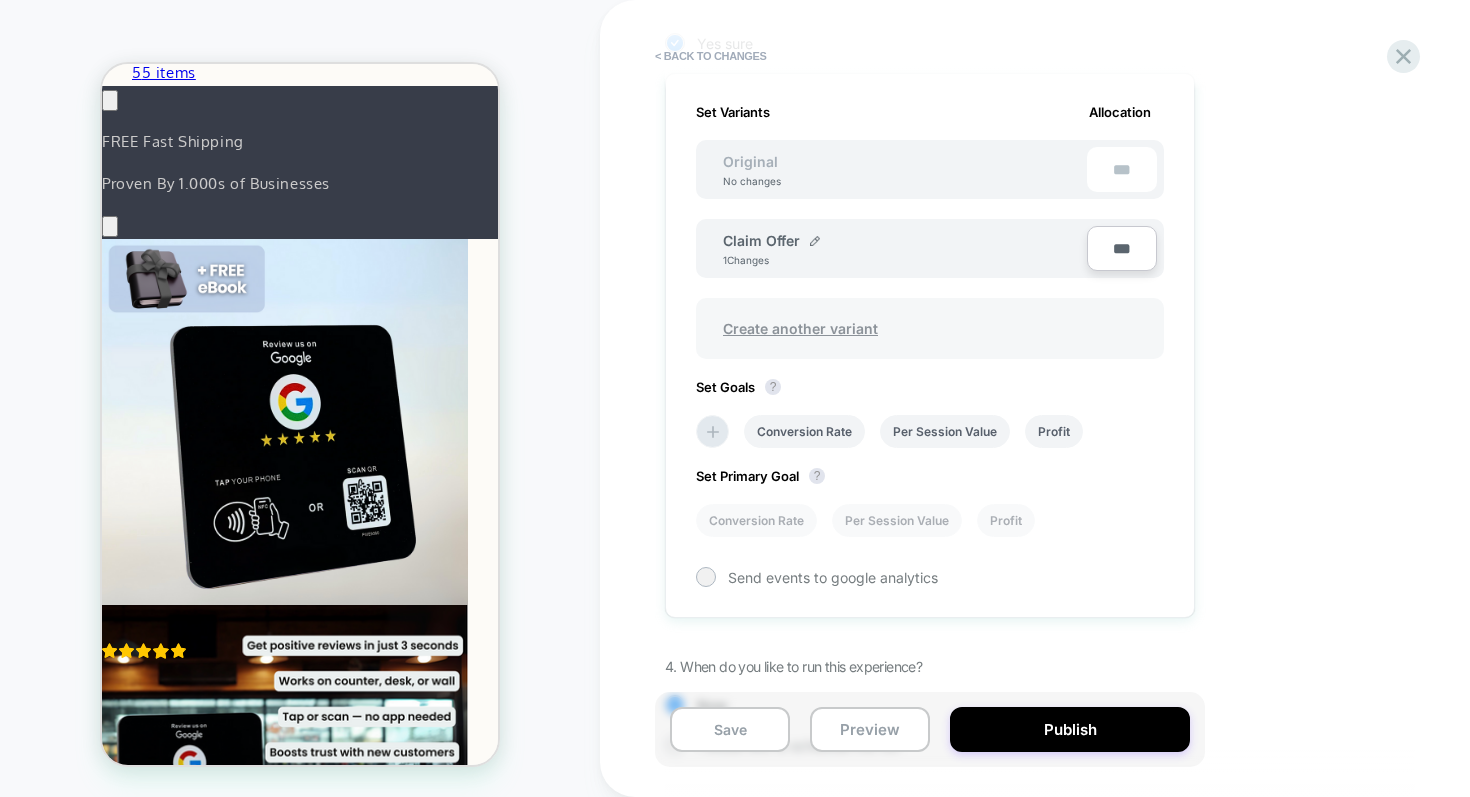 scroll, scrollTop: 456, scrollLeft: 0, axis: vertical 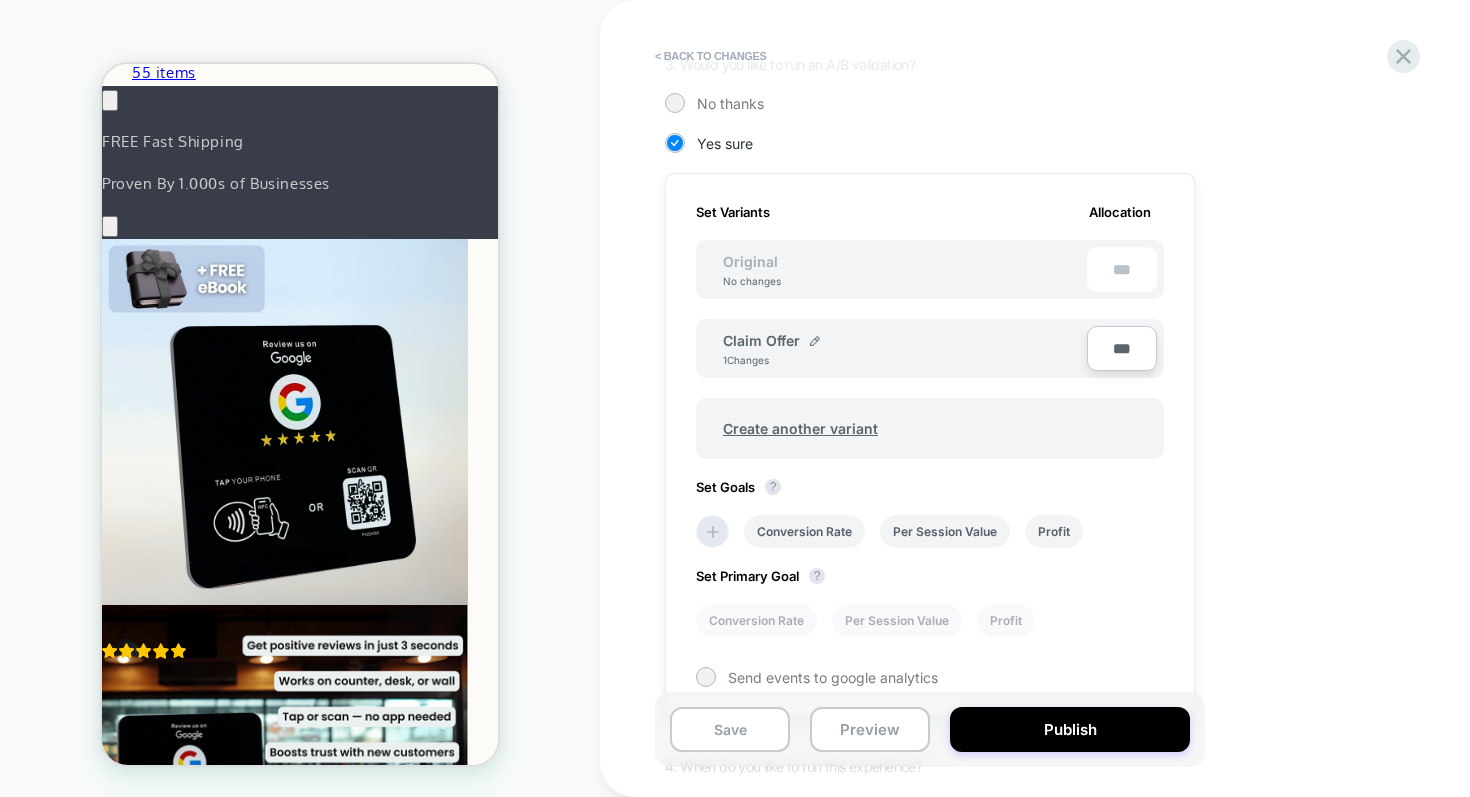 click on "No changes" at bounding box center (752, 281) 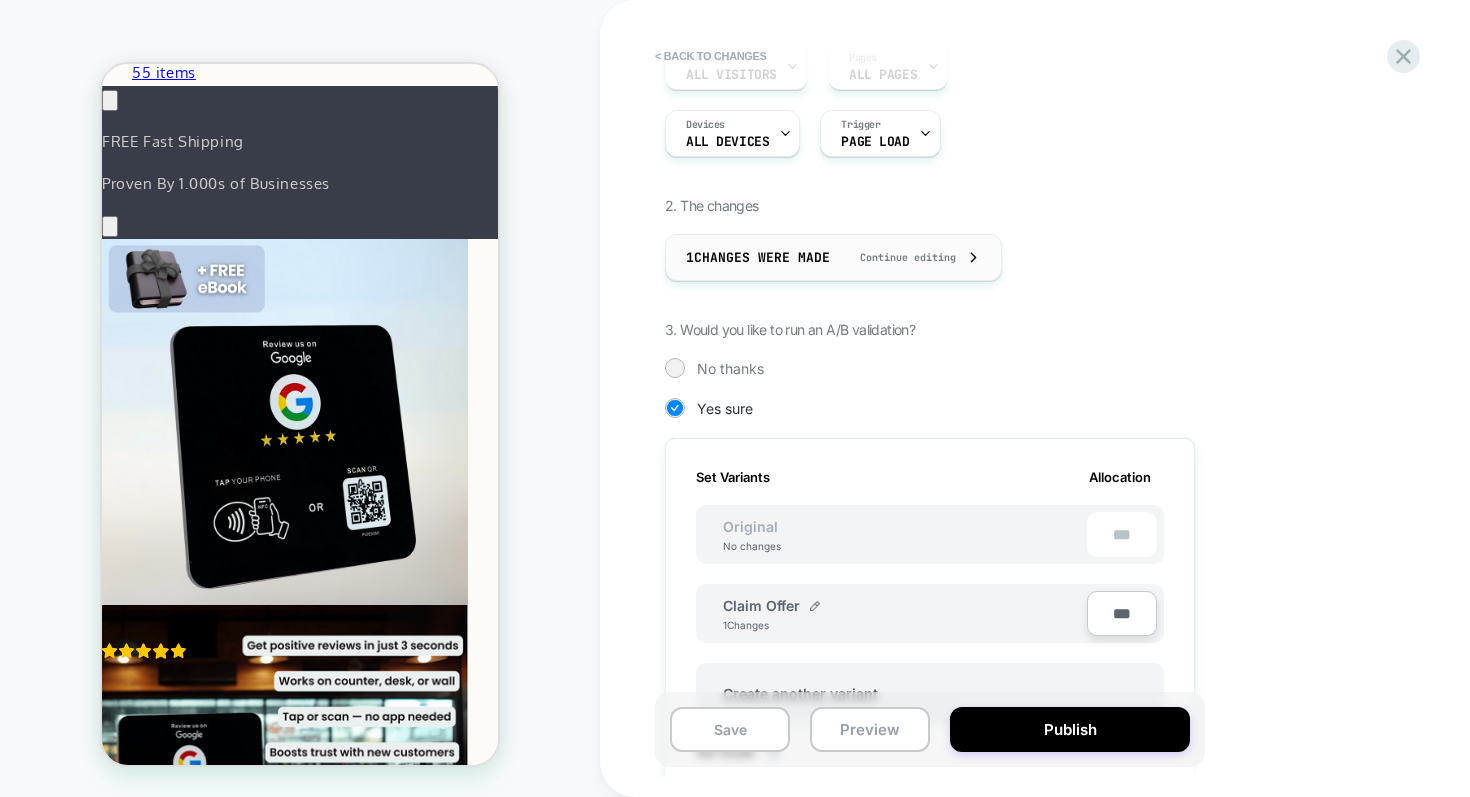 click on "1  Changes were made Continue editing" at bounding box center [833, 257] 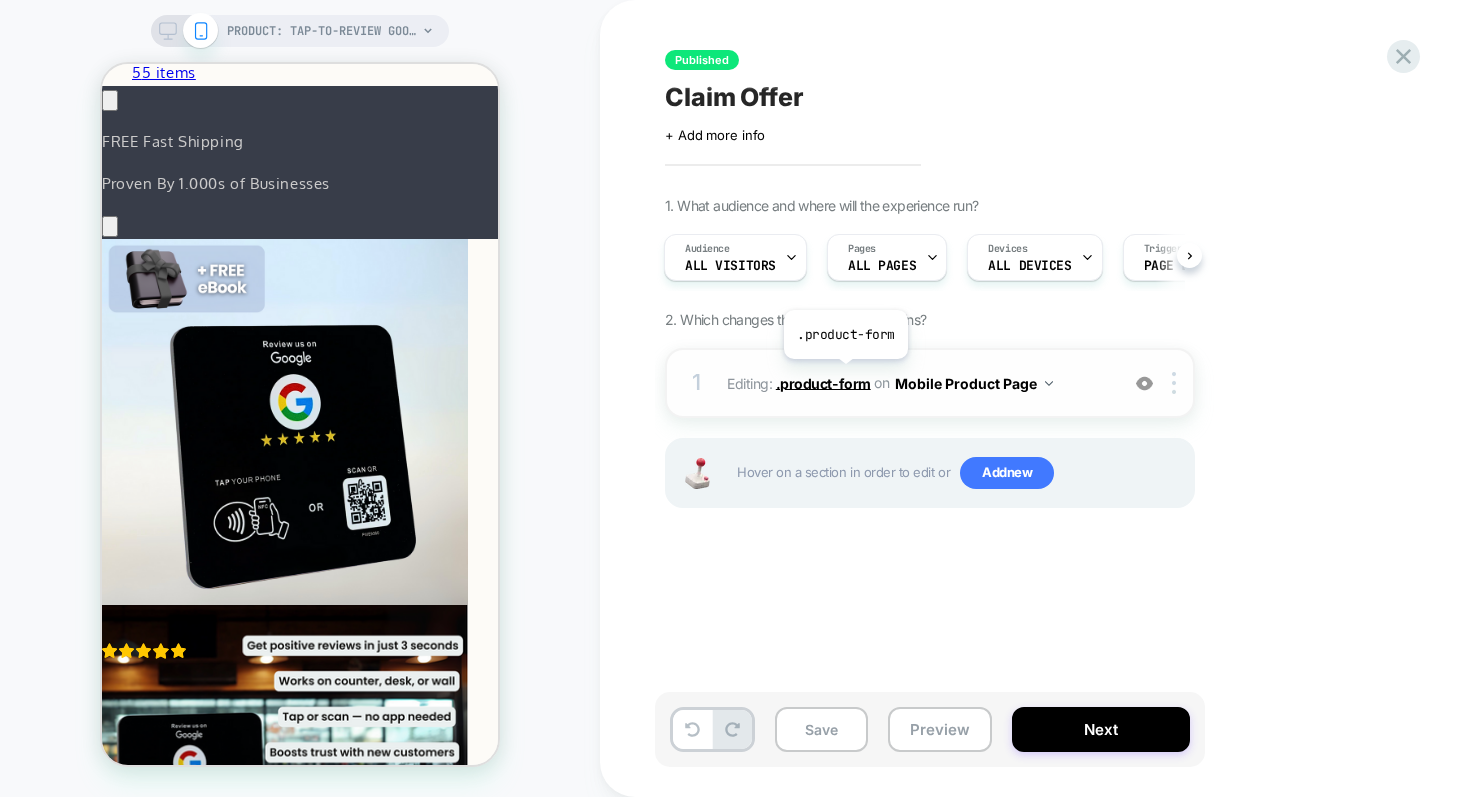 click on ".product-form" at bounding box center (823, 382) 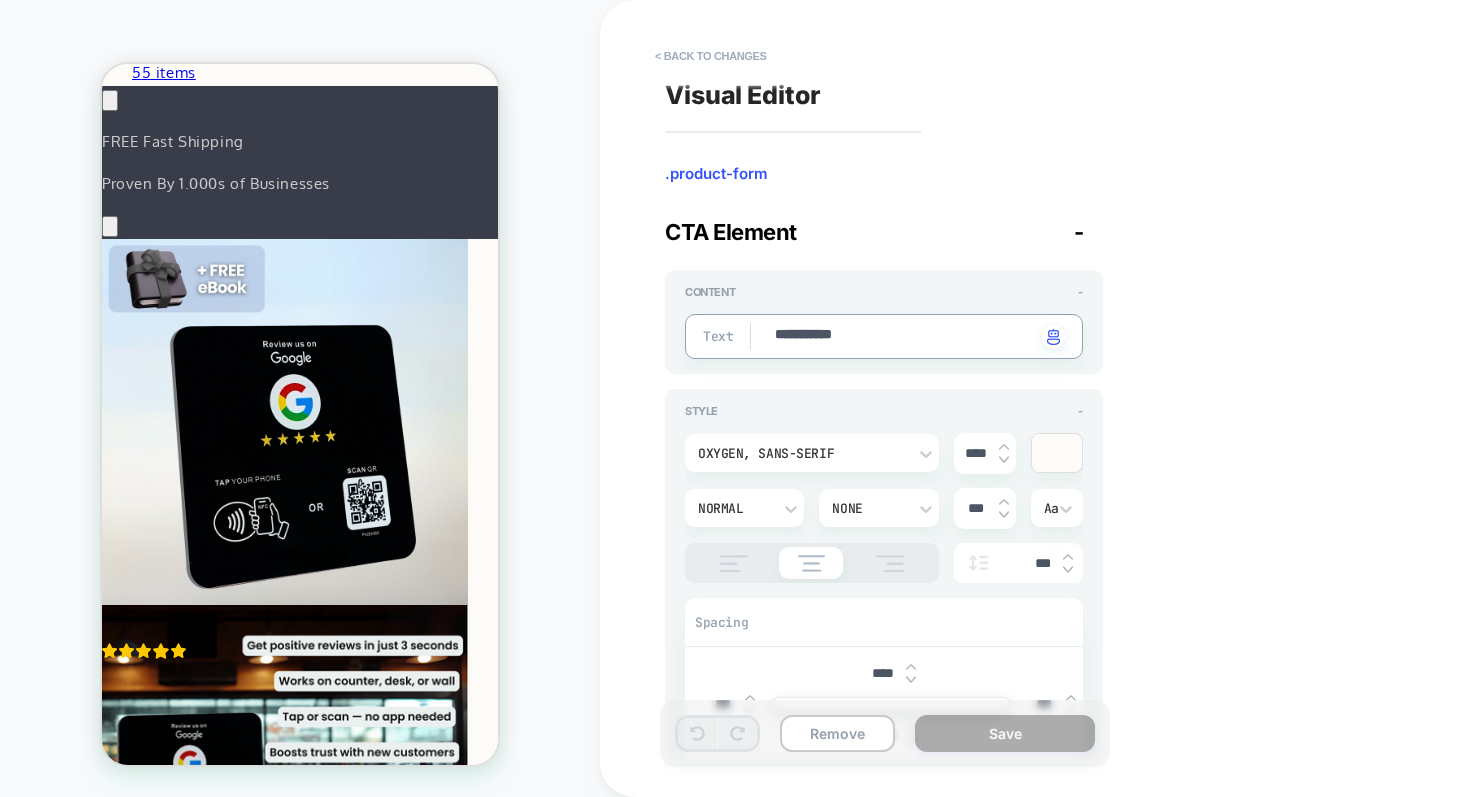 click on "**********" at bounding box center [904, 336] 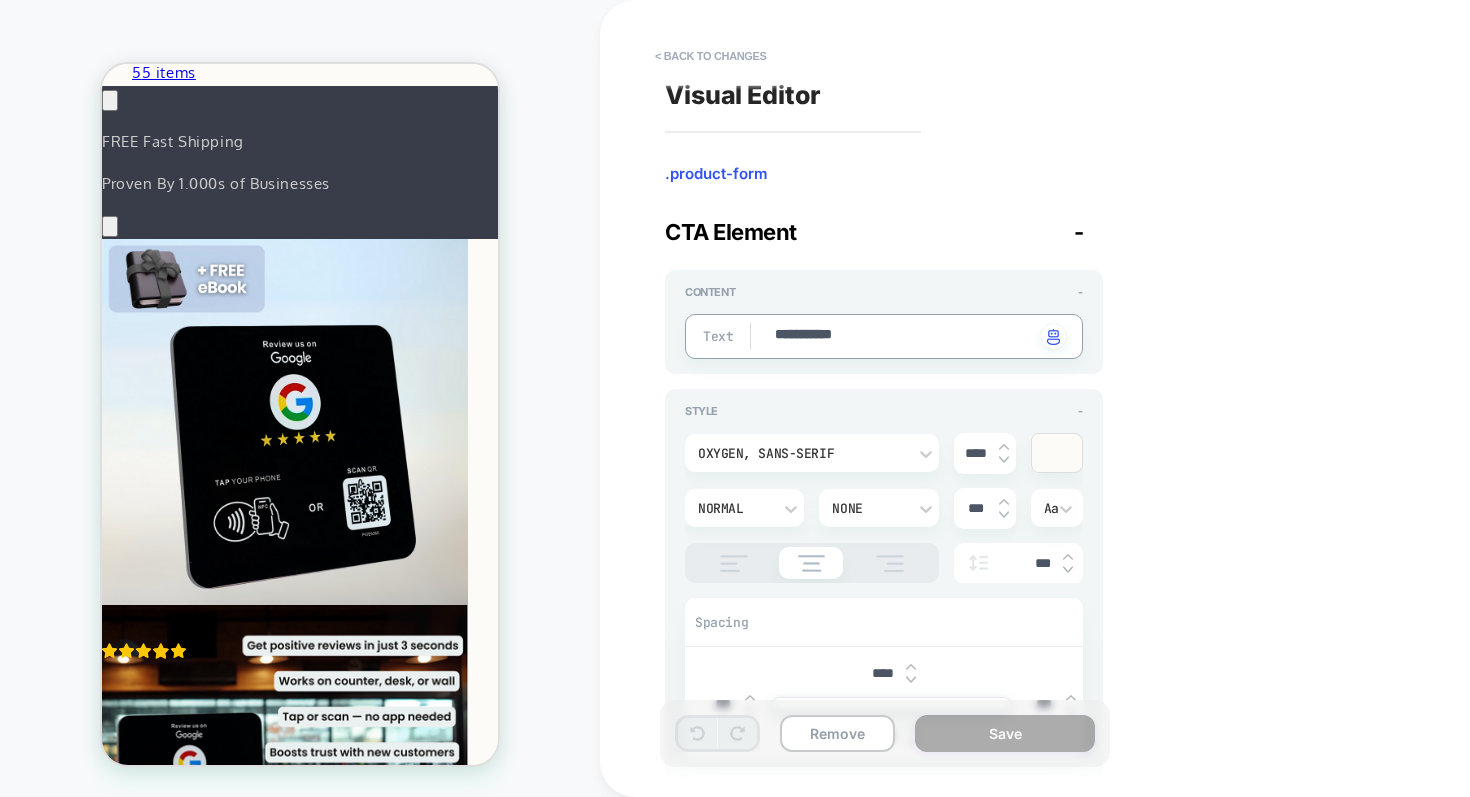 click on "**********" at bounding box center (904, 336) 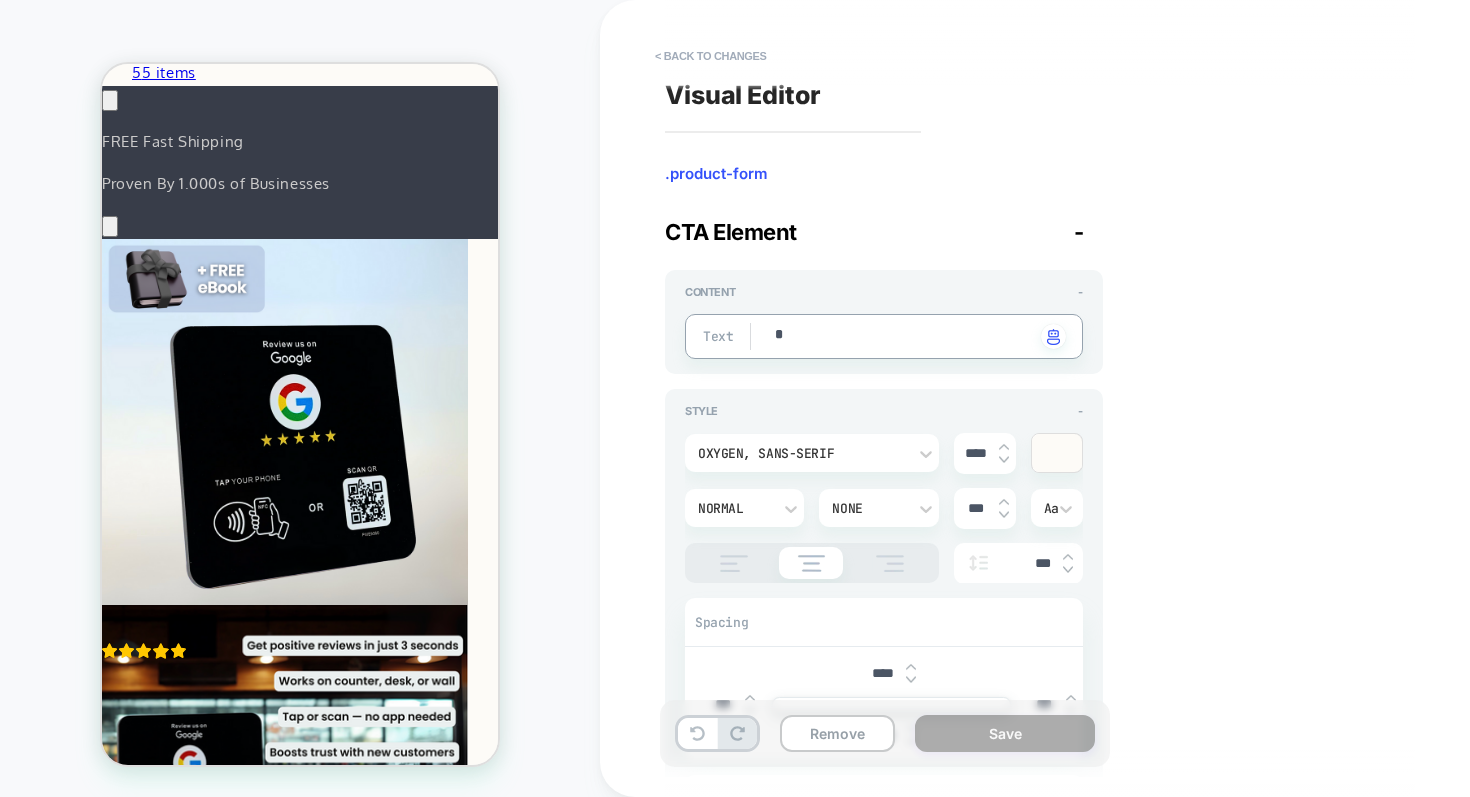 type on "*" 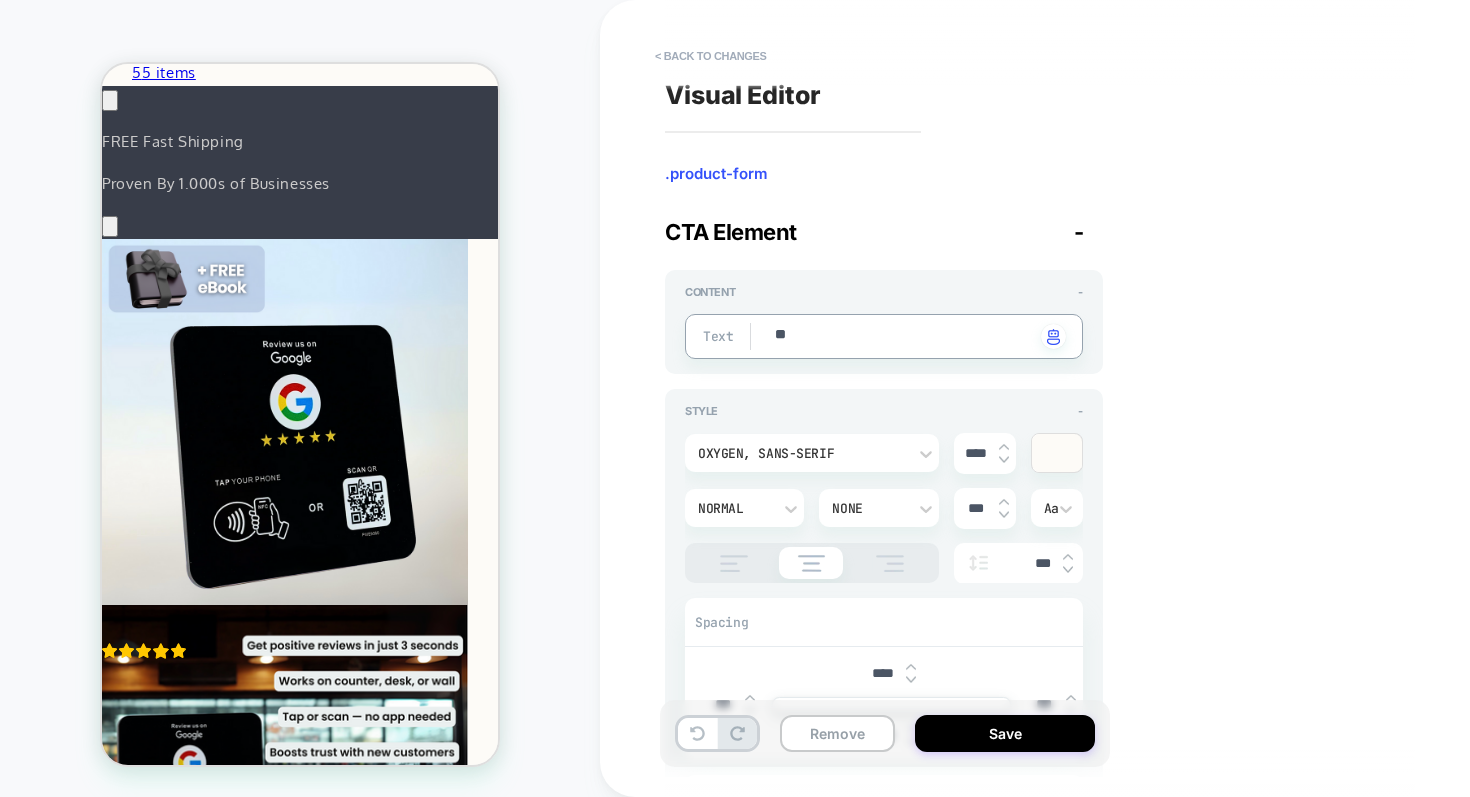 type on "*" 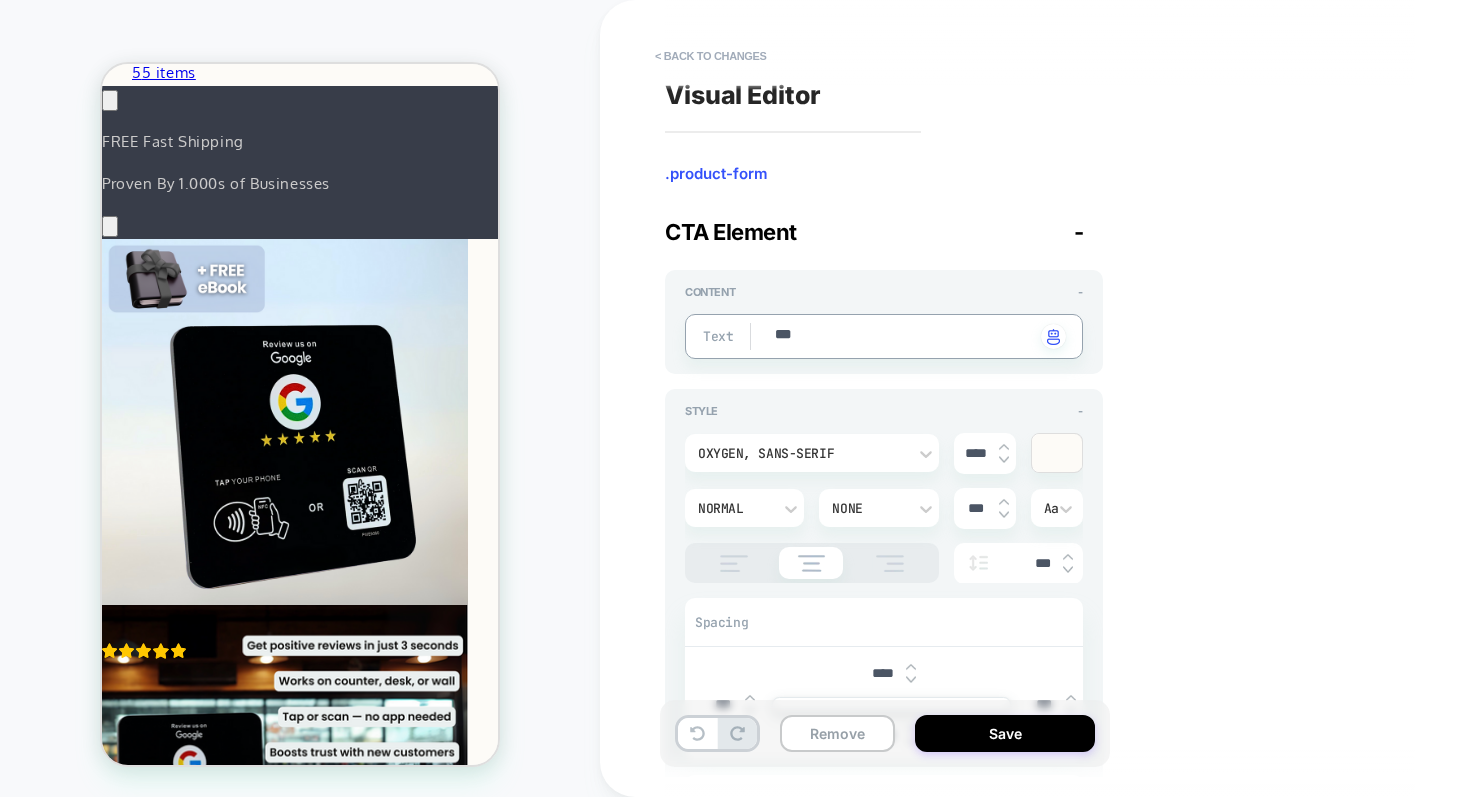 type on "*" 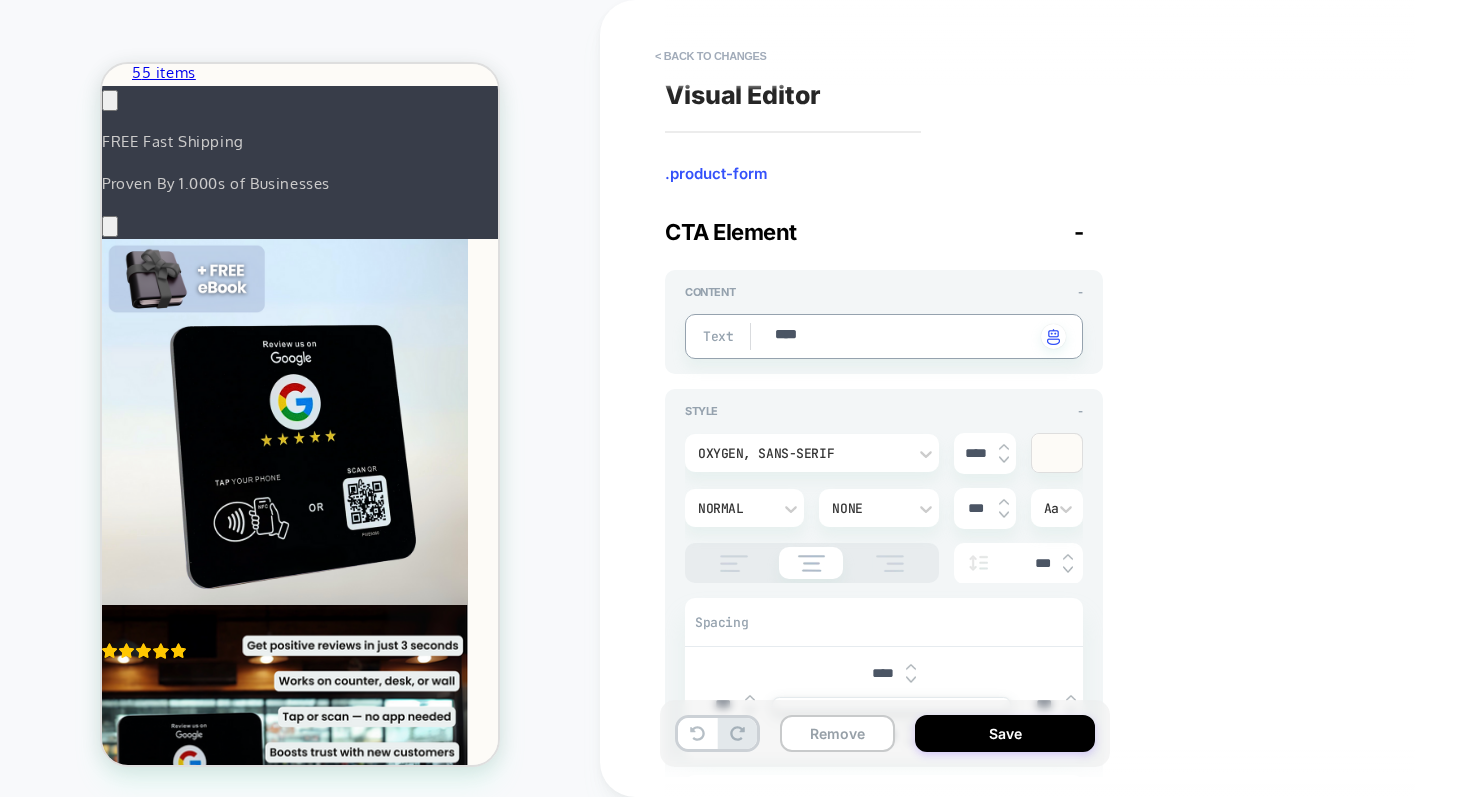 type on "*" 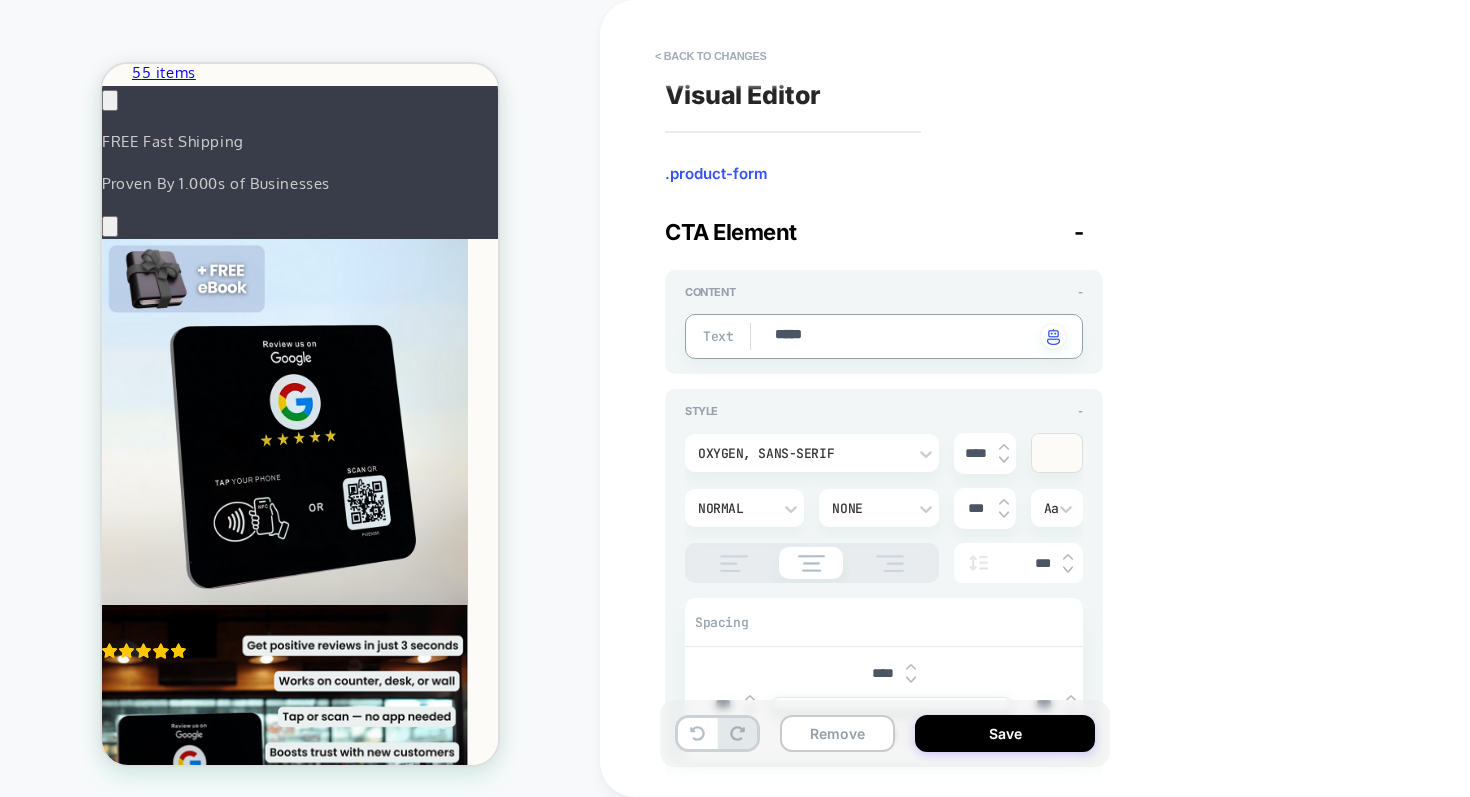 type on "*" 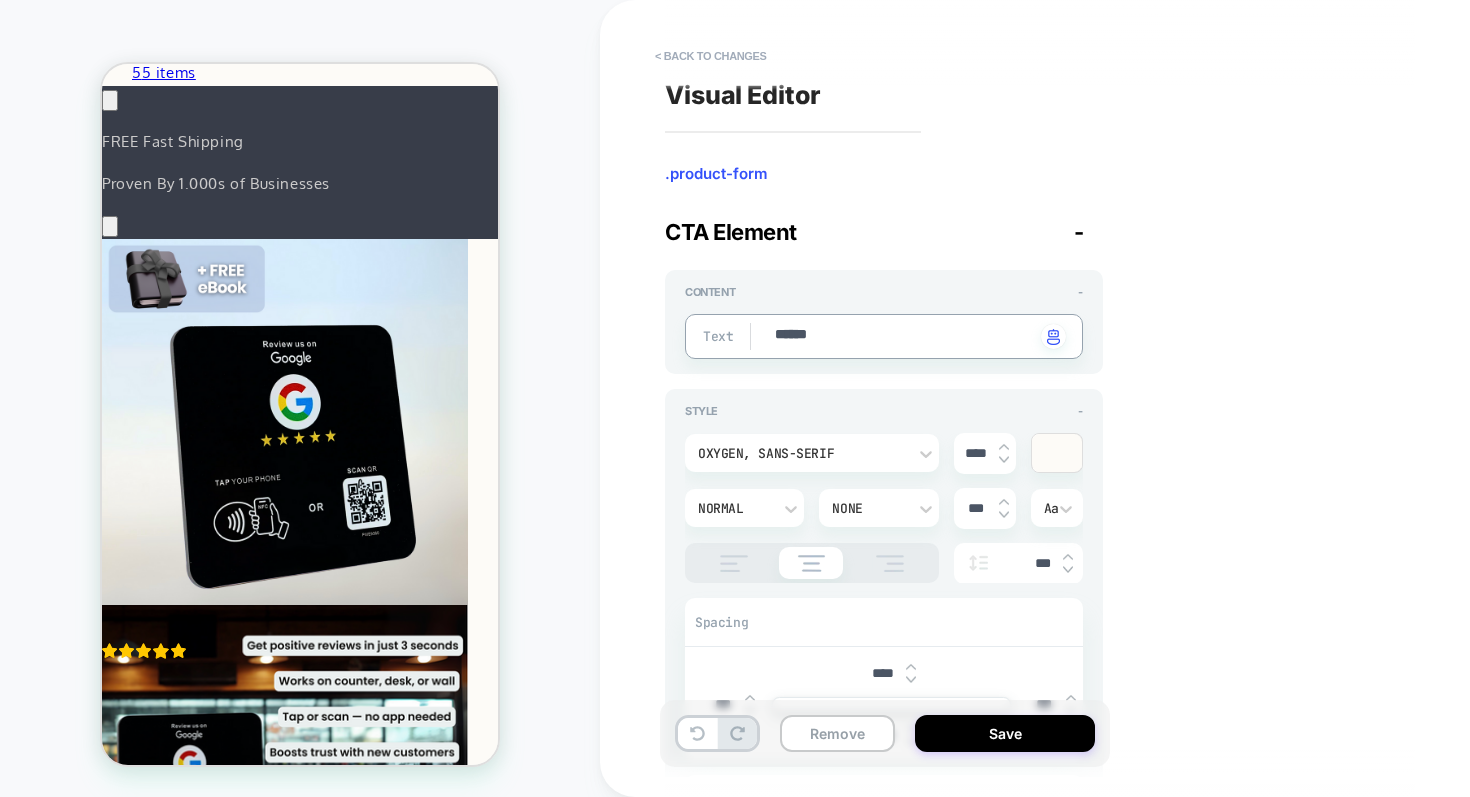 type on "*" 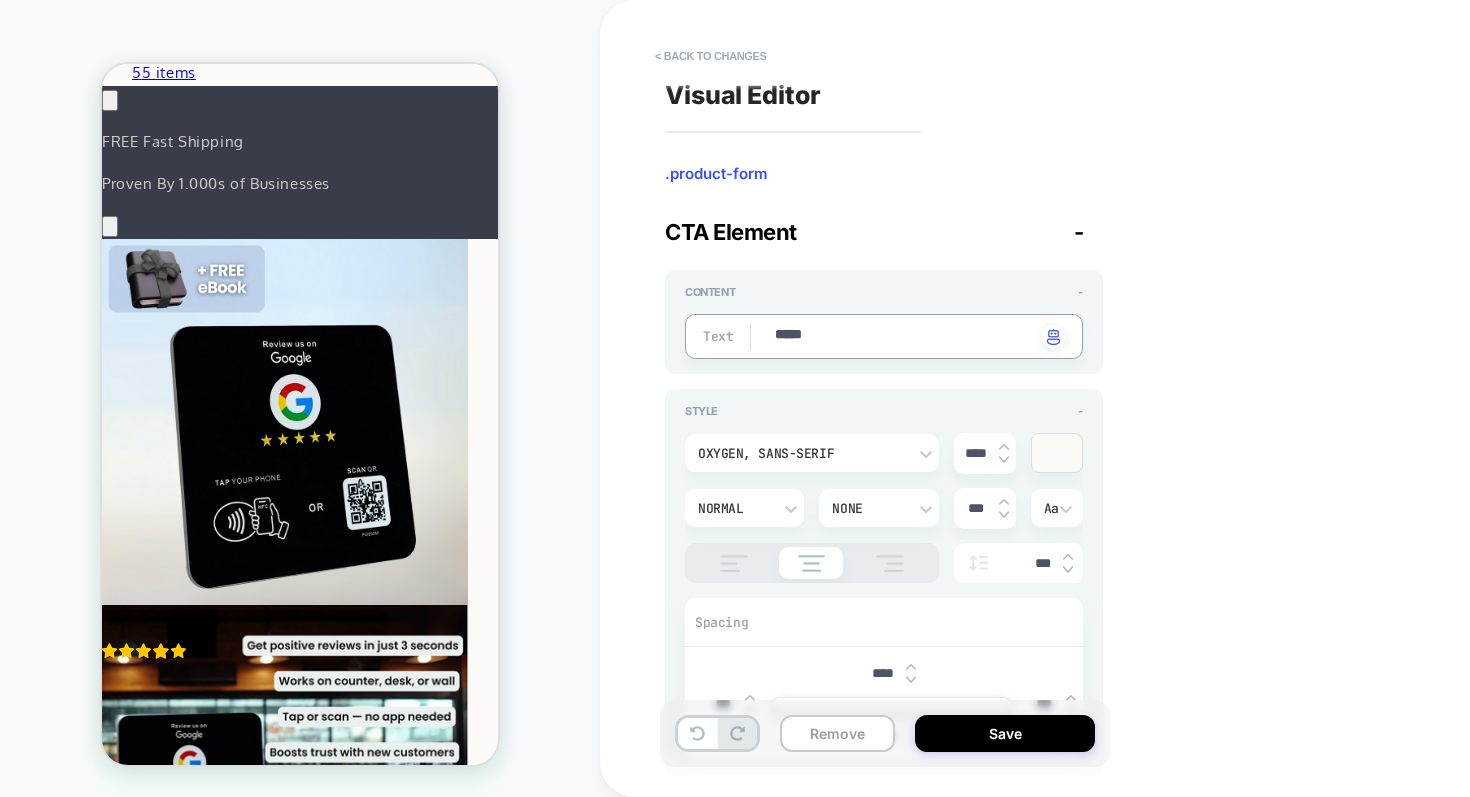 type on "*" 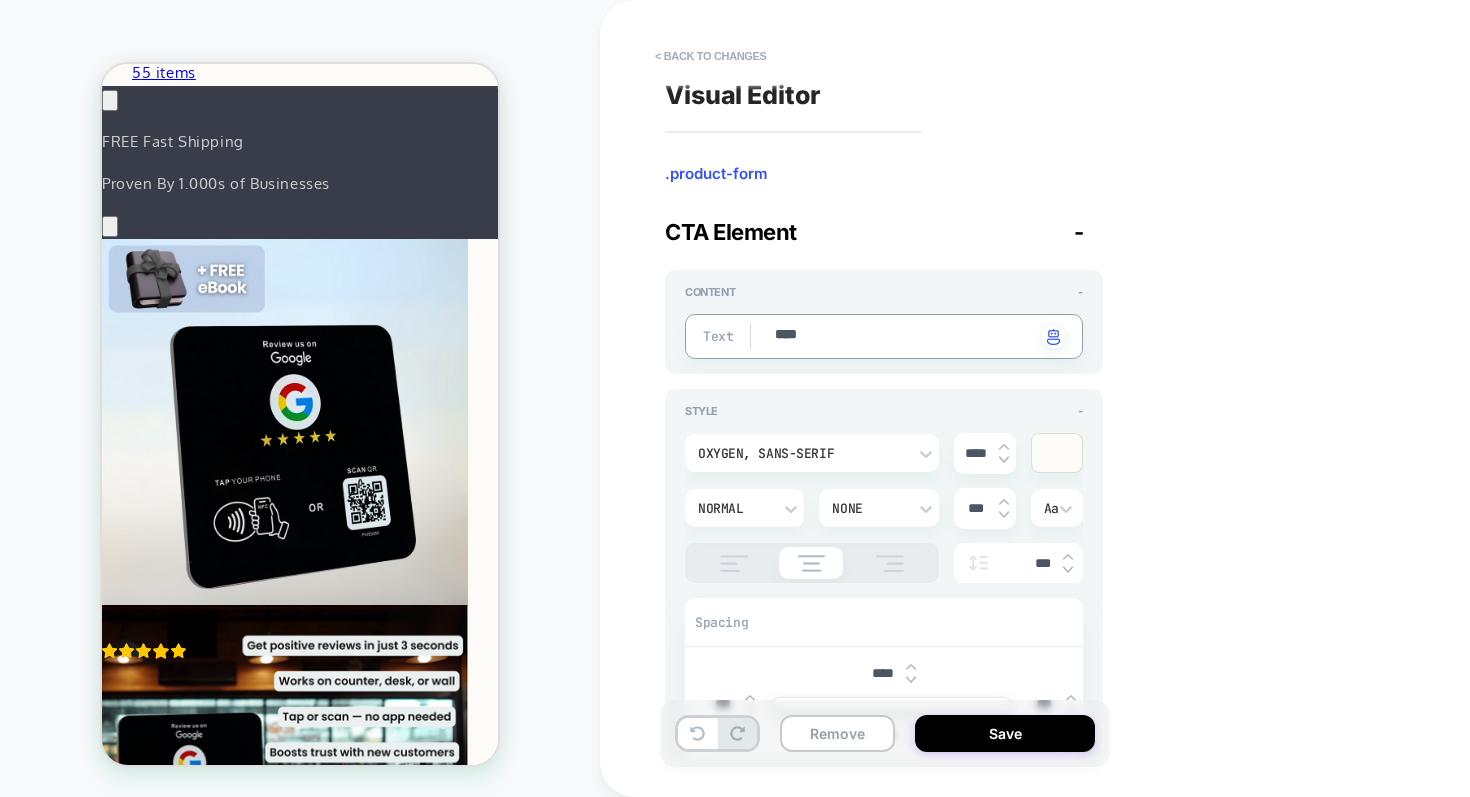 type on "*" 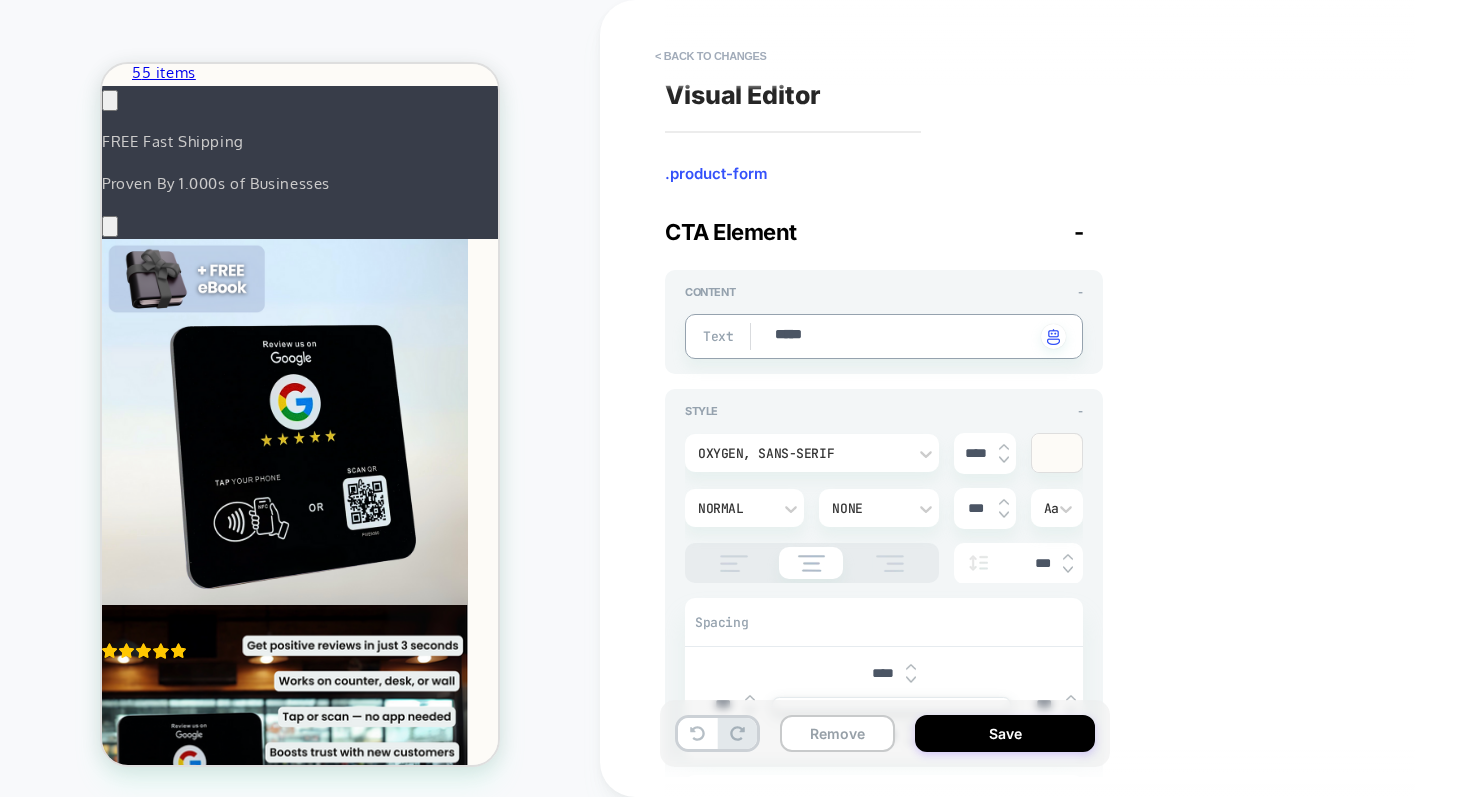 type on "*" 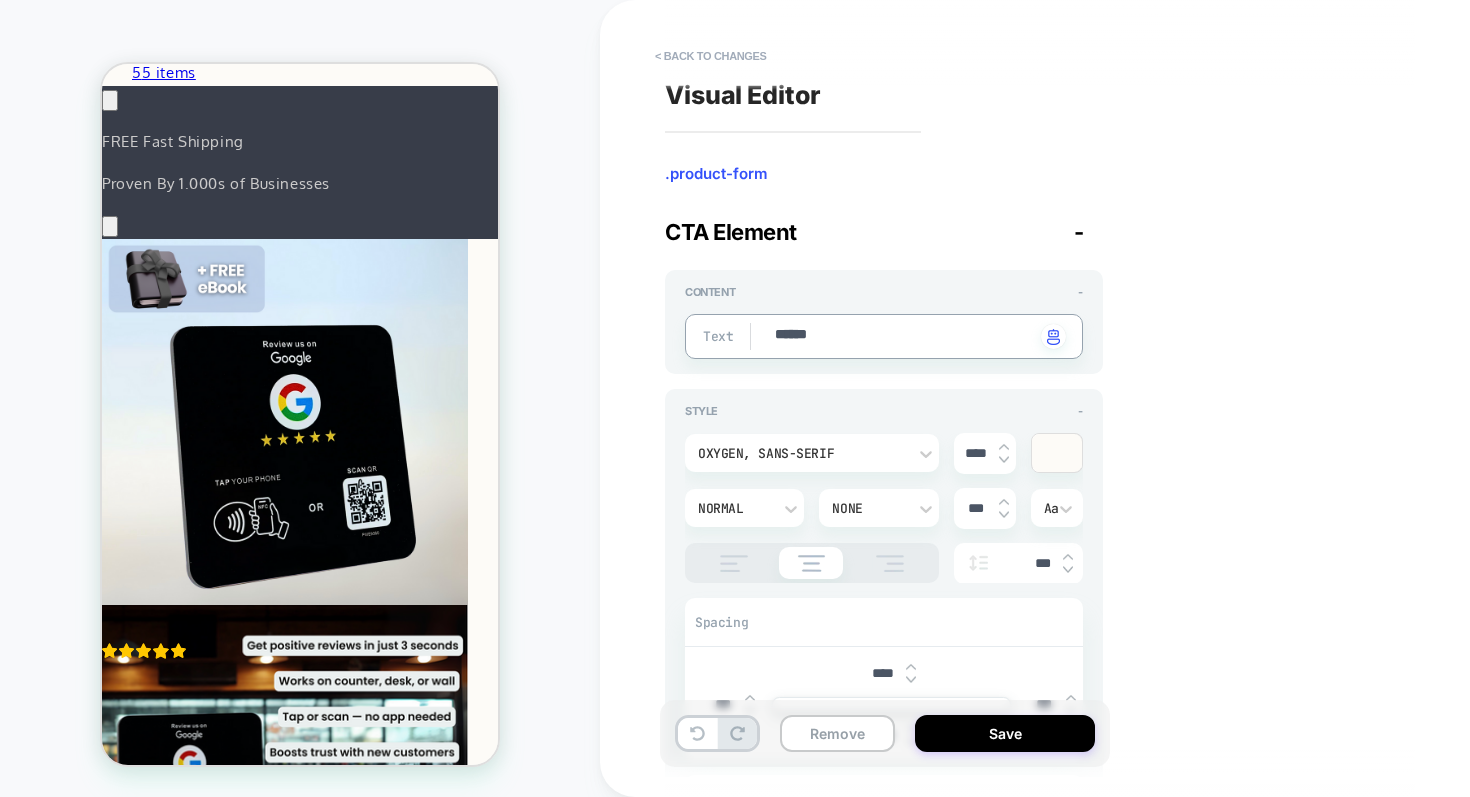 type on "*" 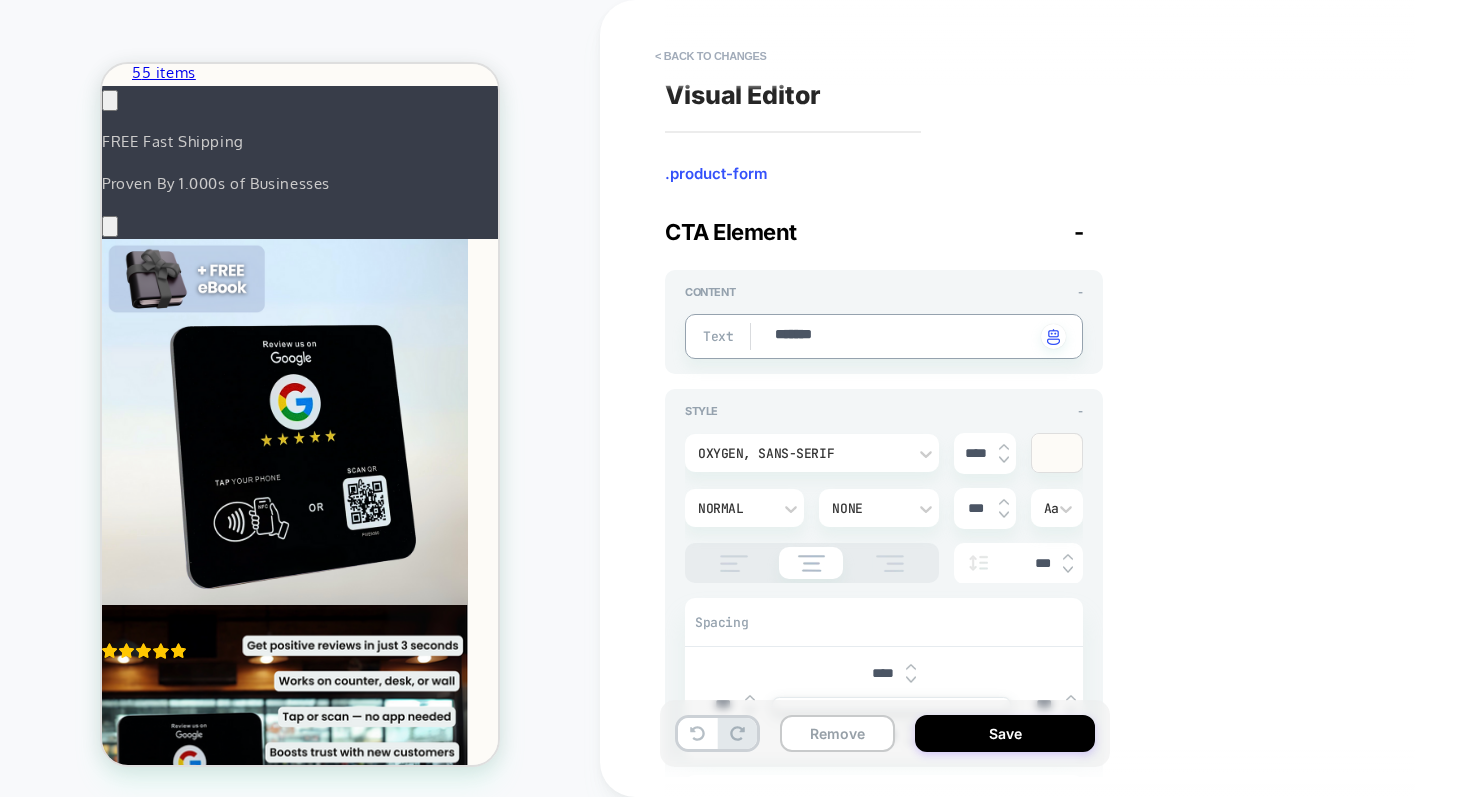 type on "*" 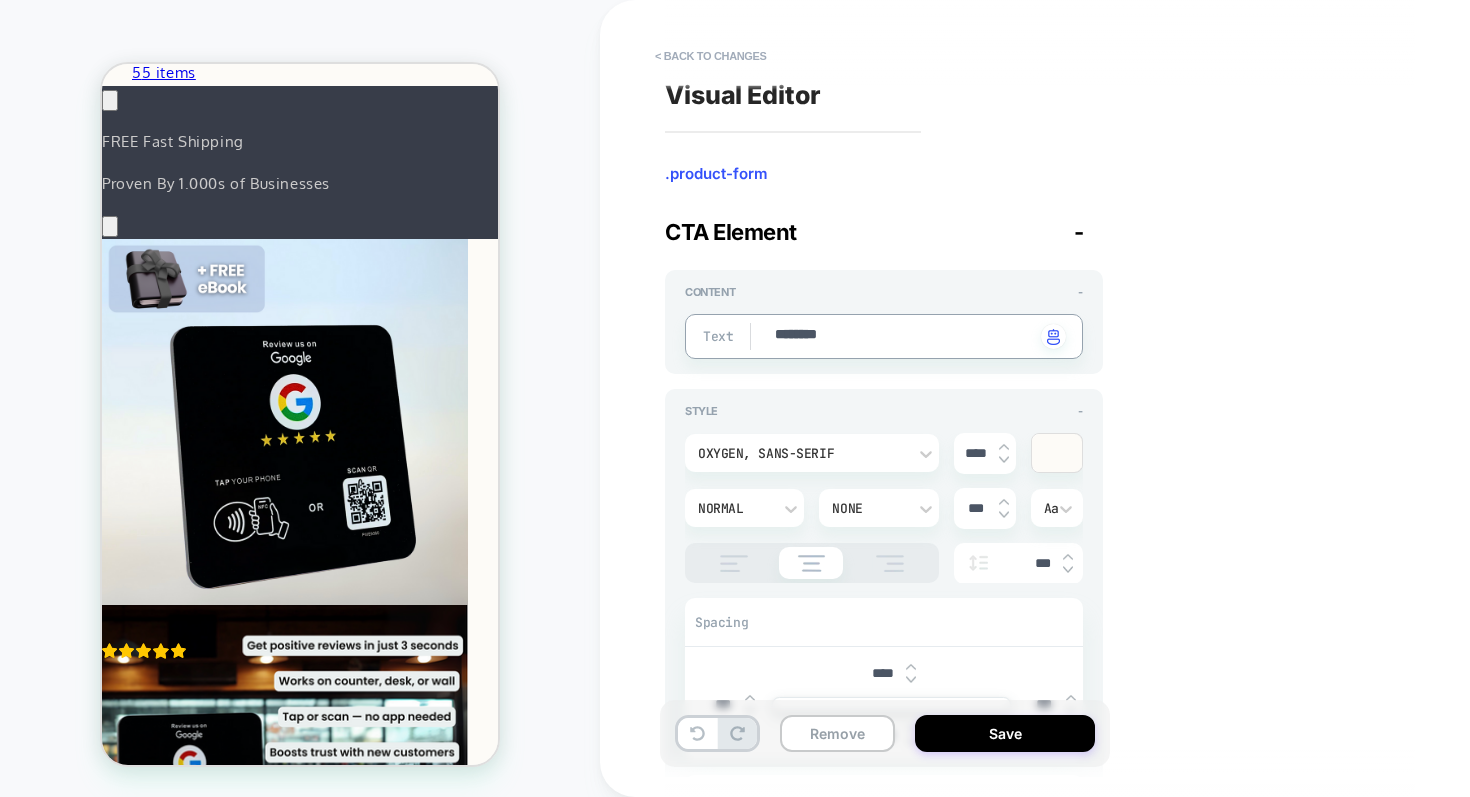 type on "*" 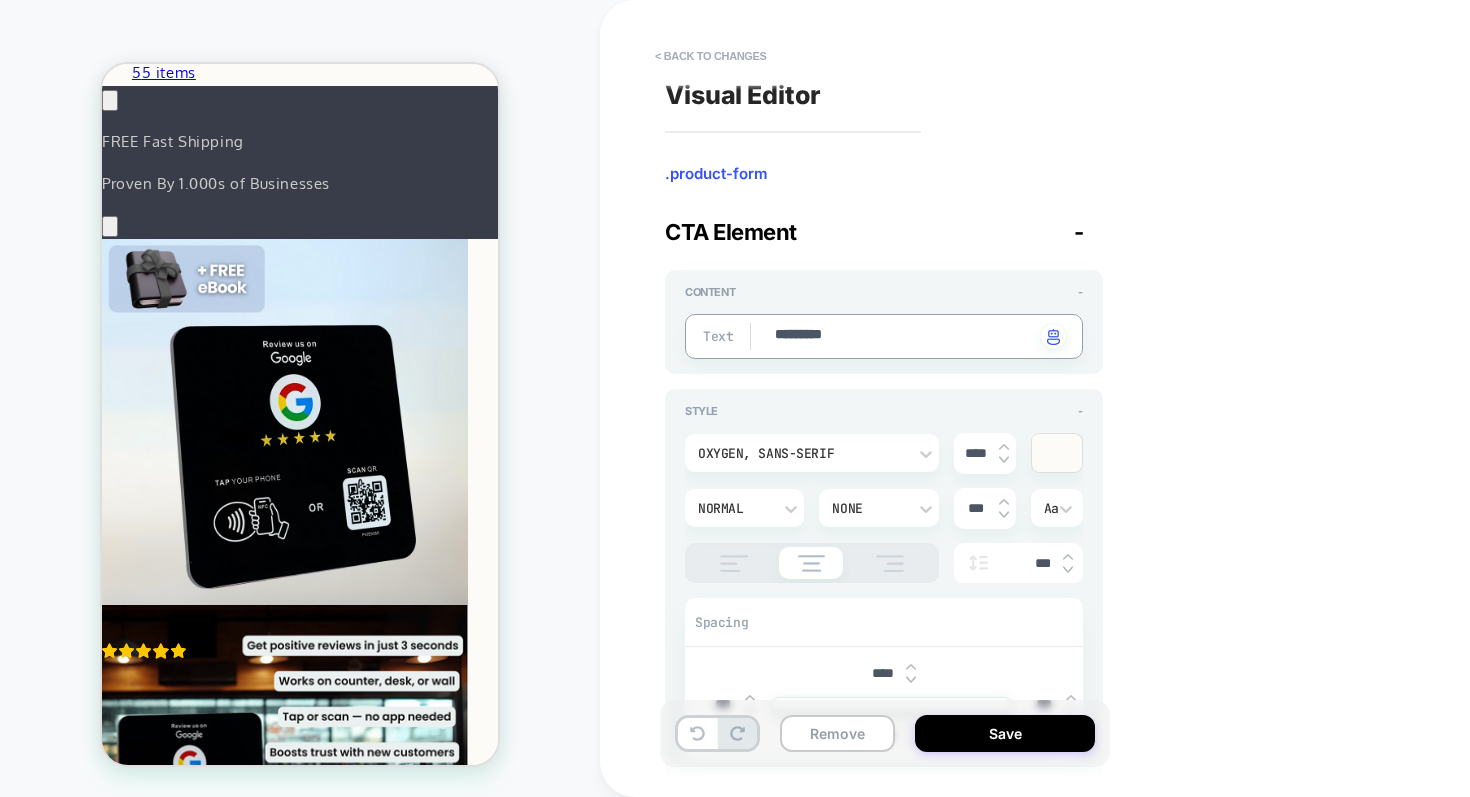 type on "*" 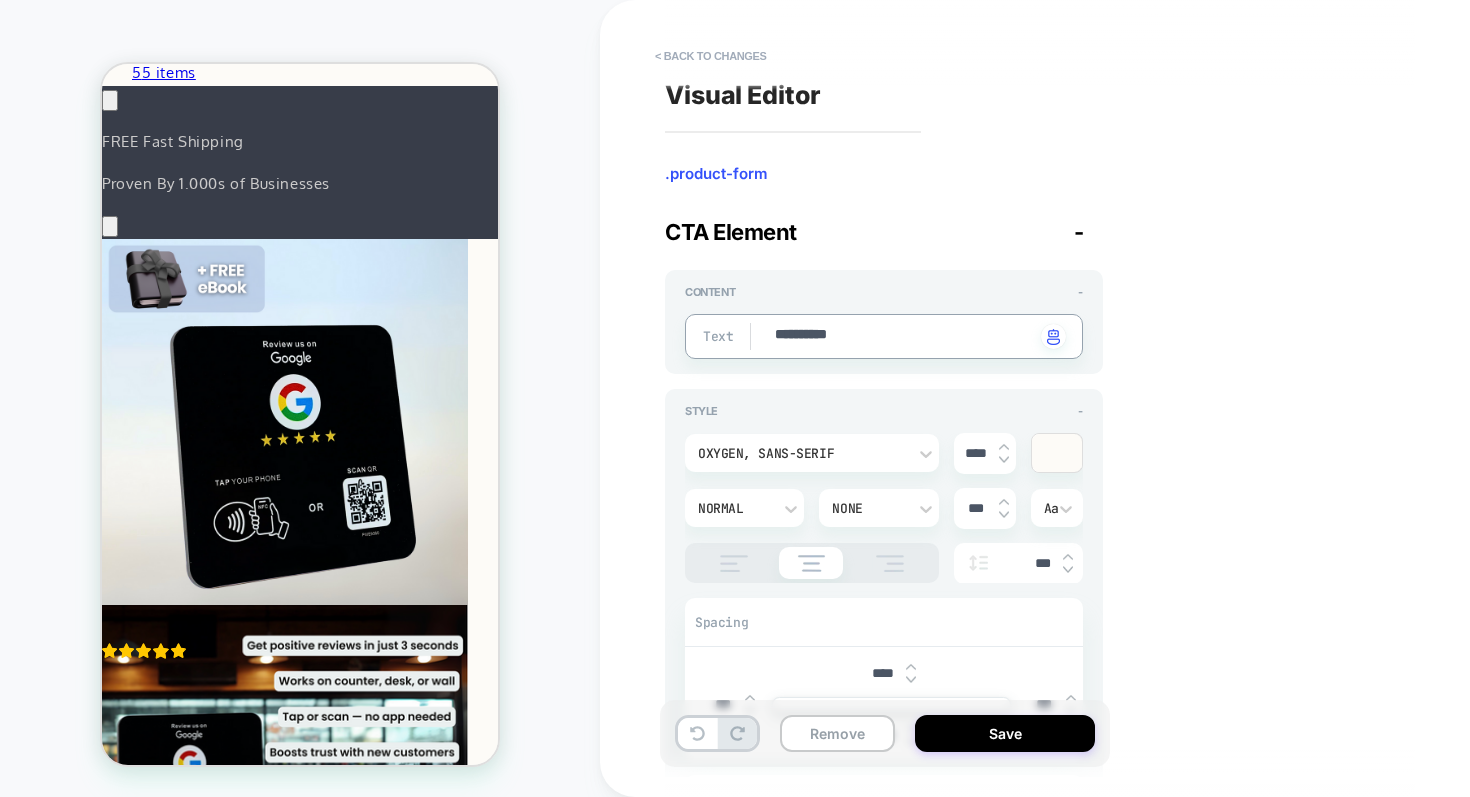 type on "*" 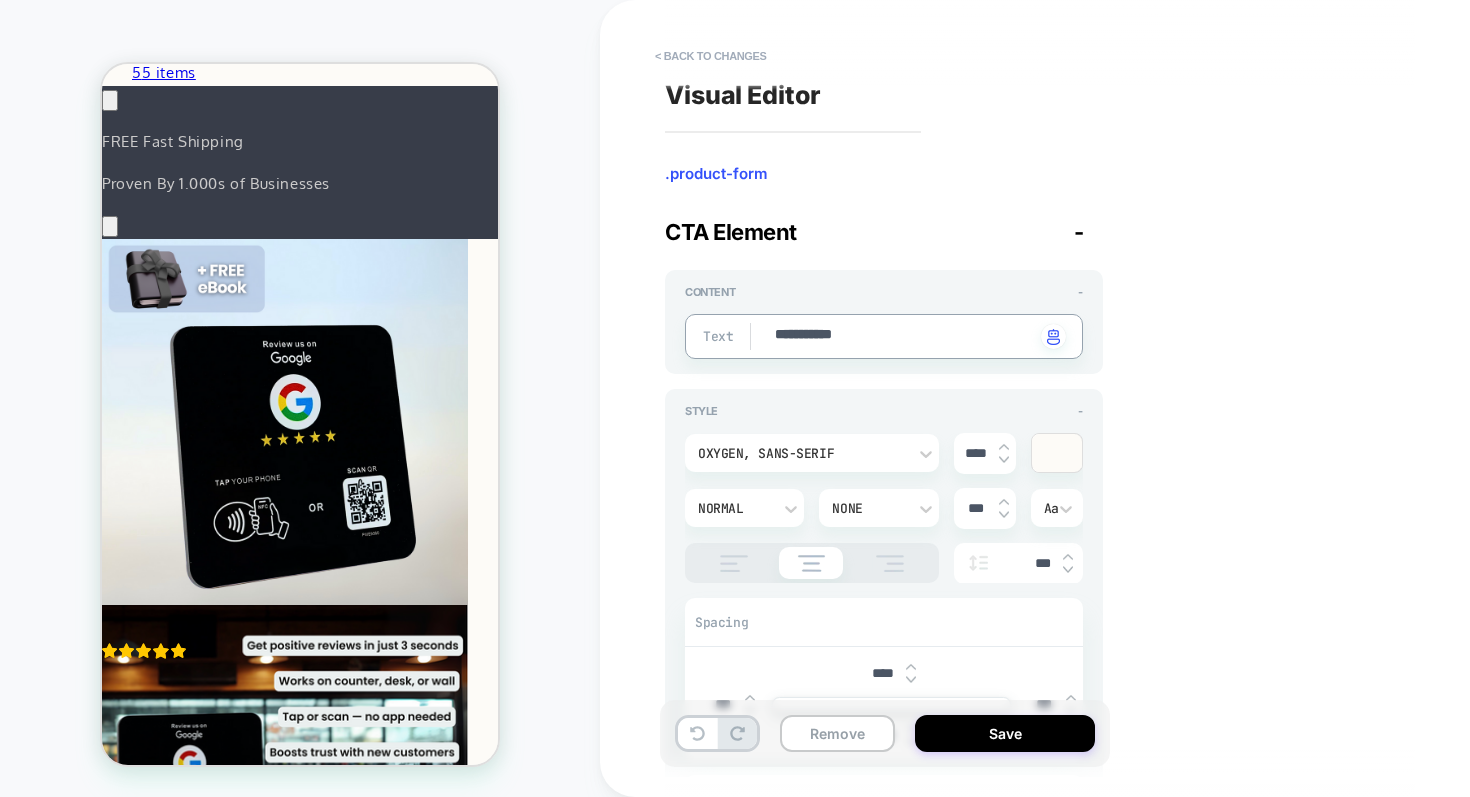 type on "*" 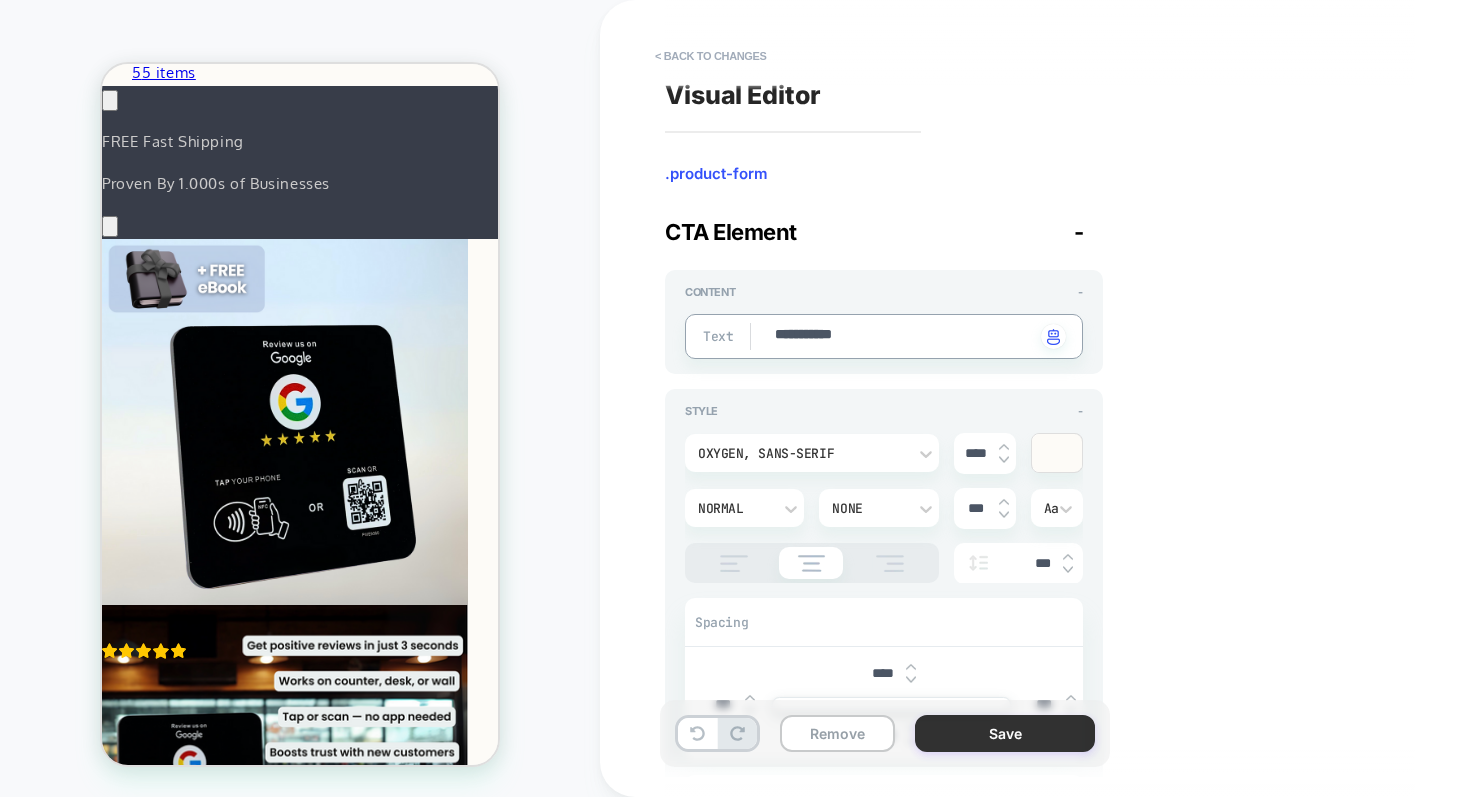 type on "**********" 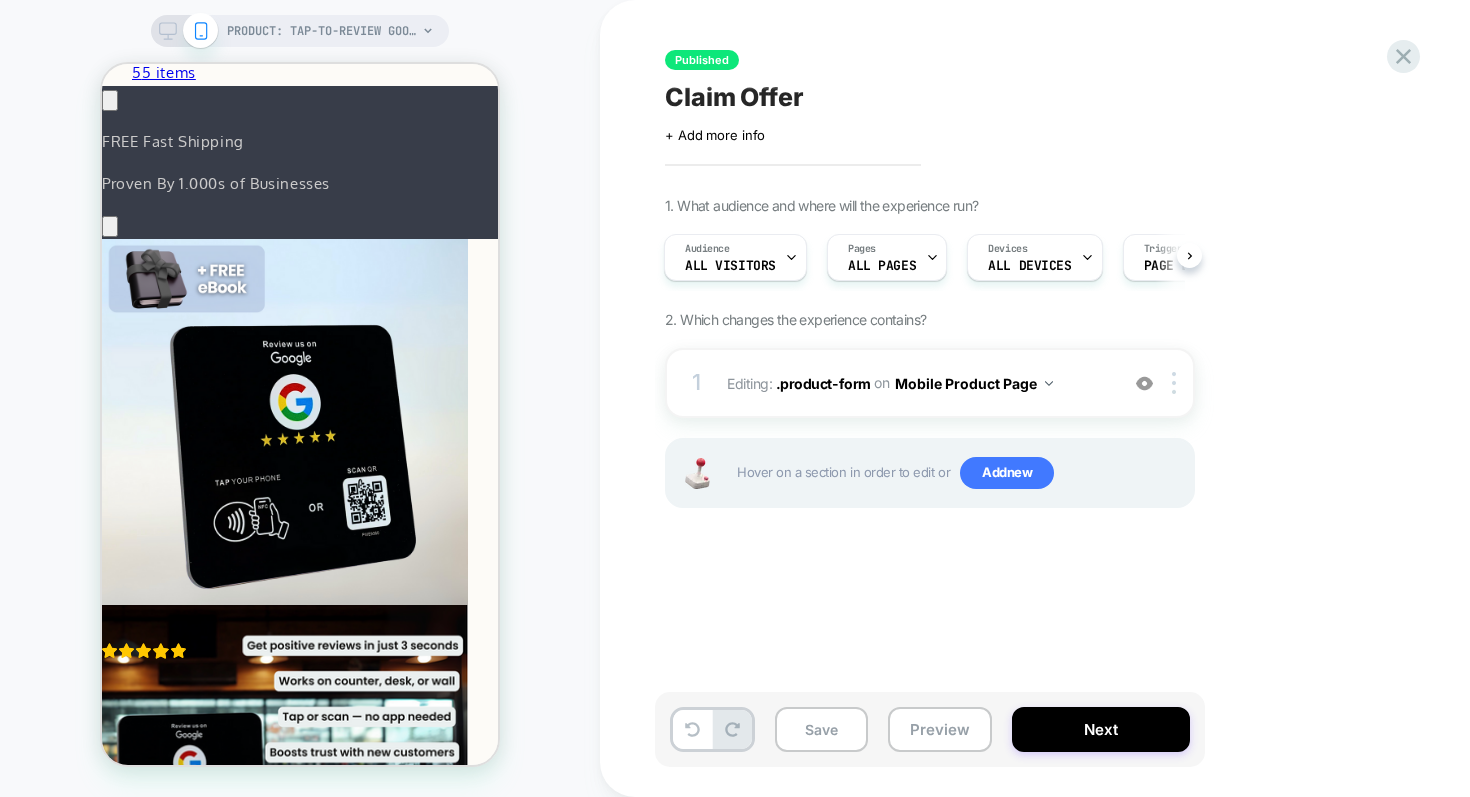 click 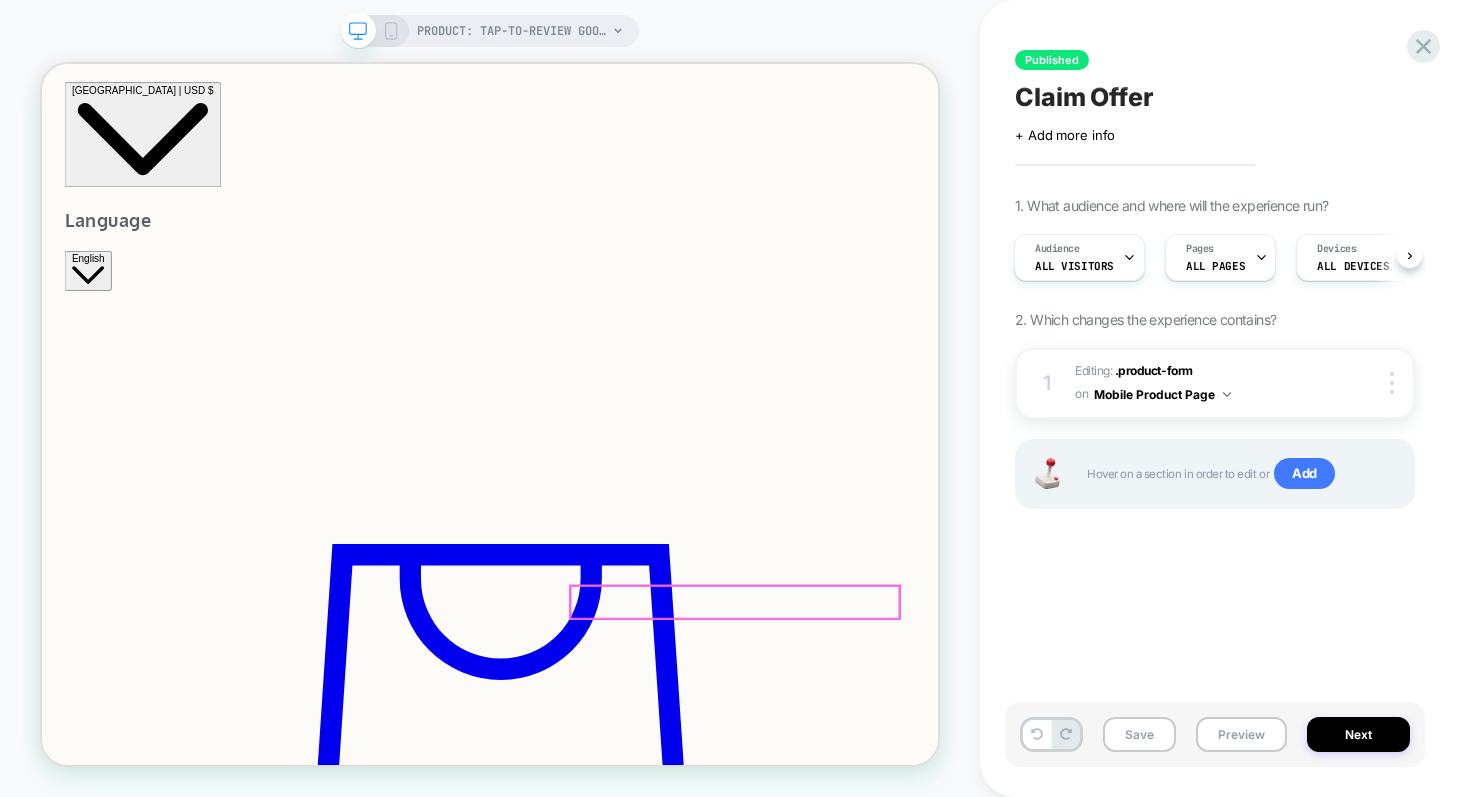 click on "Add to cart" at bounding box center [82, 2749] 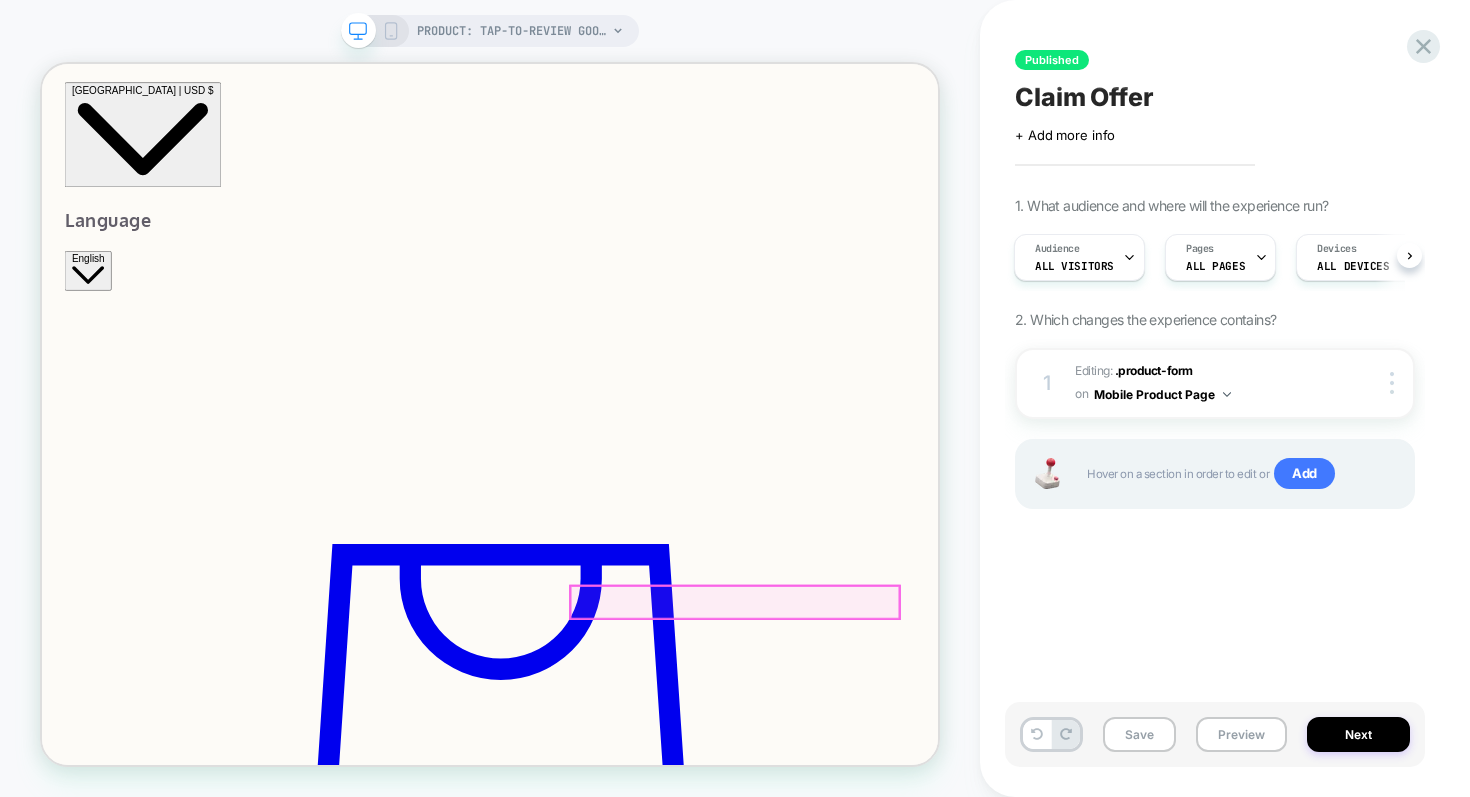 click on "Add to cart" at bounding box center [82, 2749] 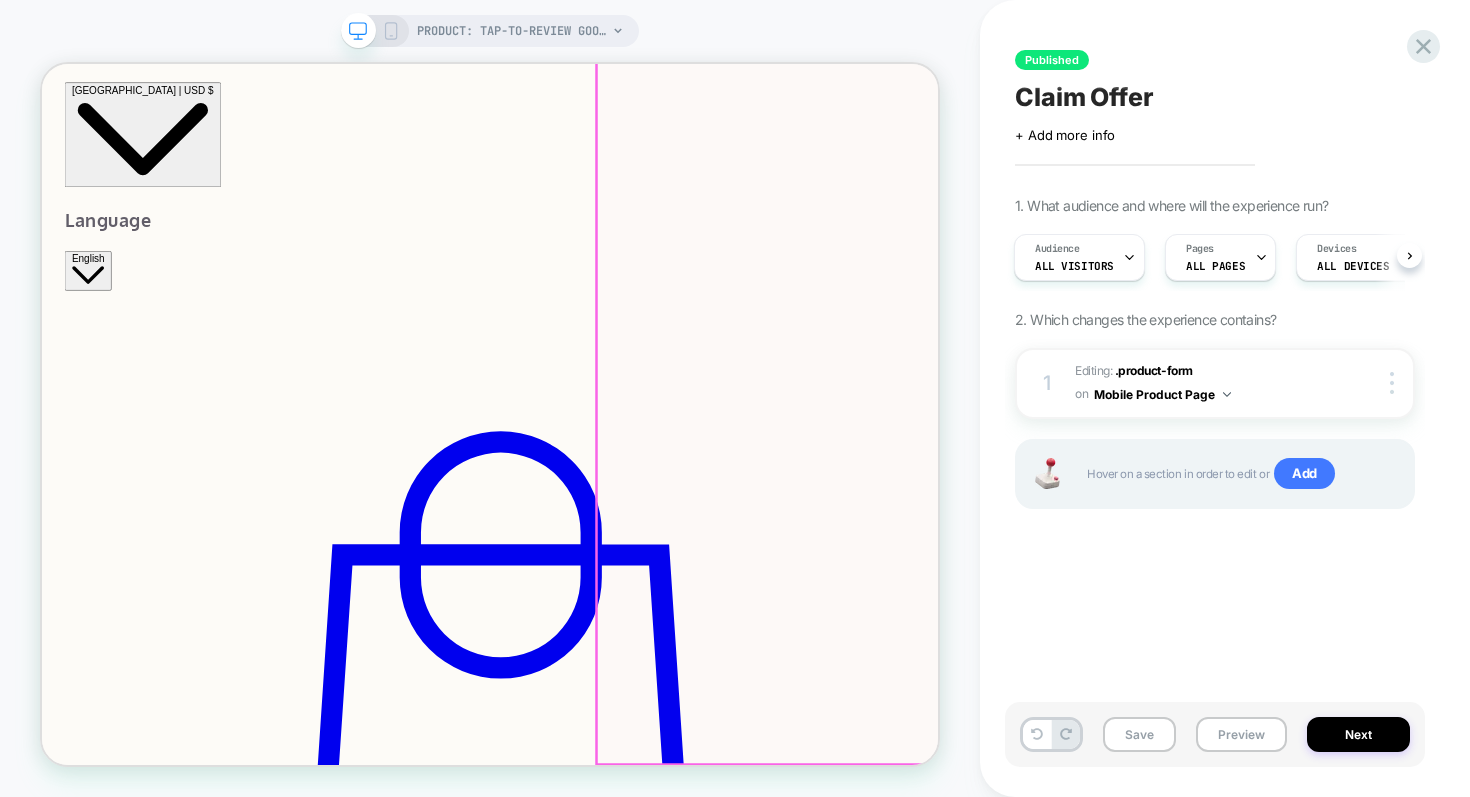 select on "*****" 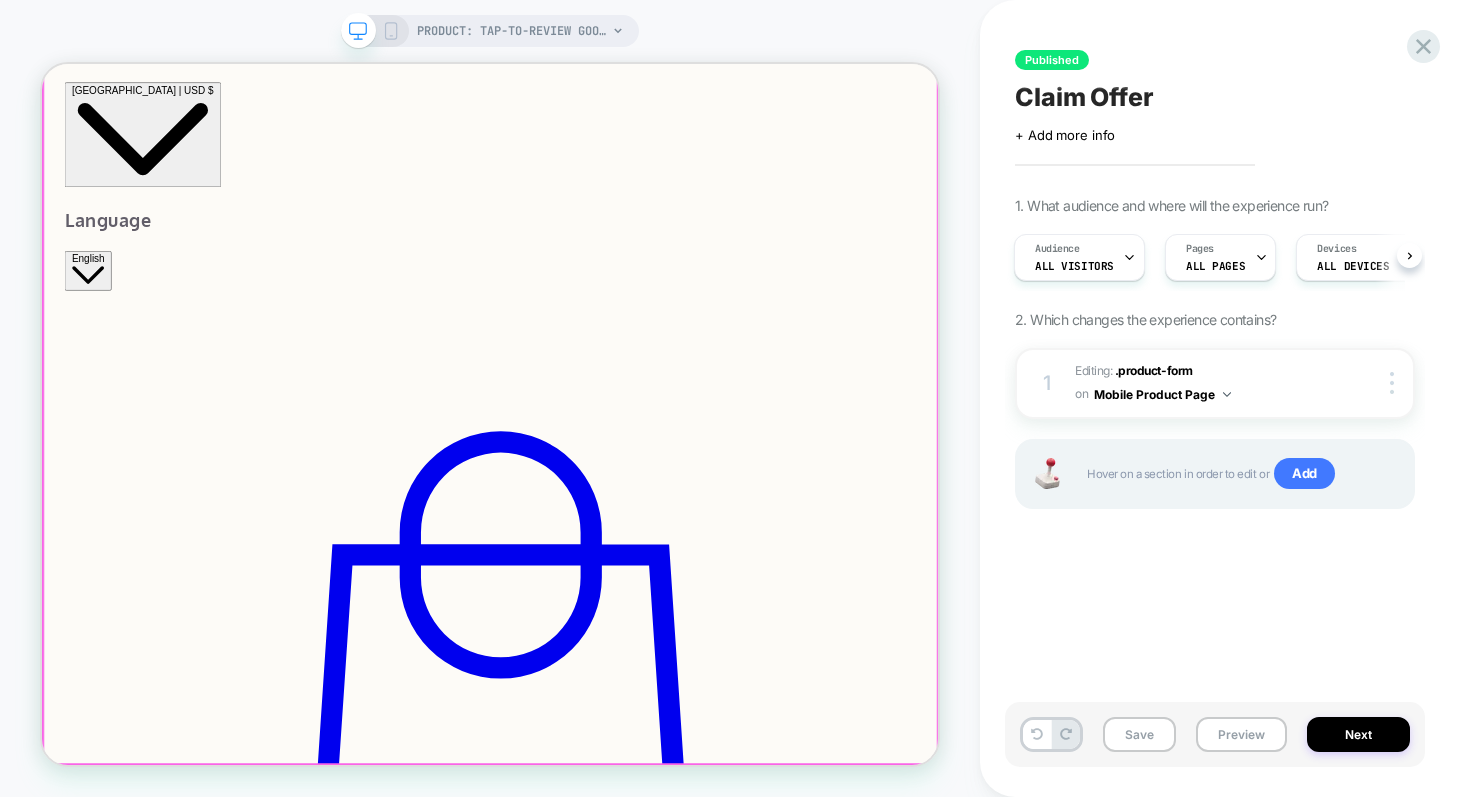 click at bounding box center (639, 49291) 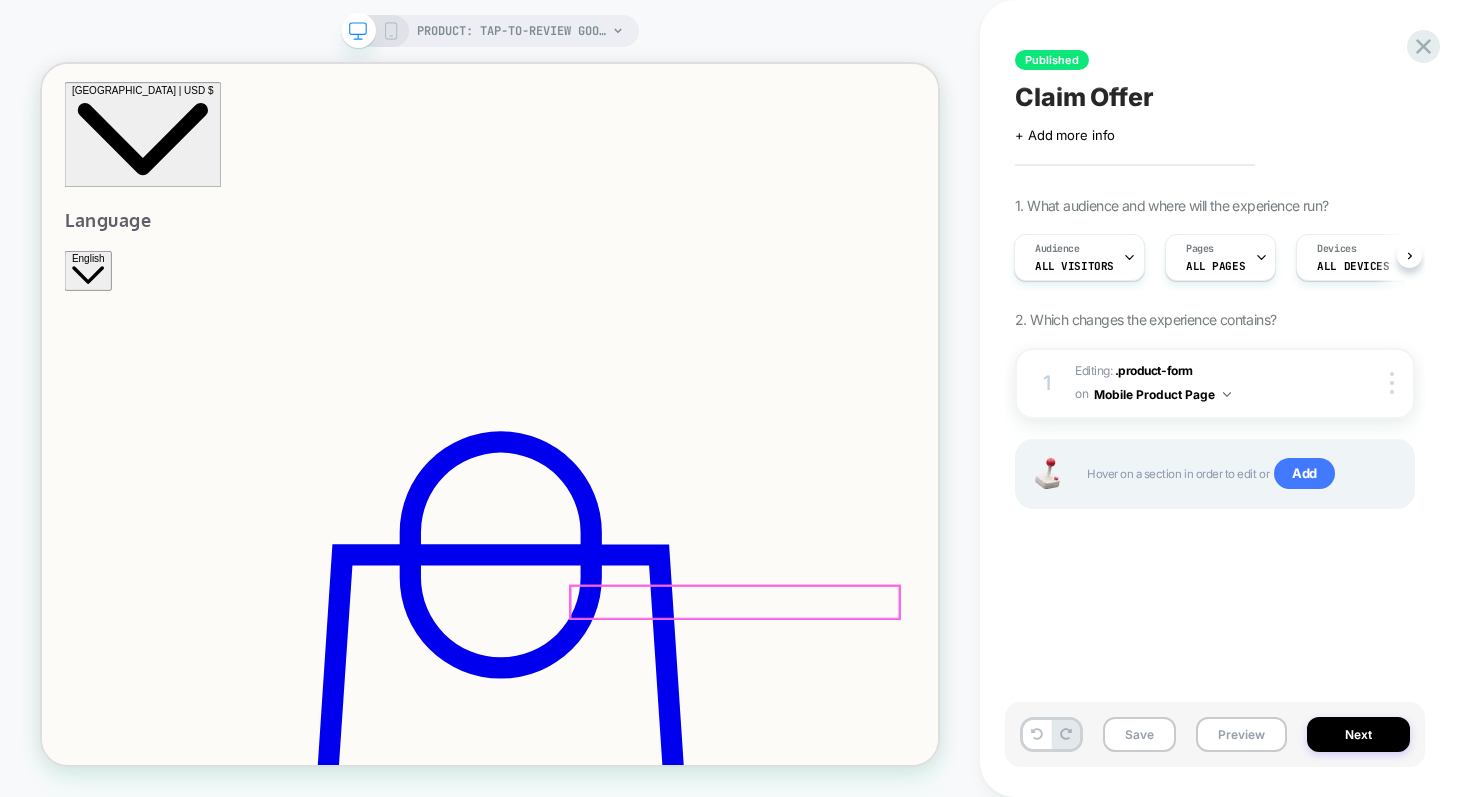 click on "Add to cart" at bounding box center (82, 2778) 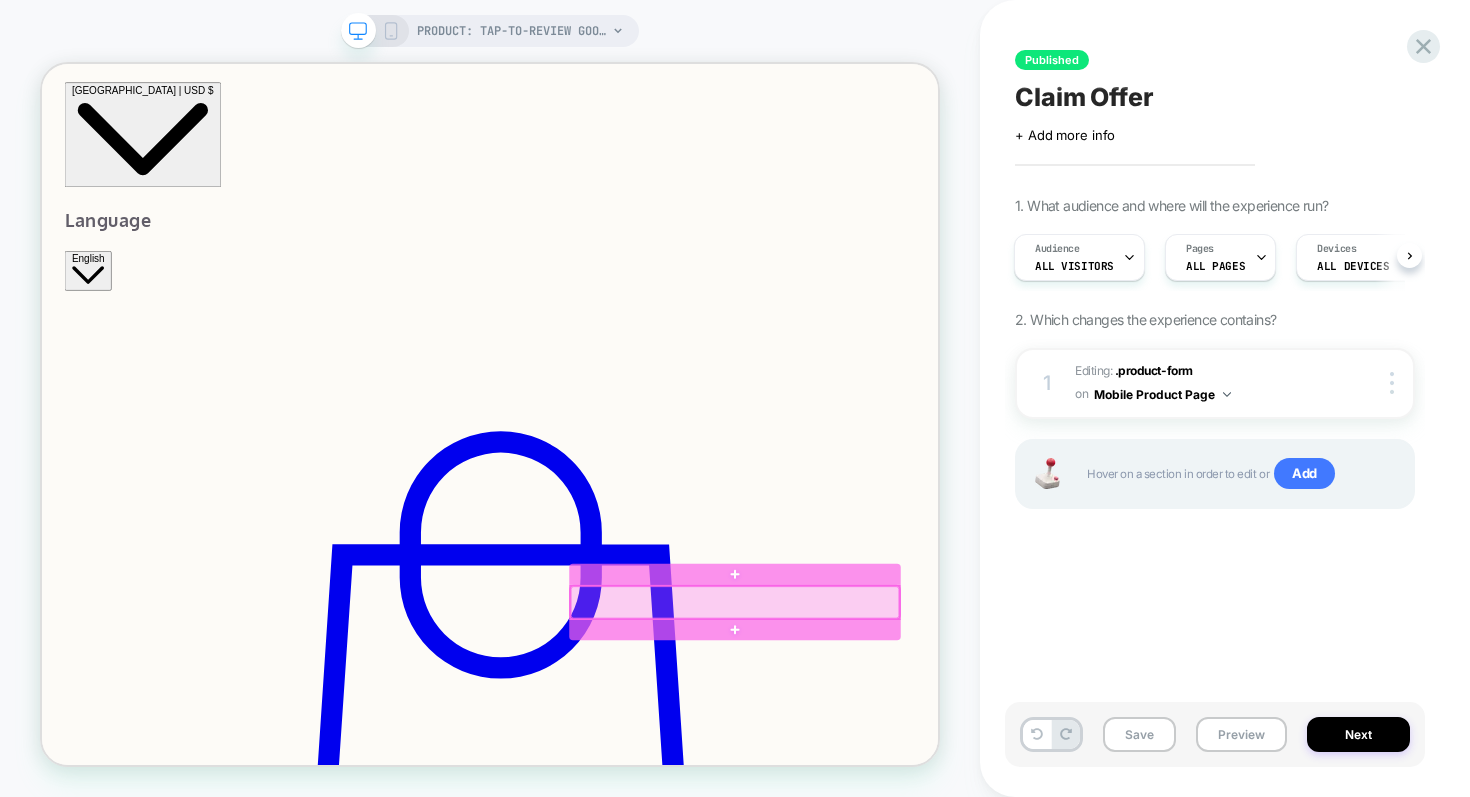 click at bounding box center (966, 878) 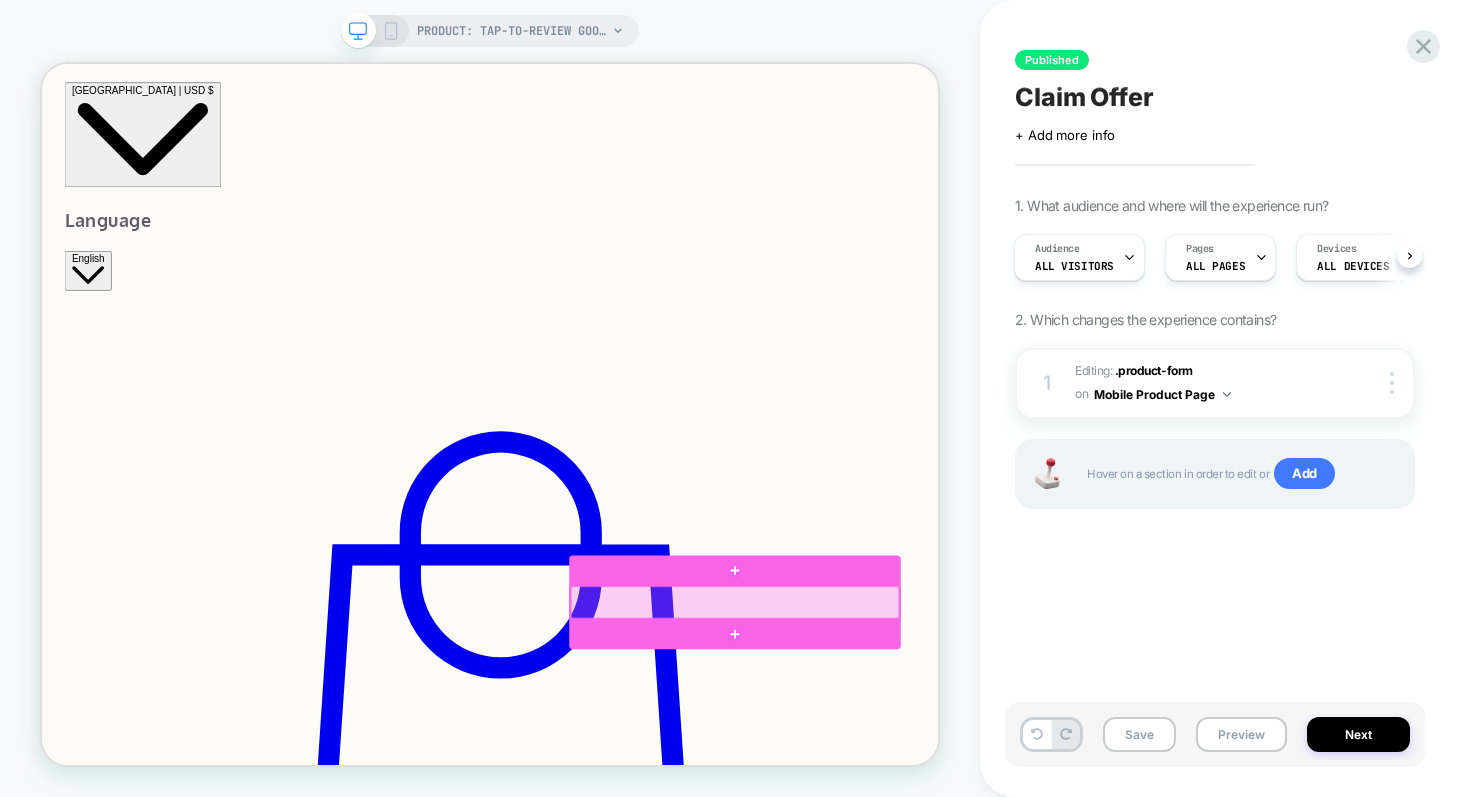click at bounding box center [966, 878] 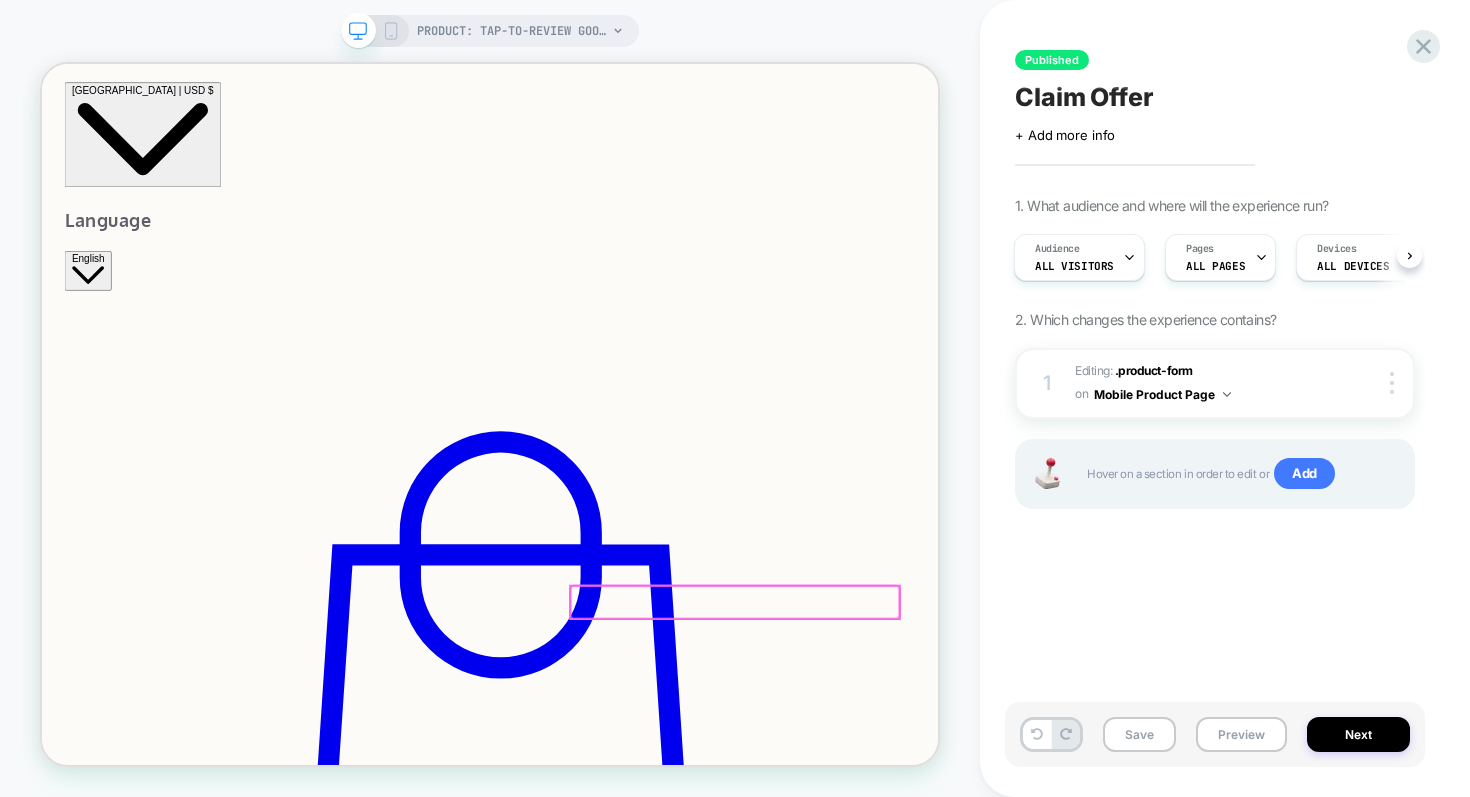 click at bounding box center [966, 878] 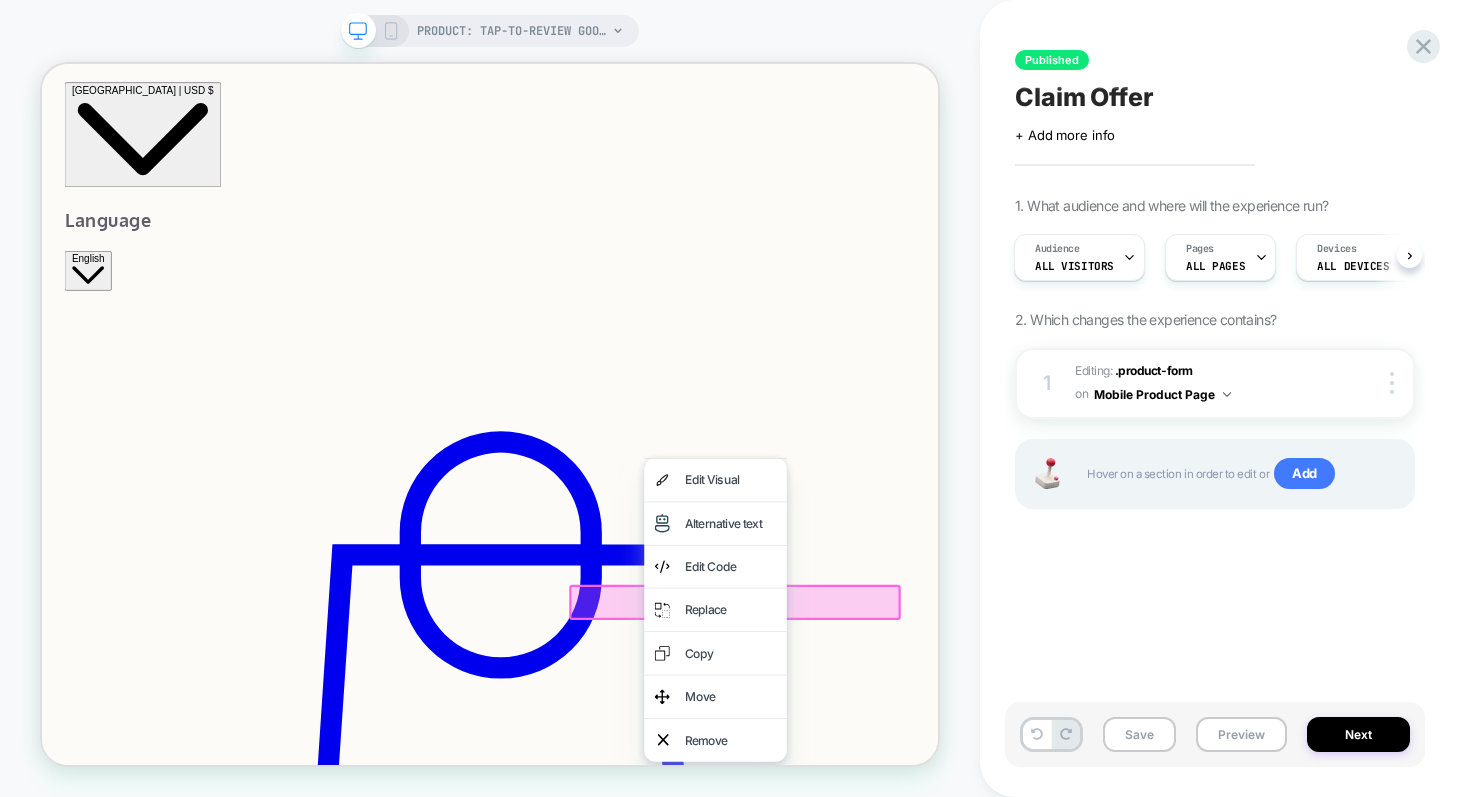 click on "Replace" at bounding box center (940, 888) 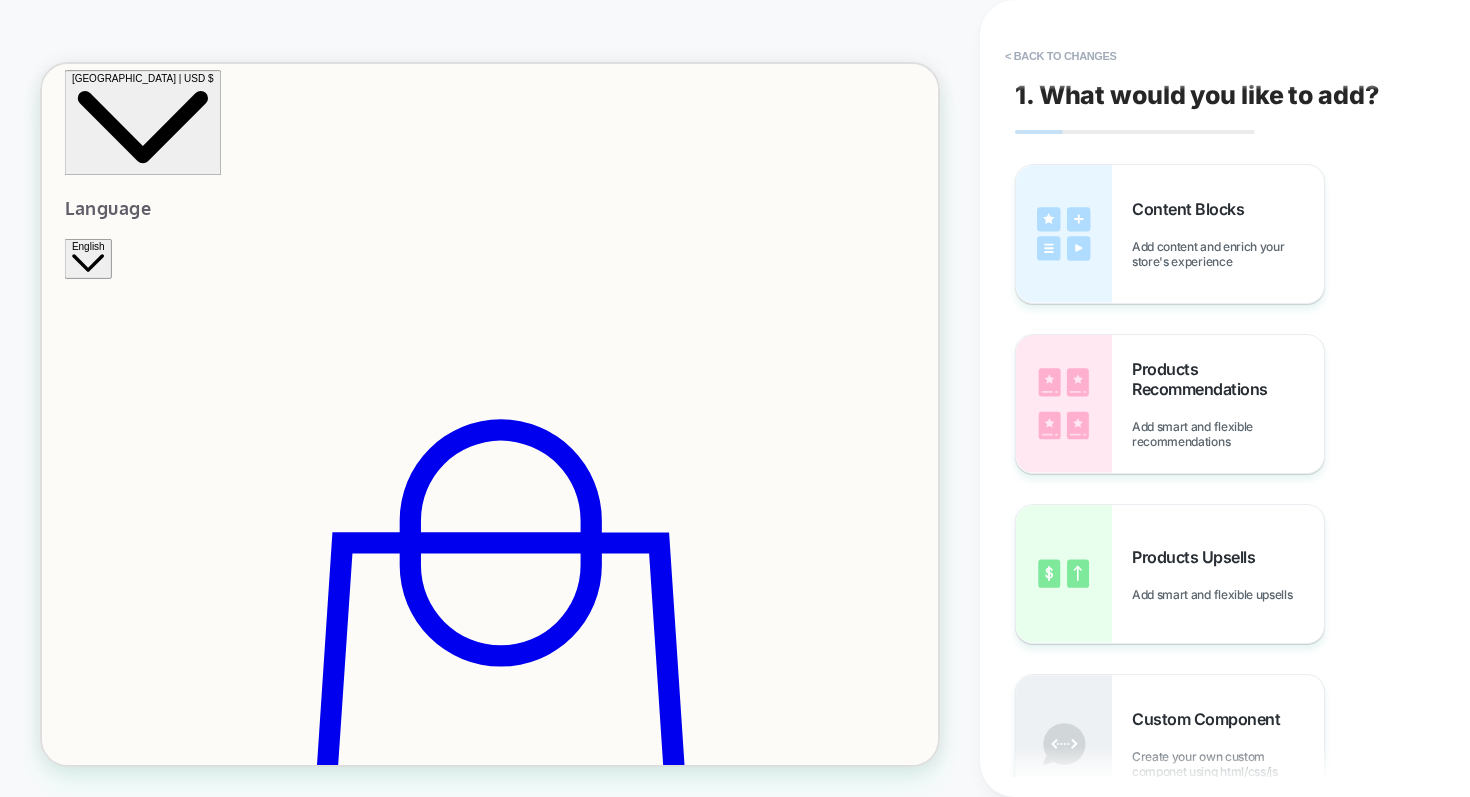 click on "8x Tap-to-Review Google Tag     Buy 2 Tags, Get 2 FREE     Hide 8 items   Color, Setup:   #1   ***** ***** ****** ******** #2   ***** ***** ****** ******** #3   ***** ***** ****** ******** #4   ***** ***** ****** ******** #5   ***** ***** ****** ******** #6   ***** ***** ****** ******** #7   ***** ***** ****** ******** #8   ***** ***** ****** ********     *       $472.00   $236.00     You save 50%             2x eBook: "Pro’s Guide to Ranking #1 on Google"             *       $70.00   FREE     You save 100%" at bounding box center (639, 49758) 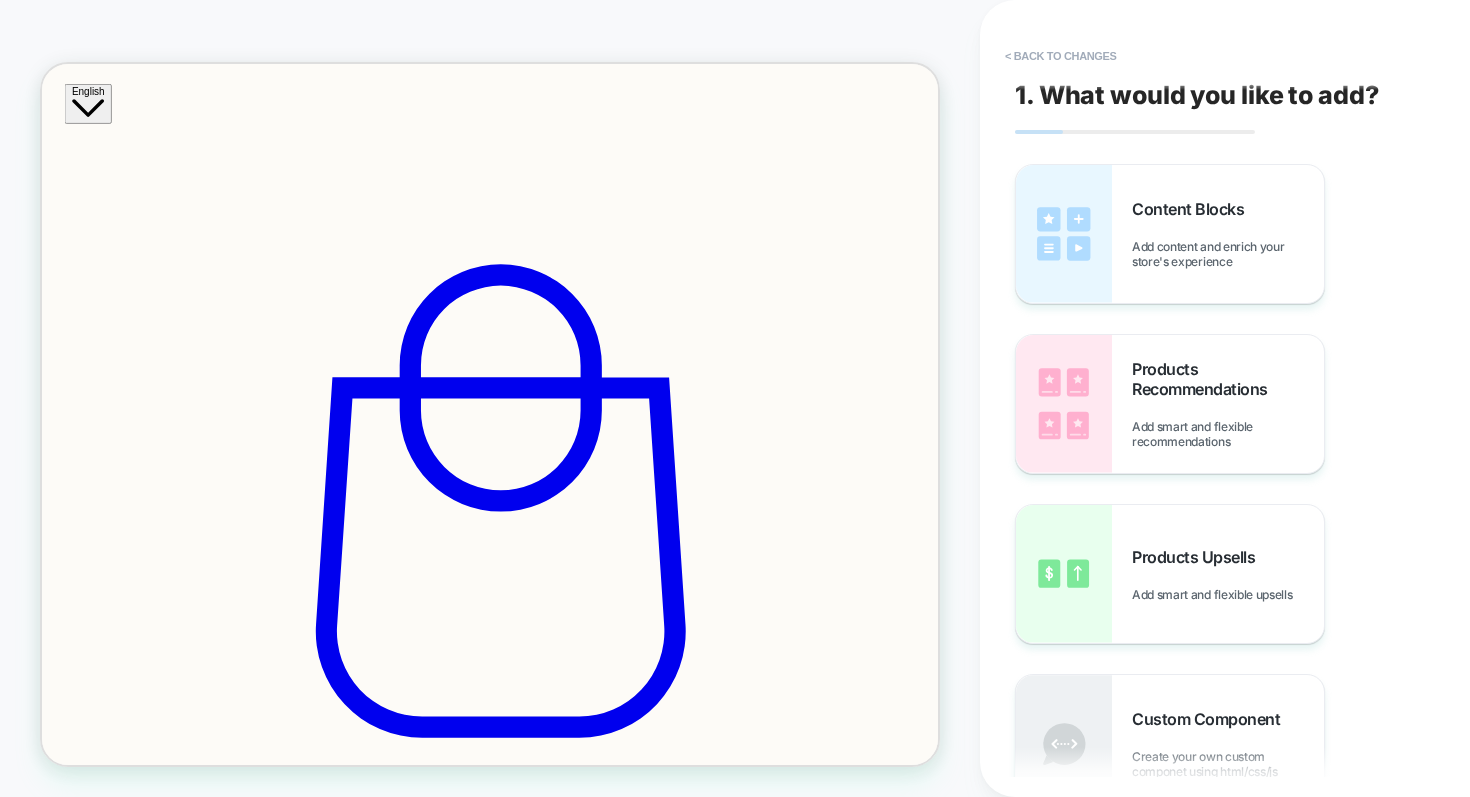 type on "**" 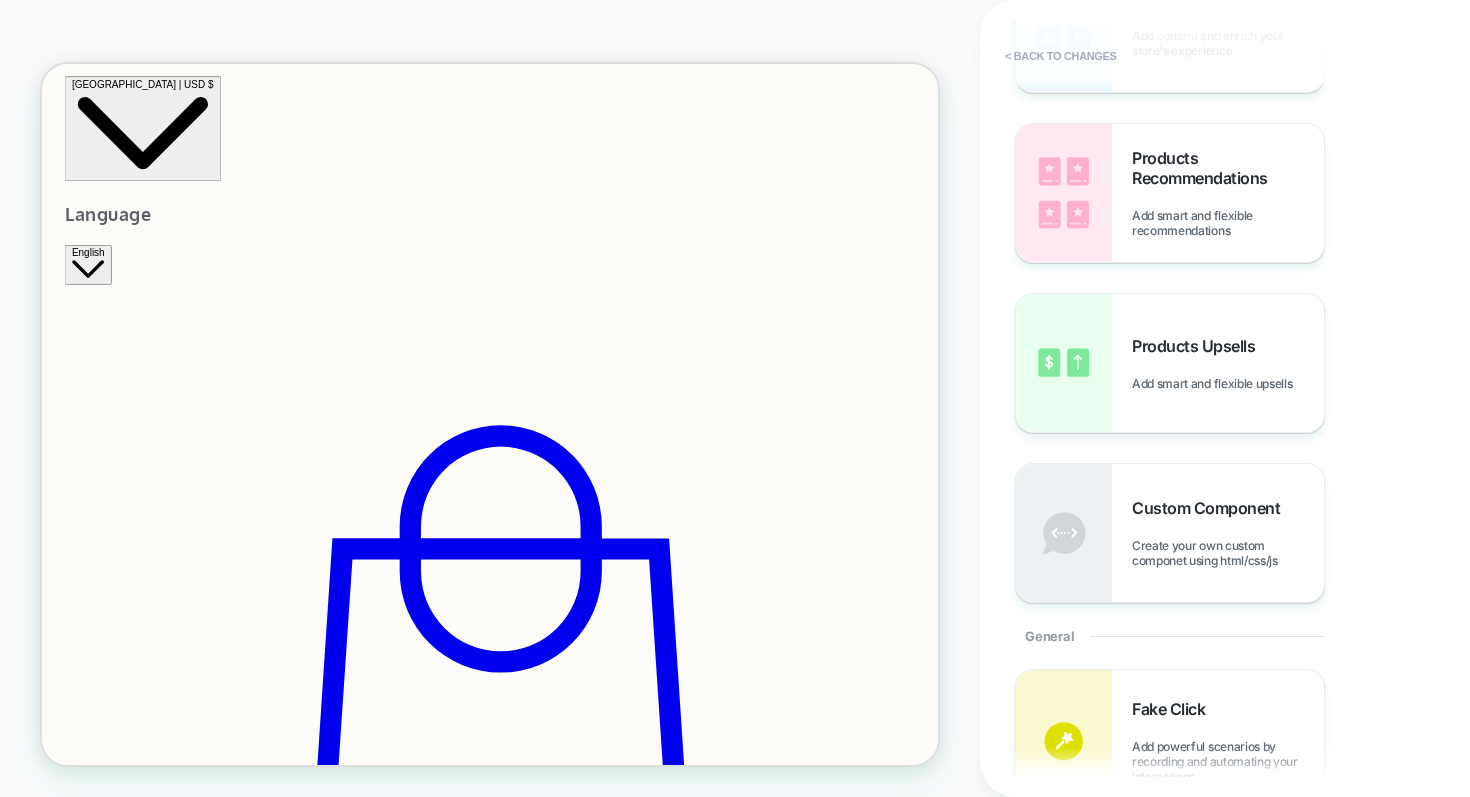 click on "*
*
*
*
*
Excellent | 275 reviews
Tap-to-Review Google Tag
Tap-to-Review Google Tag
Collect 5x More Real Google Reviews From Your Customers Effortlessly = Win More Local Clients
→ Tap or Scan | Review in 3 Seconds
→ Built For Professionals
→ Proven to boost your Google Ranking
→ One-time Purchase For Years
Color:
Black
White
Variant sold out or unavailable
Black
Variant sold out or unavailable
Setup" at bounding box center [639, 3262] 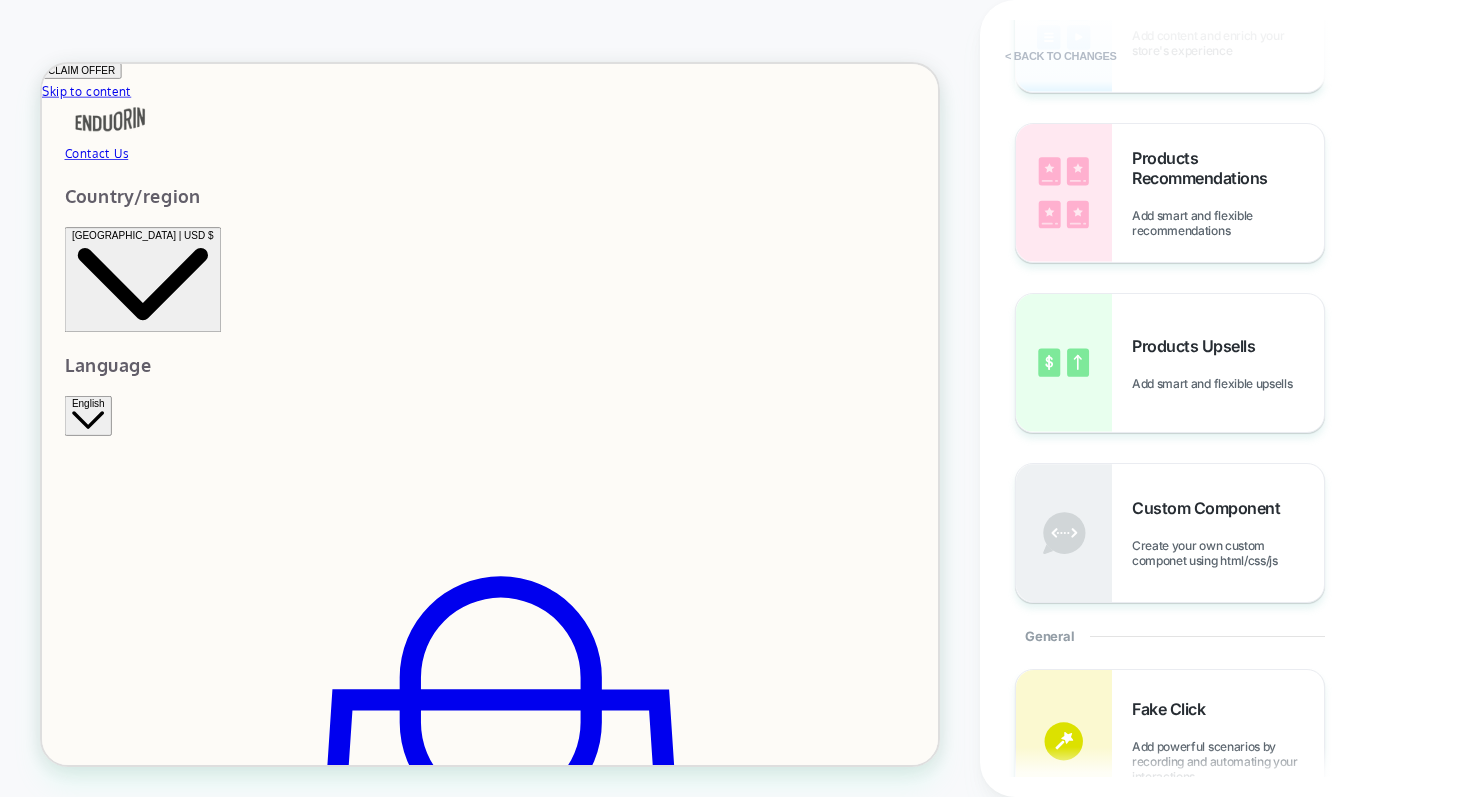 click on "< Back to changes" at bounding box center (1061, 56) 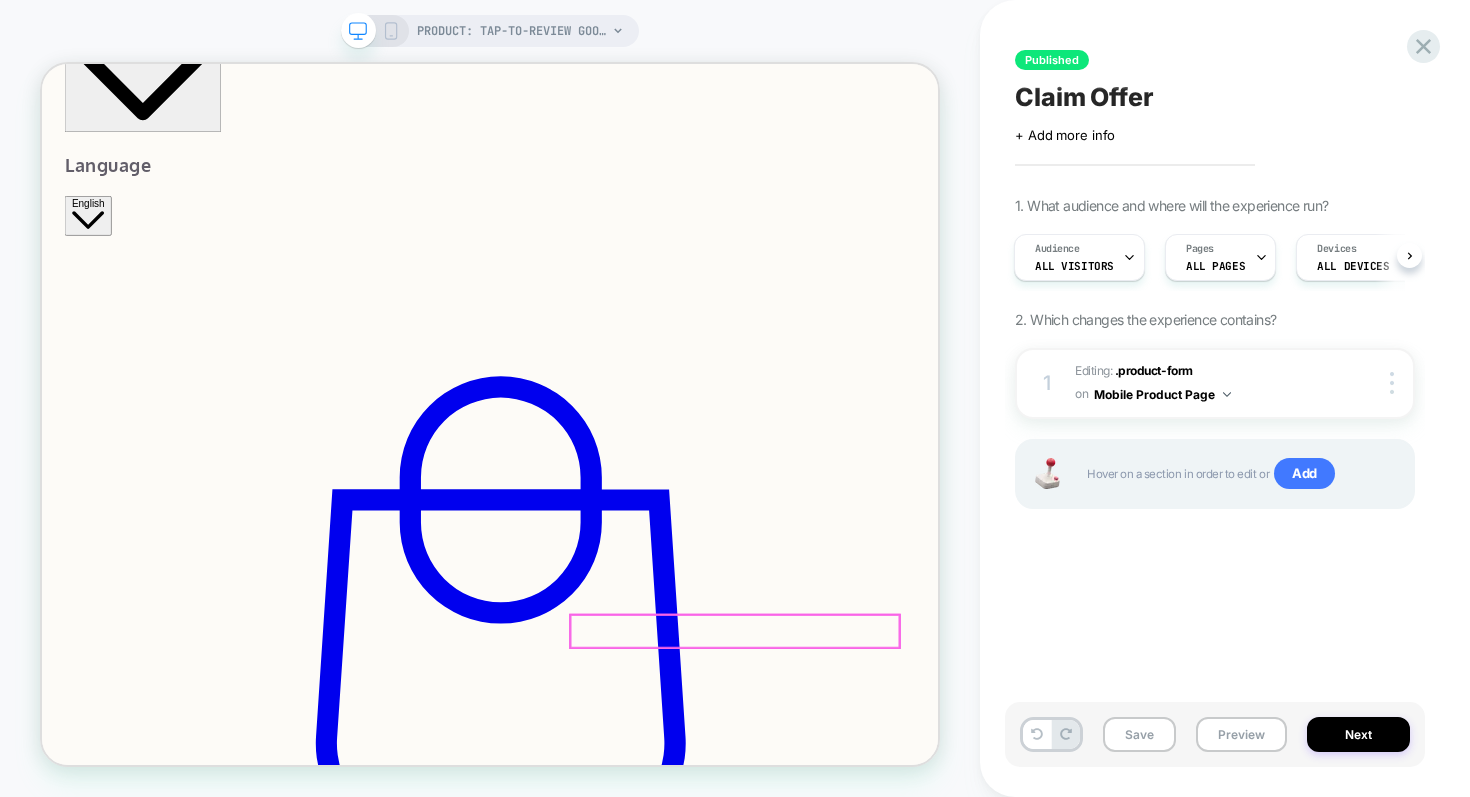 click on "Add to cart" at bounding box center [82, 2657] 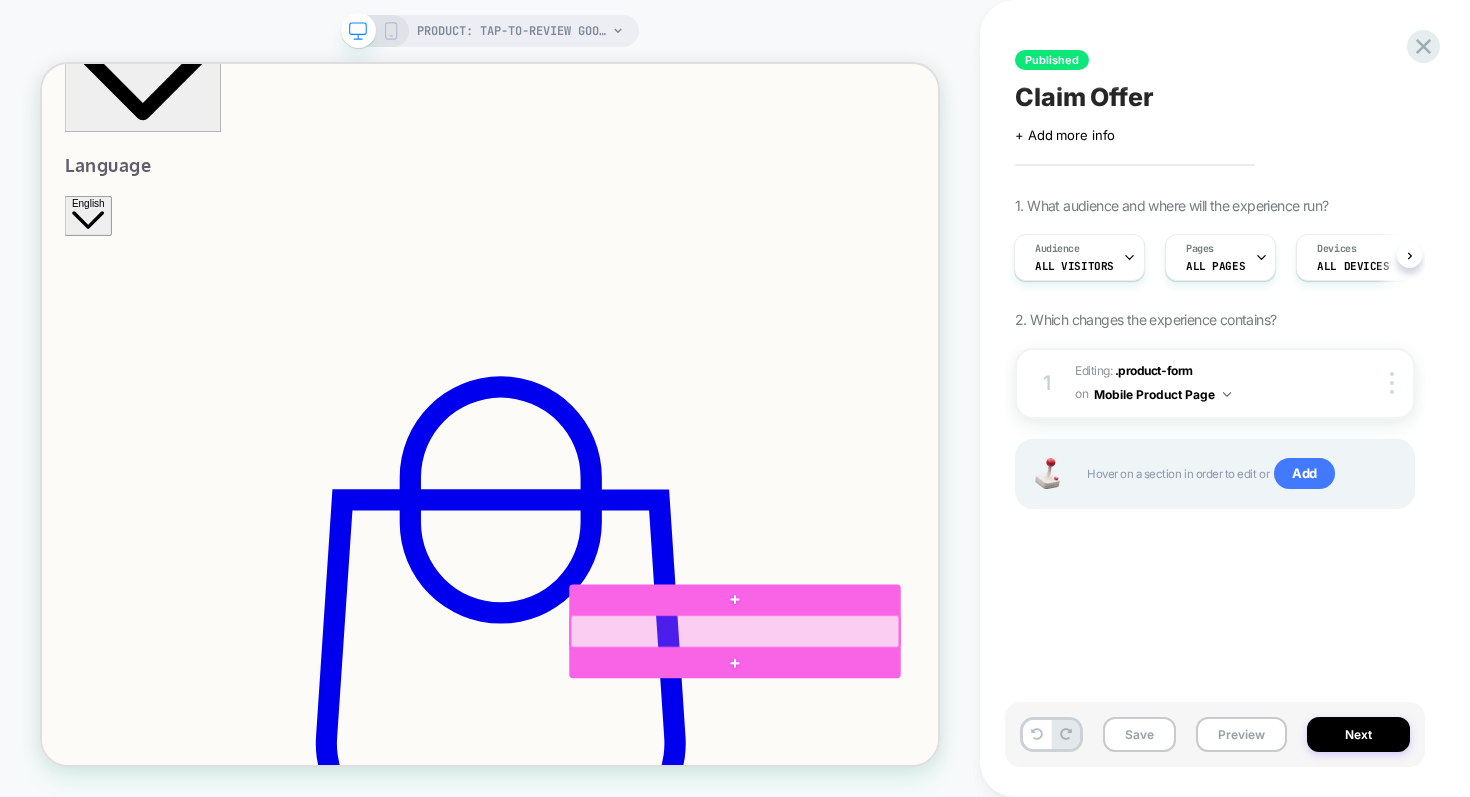 click at bounding box center (966, 869) 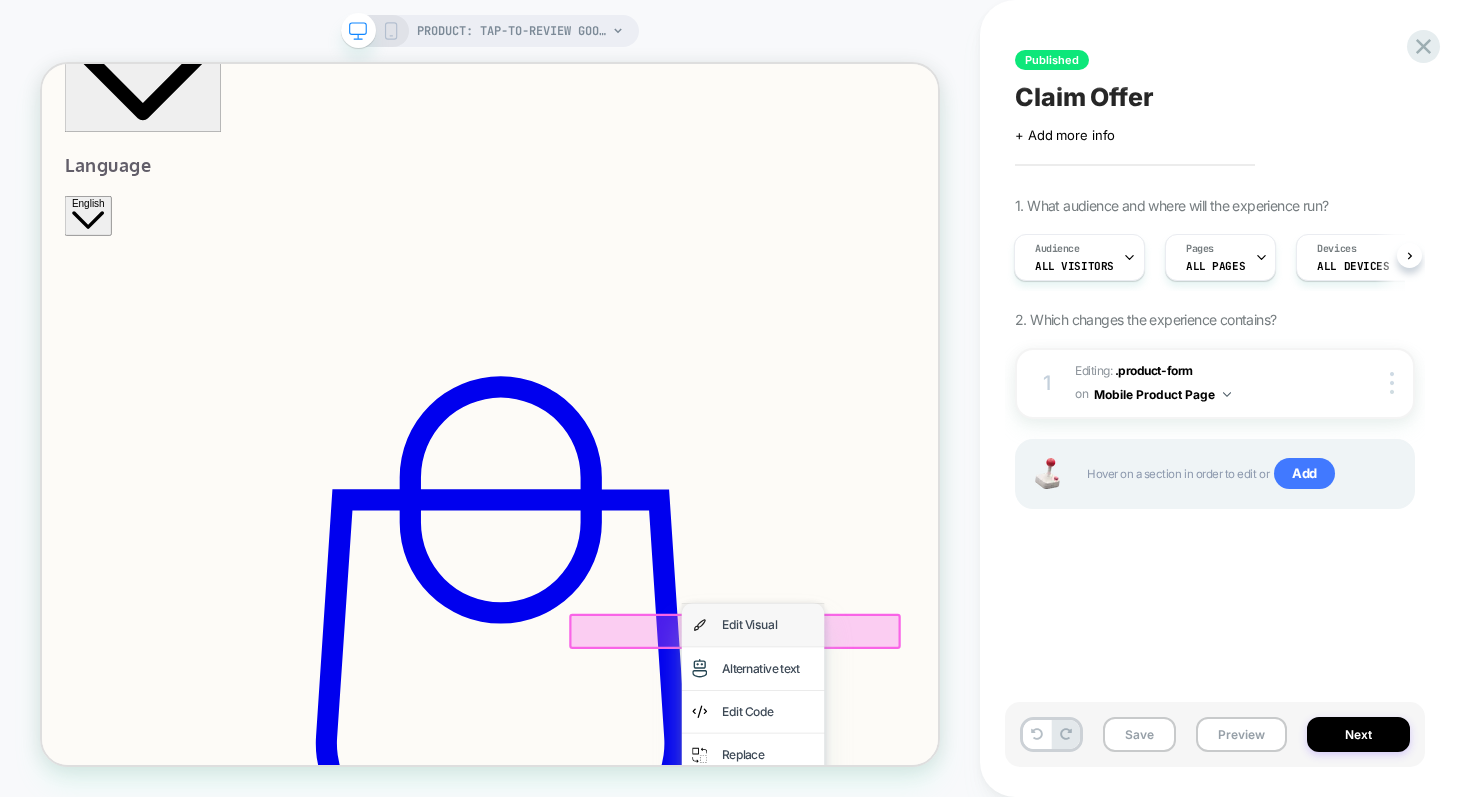 click on "Edit Visual" at bounding box center (1010, 860) 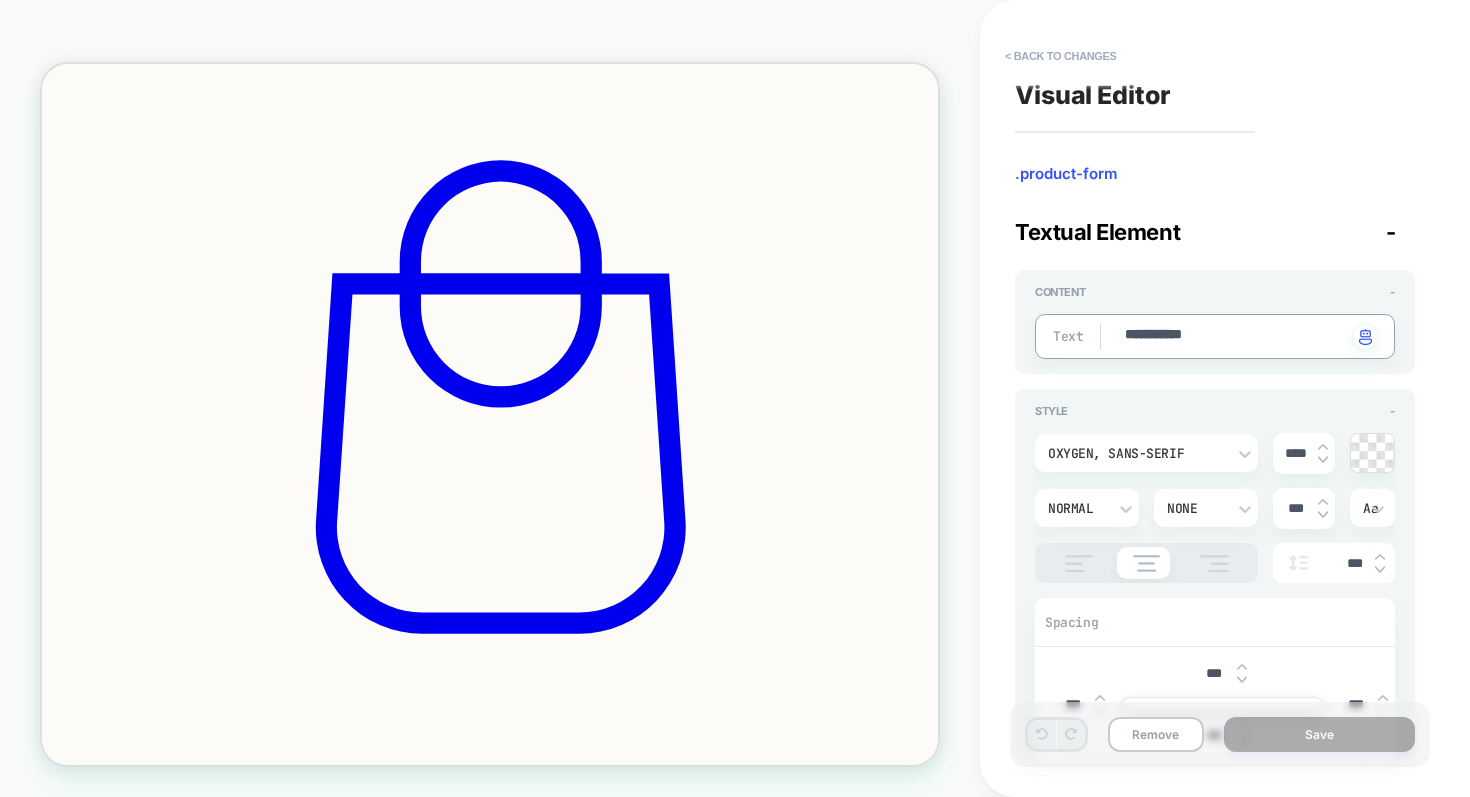 click on "**********" at bounding box center [1235, 336] 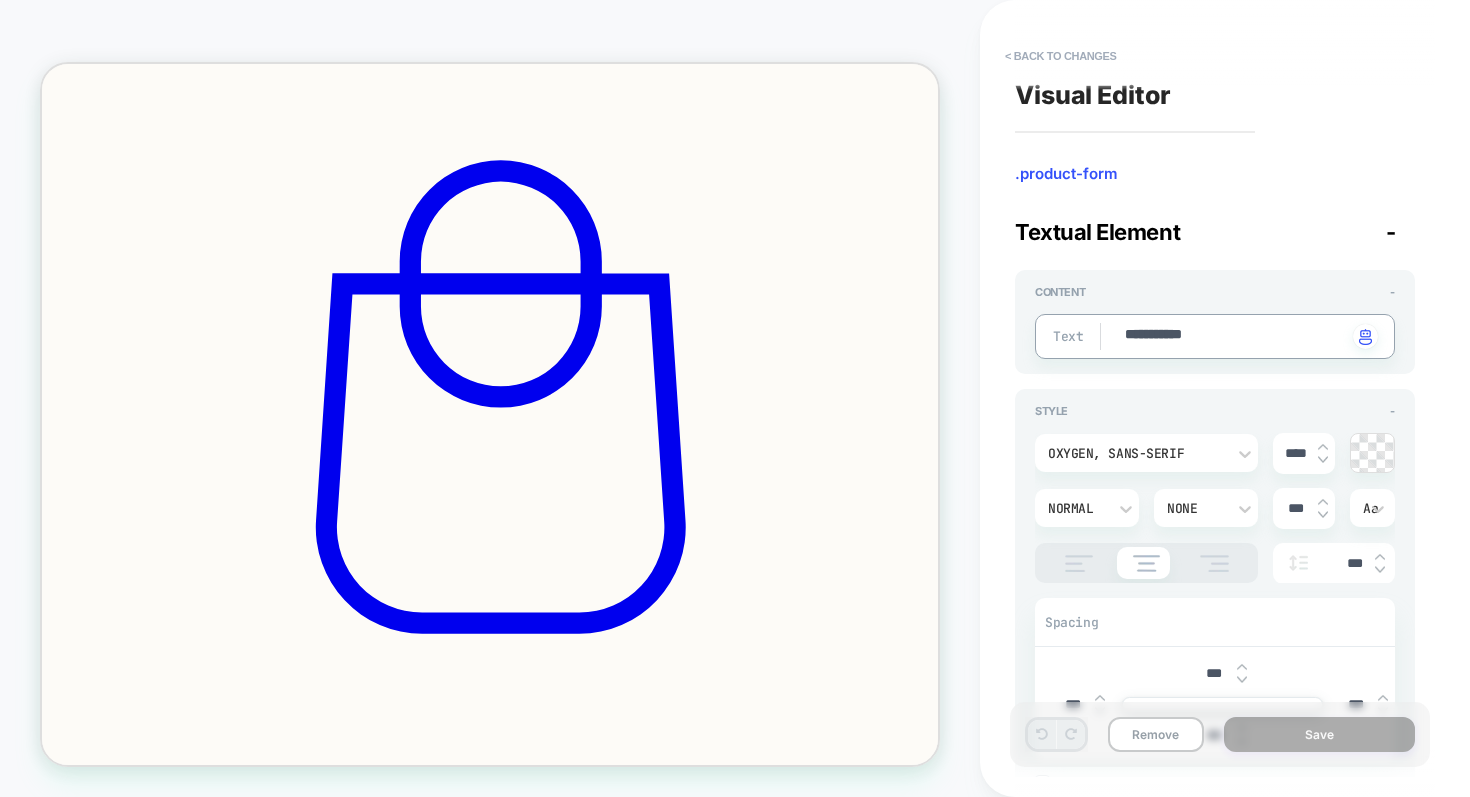 click on "**********" at bounding box center [1235, 336] 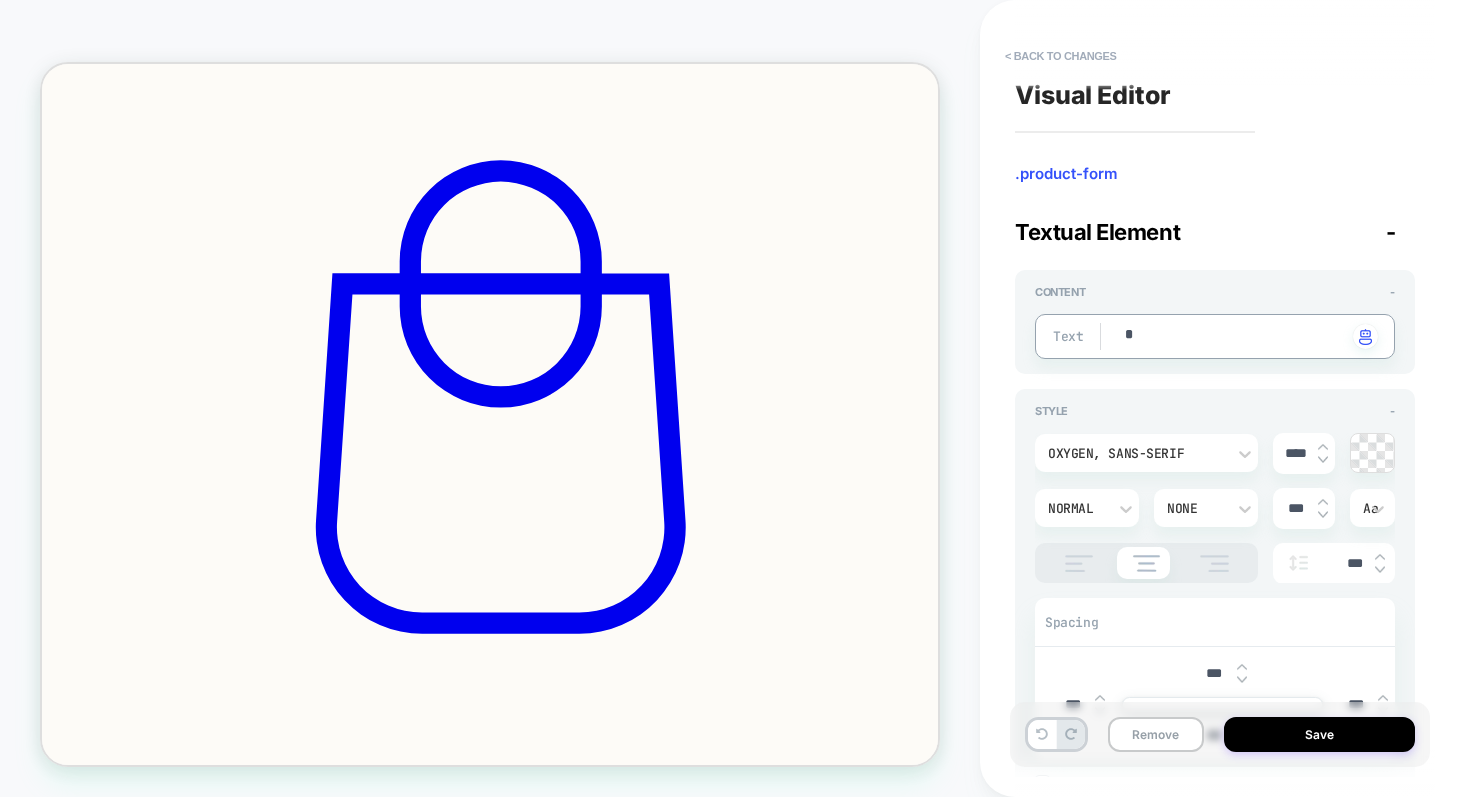 type on "*" 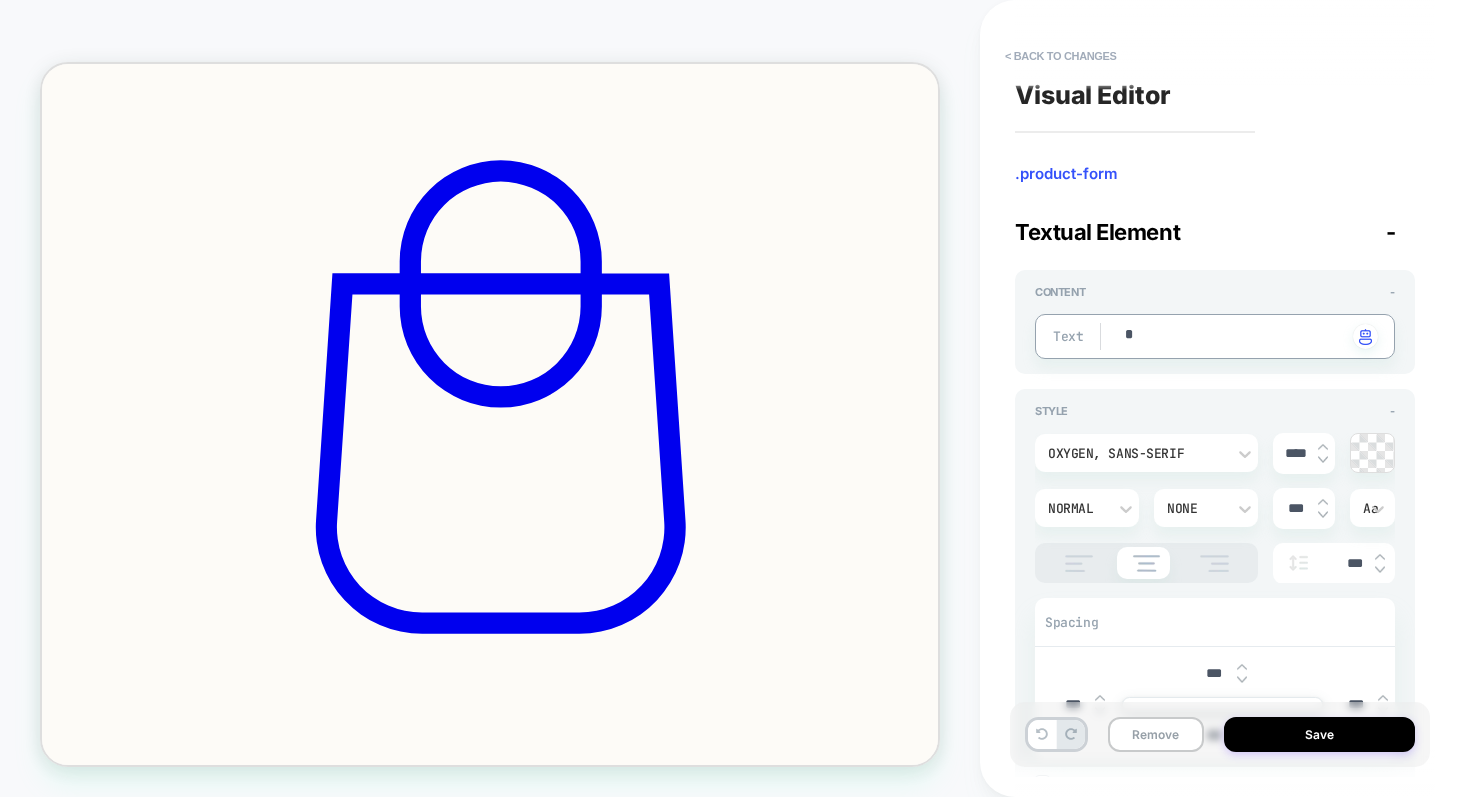 type on "**" 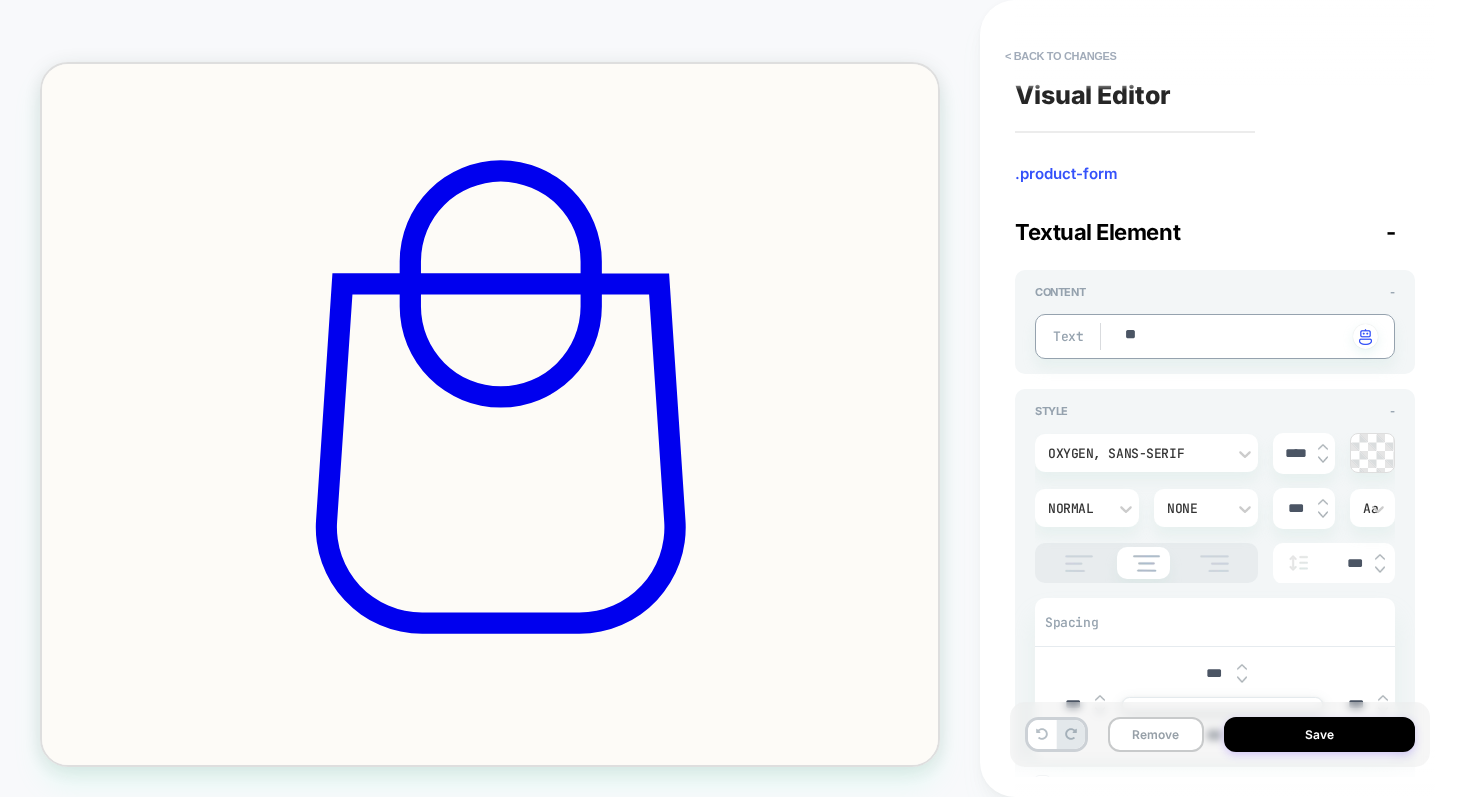type on "*" 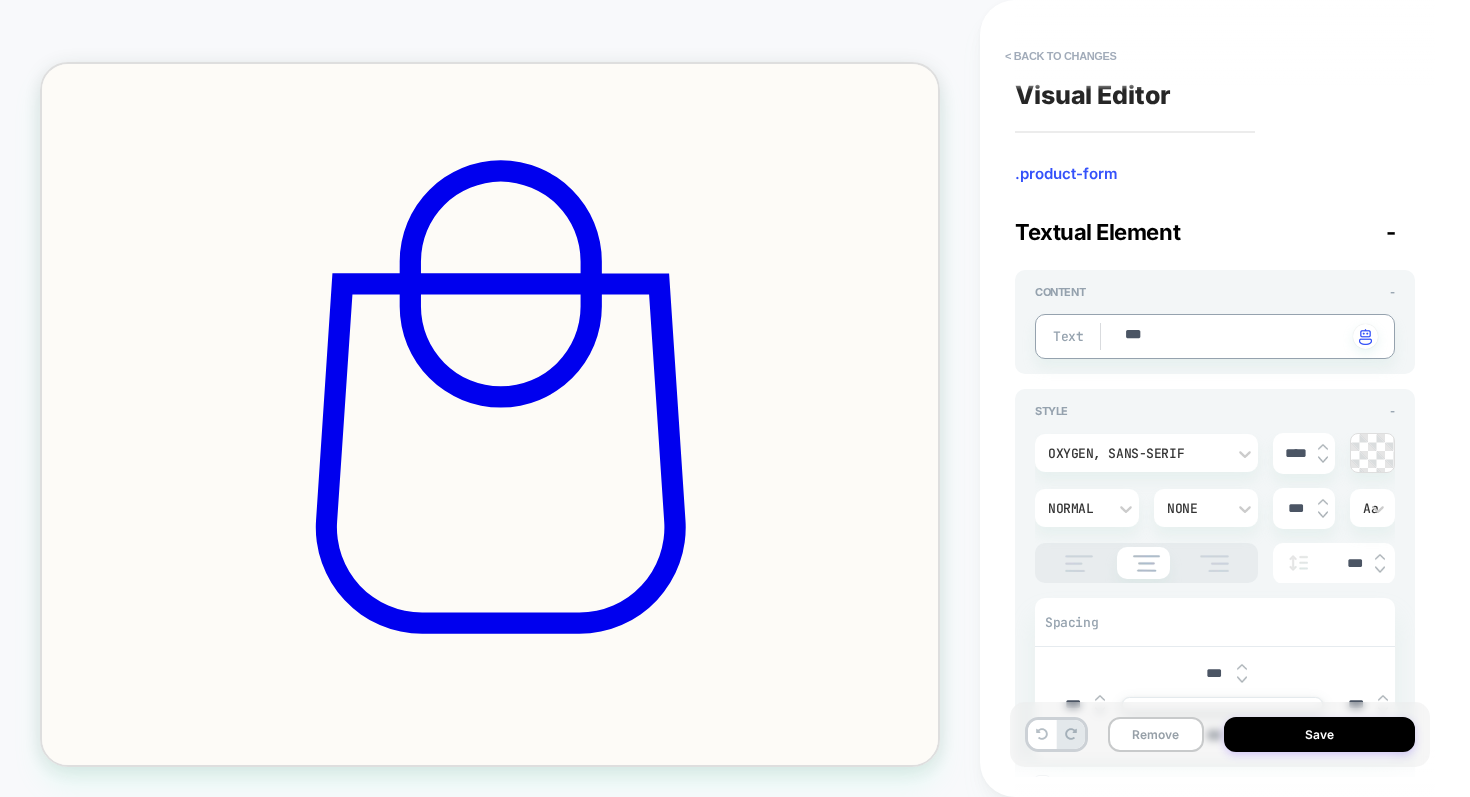 type on "*" 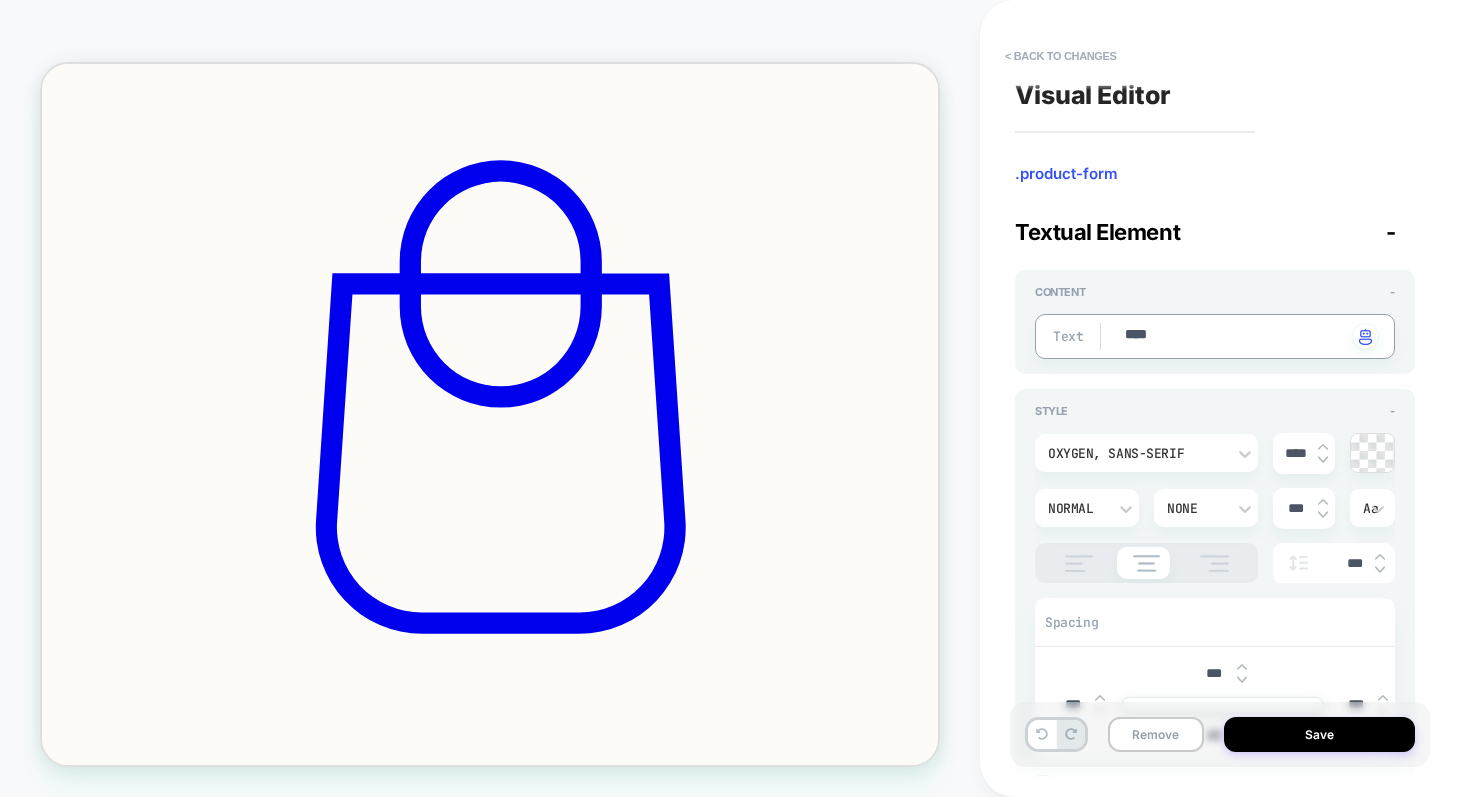 type on "*" 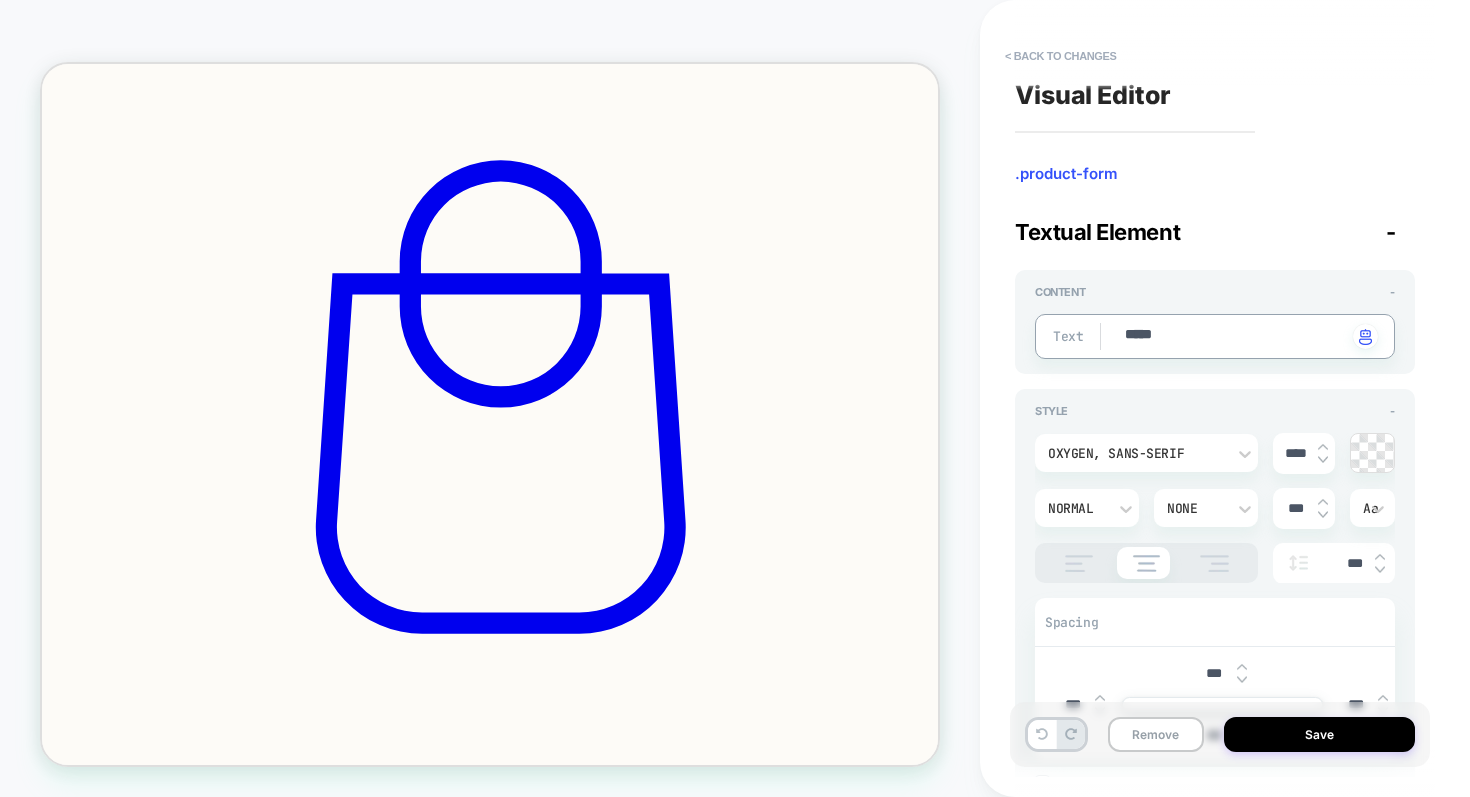 type on "*" 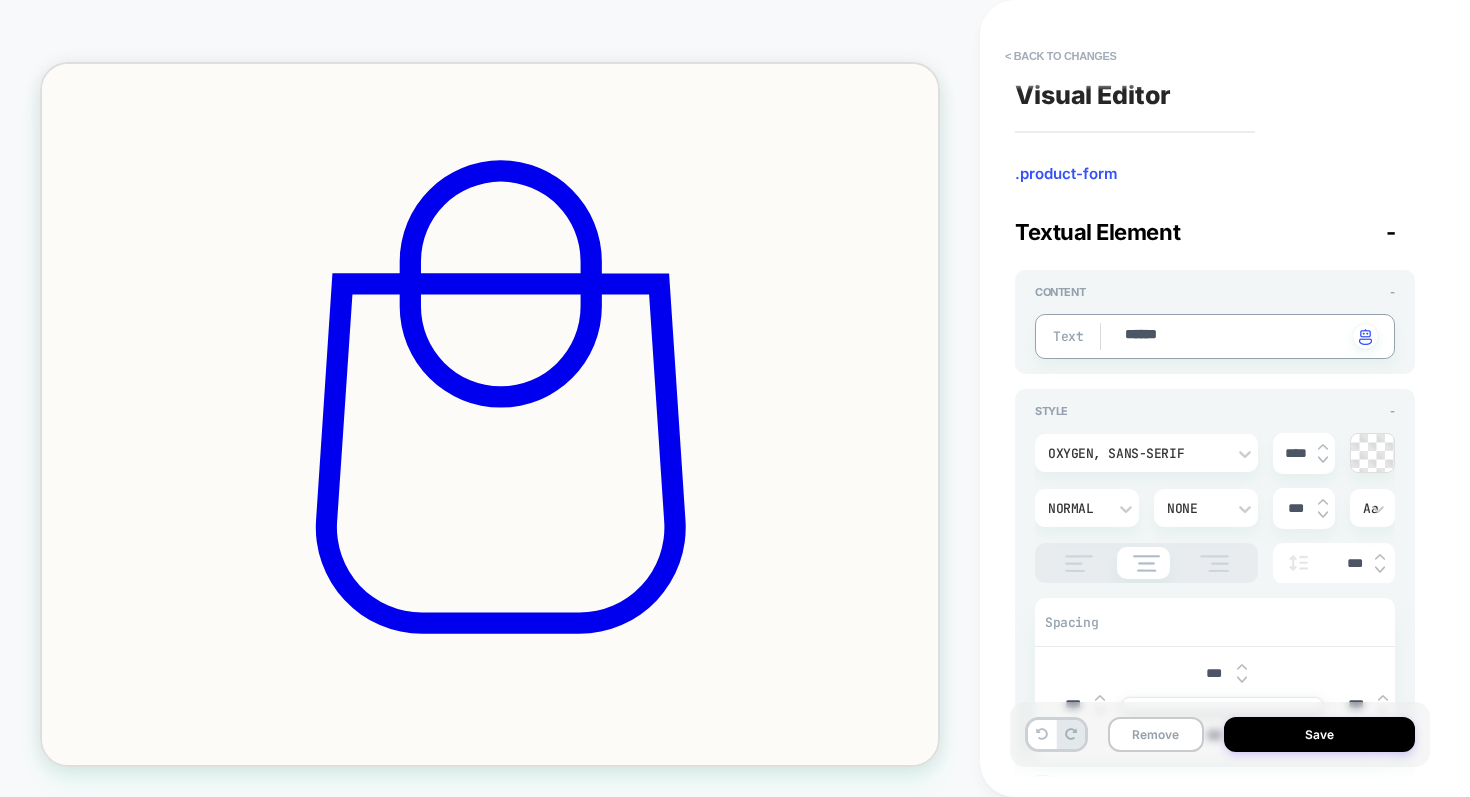 type on "*" 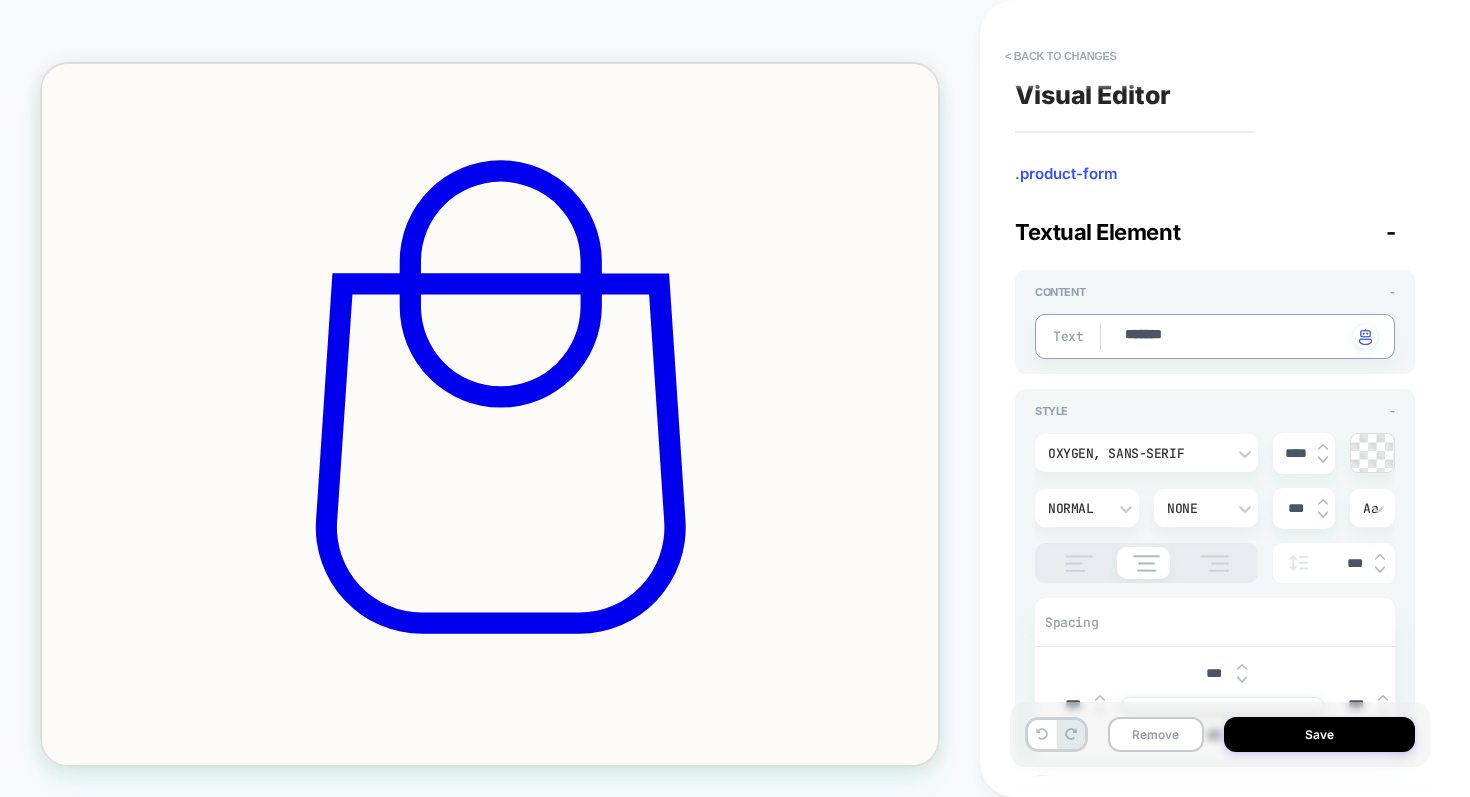 type on "*" 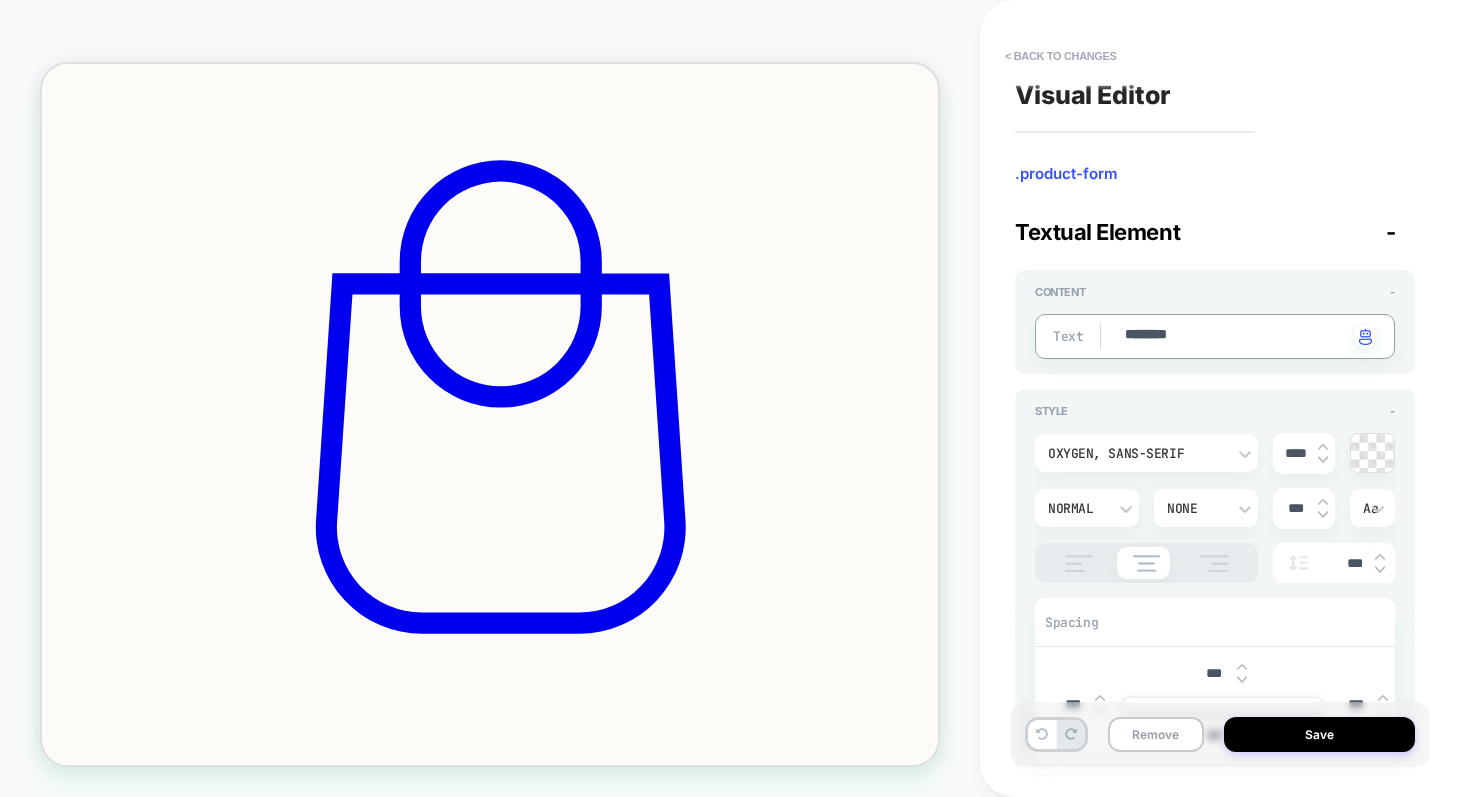 type on "*" 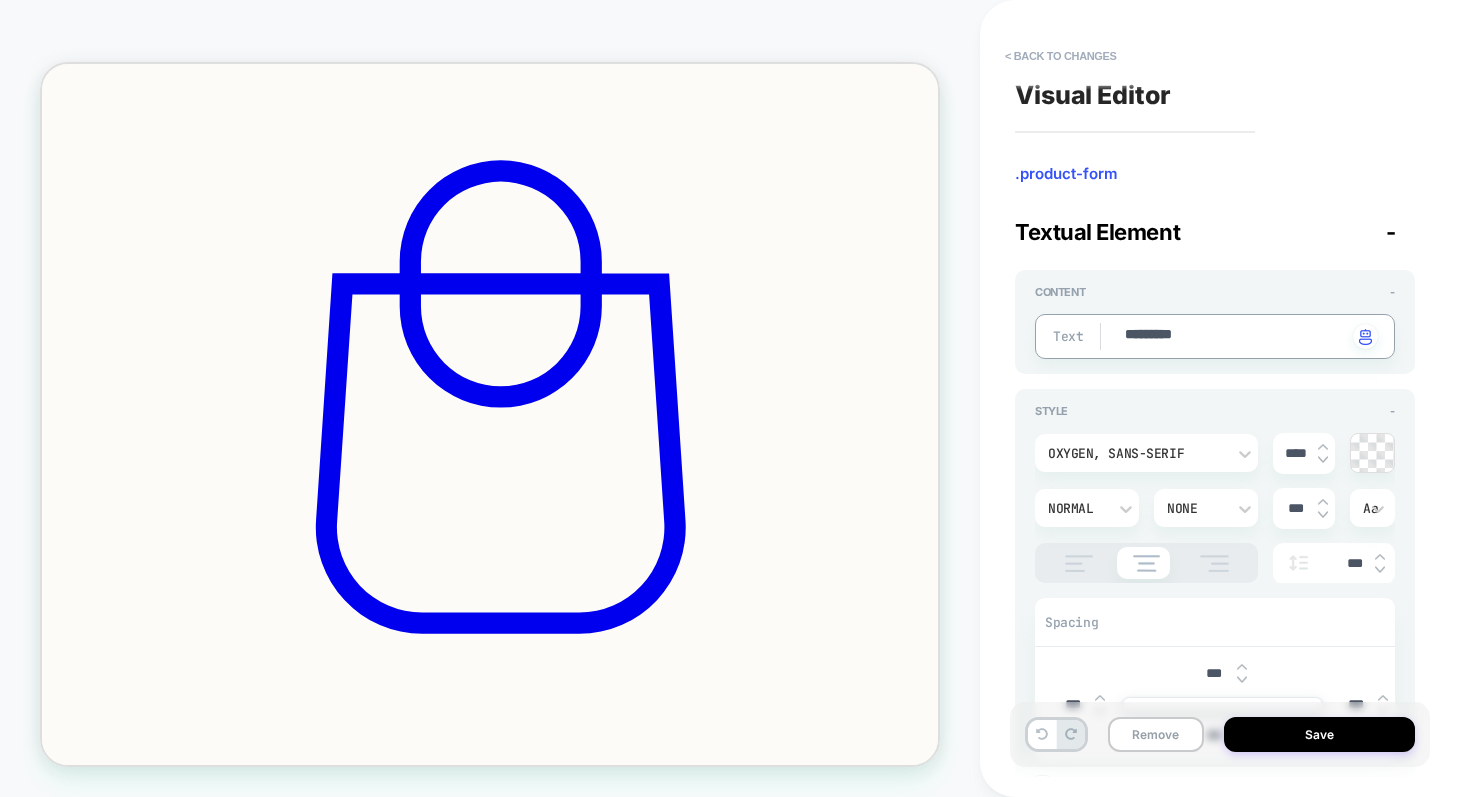 type on "*" 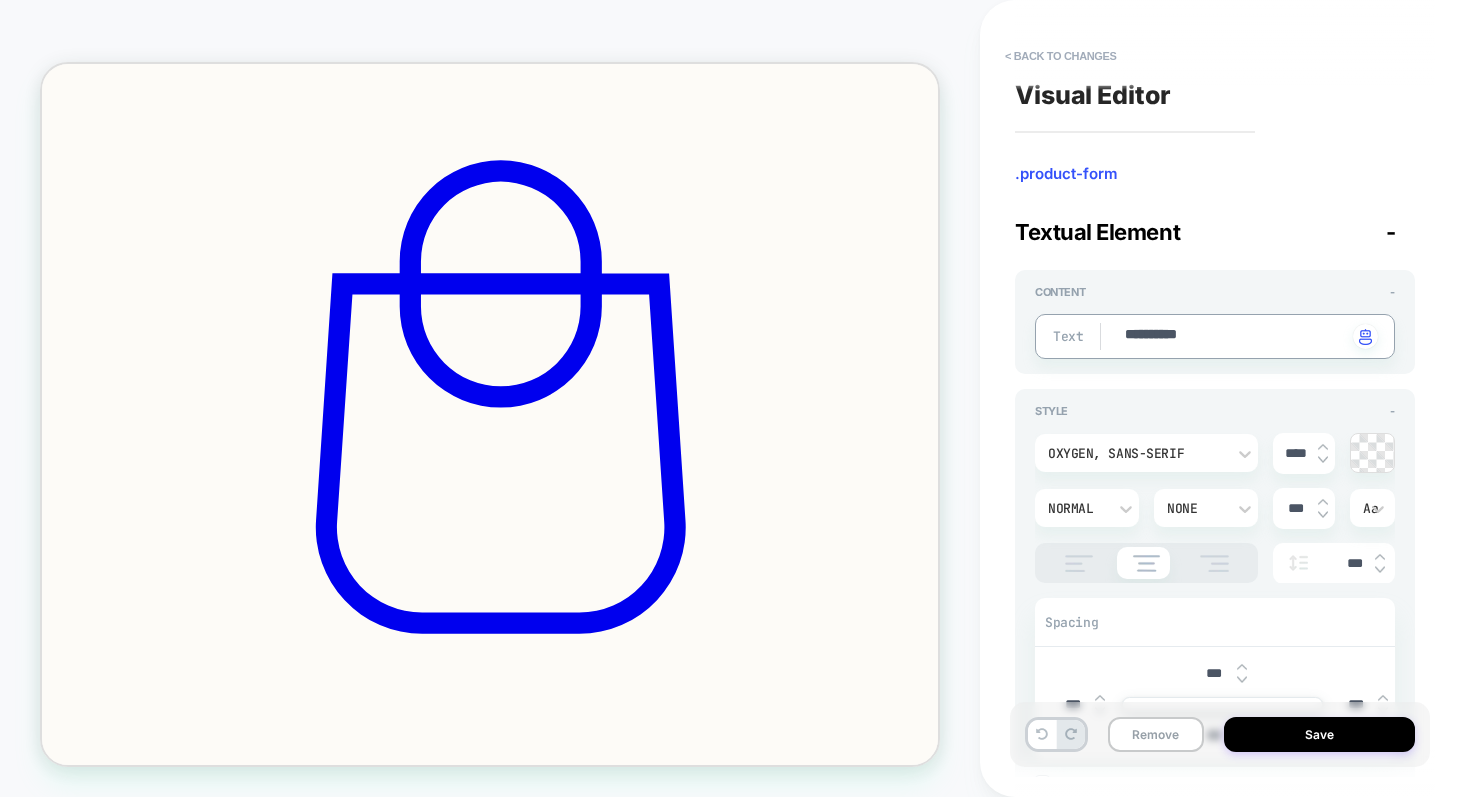 type on "*" 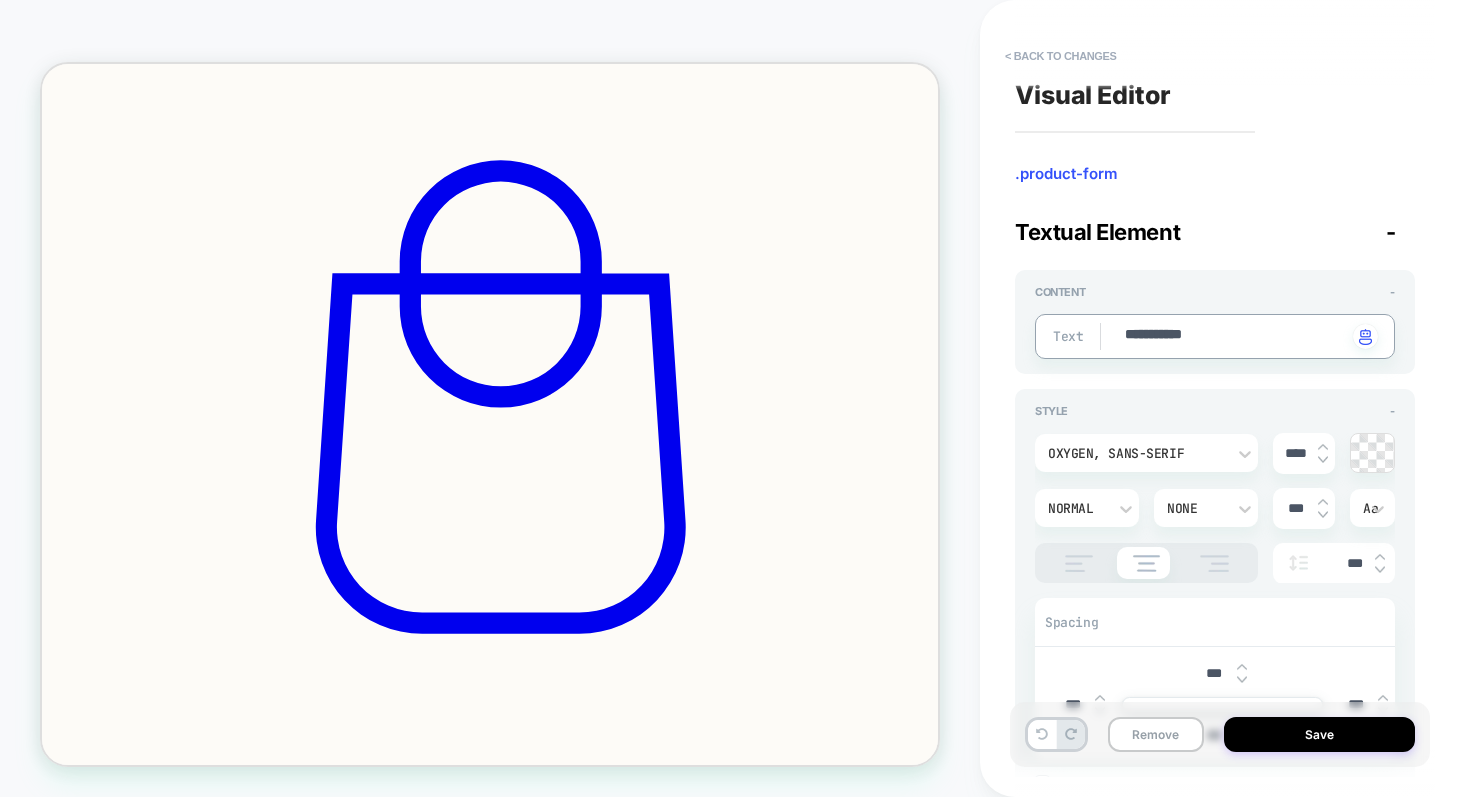 type on "*" 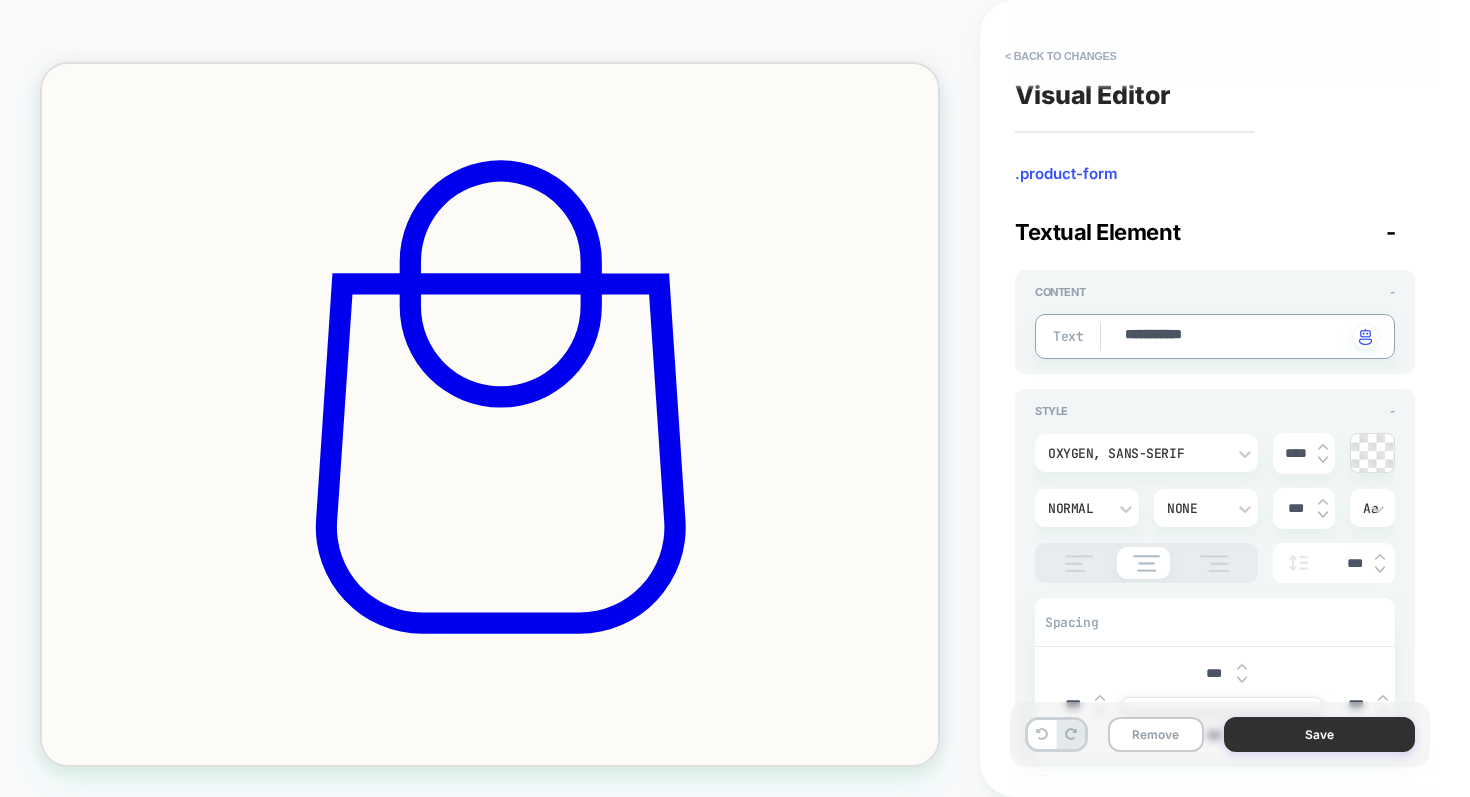 type on "**********" 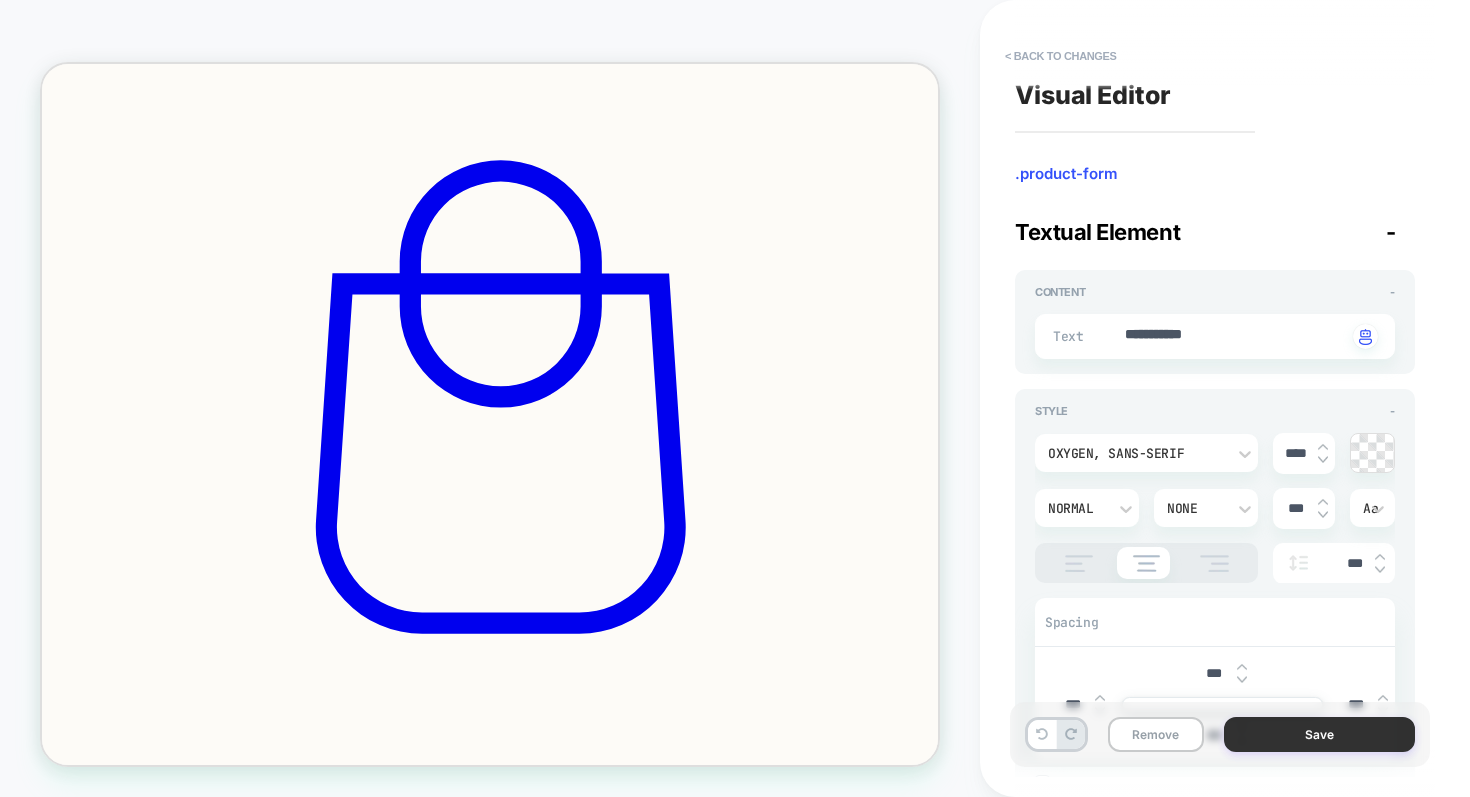 click on "Save" at bounding box center (1319, 734) 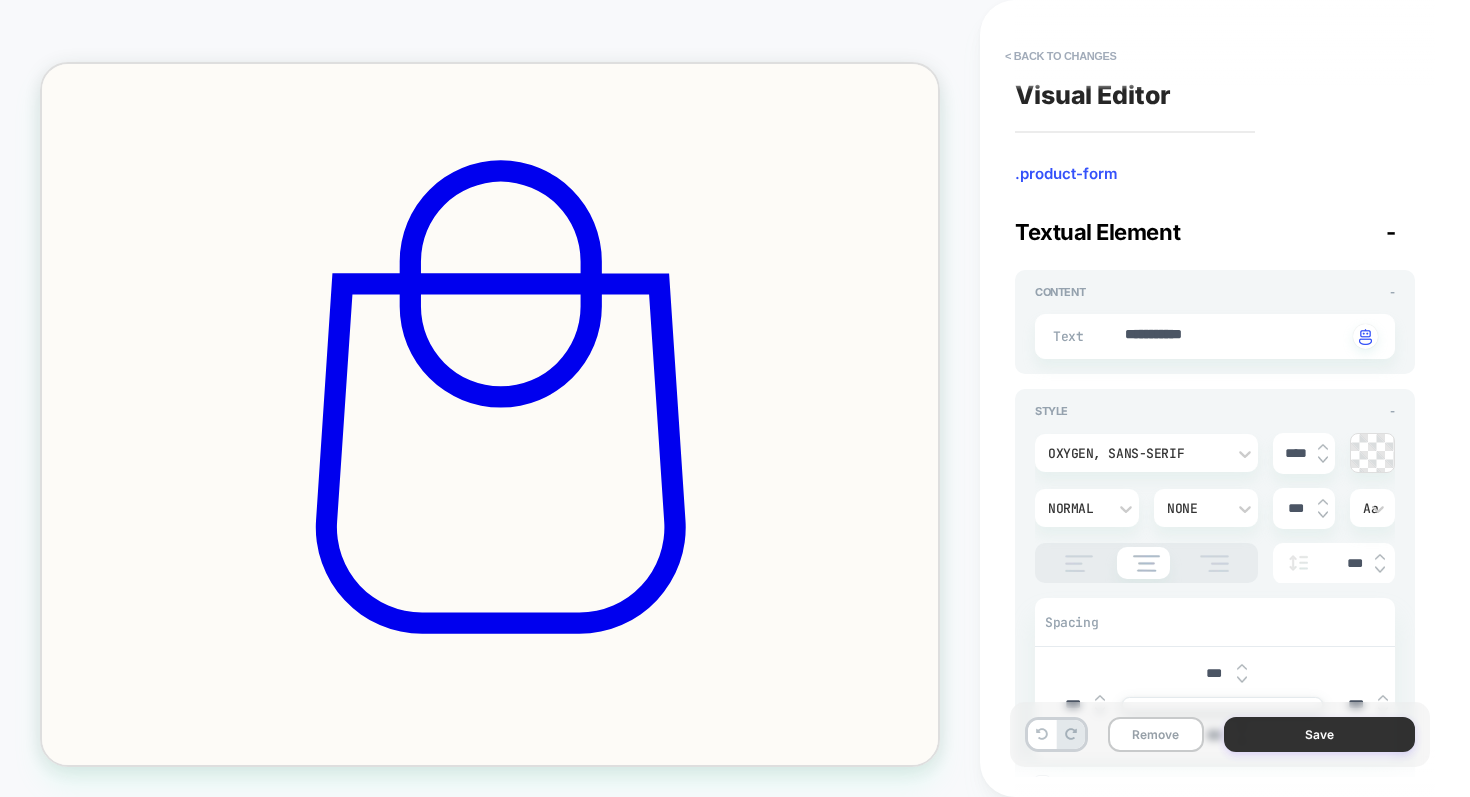 type on "*" 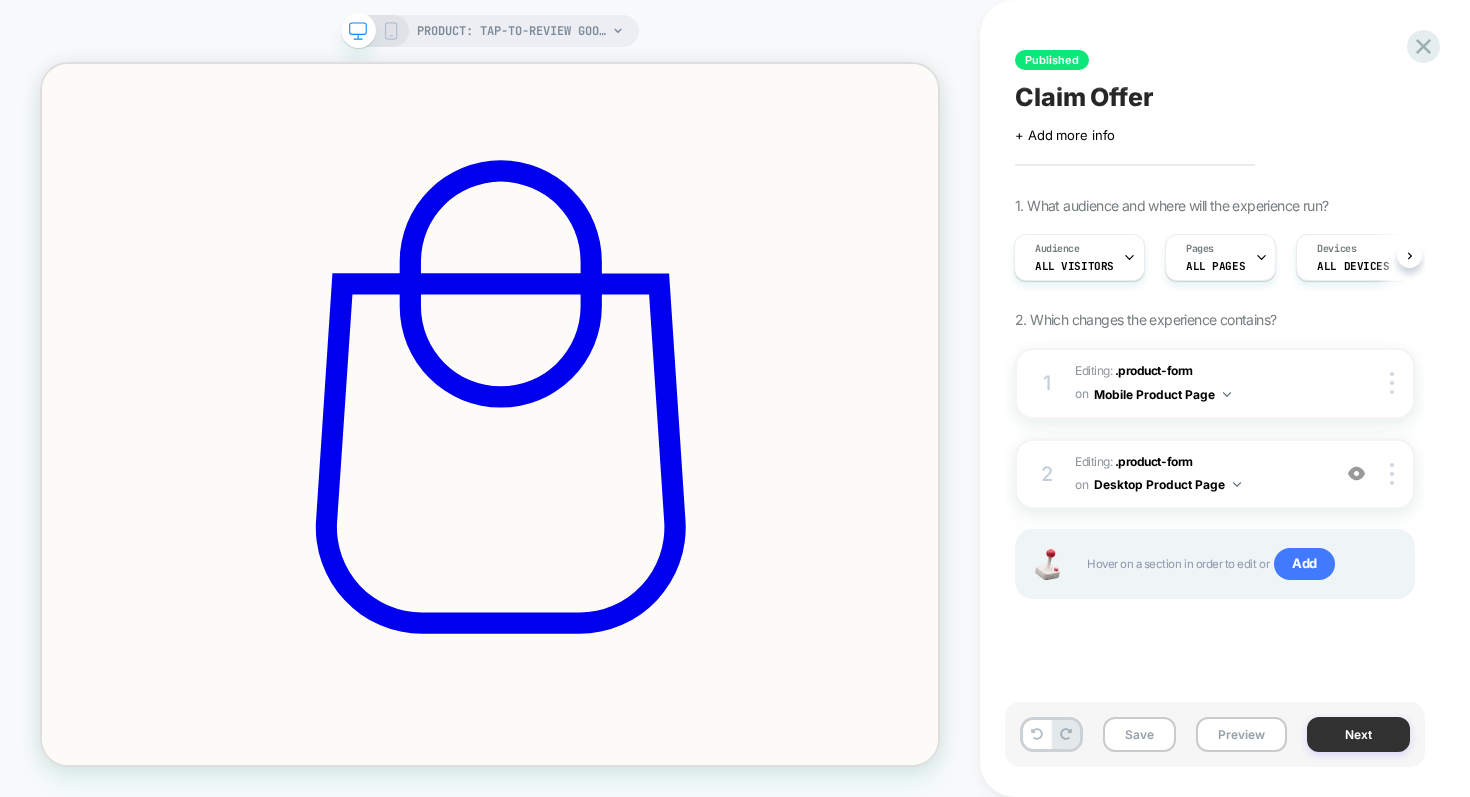 click on "Next" at bounding box center [1358, 734] 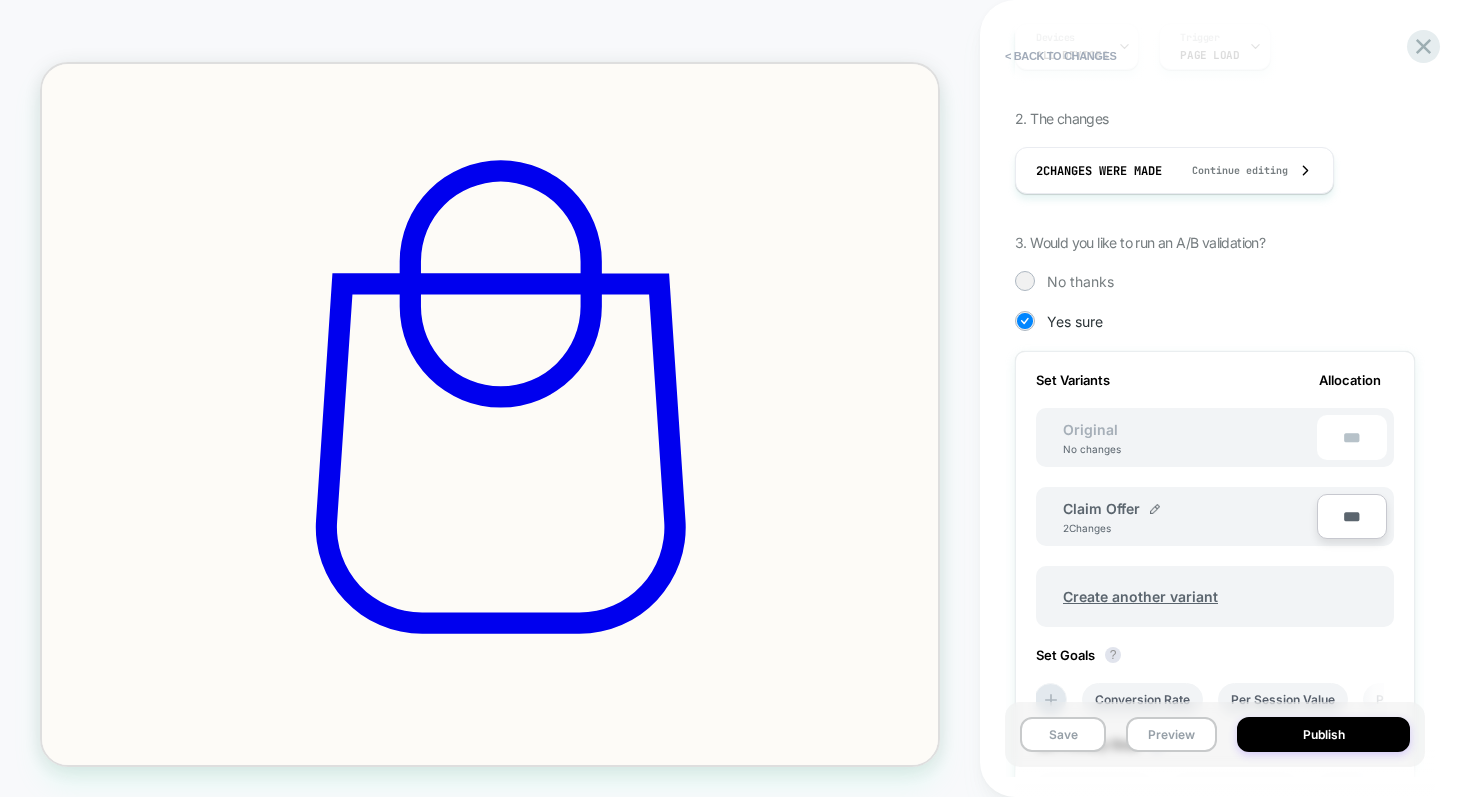 click on "***" at bounding box center (1352, 516) 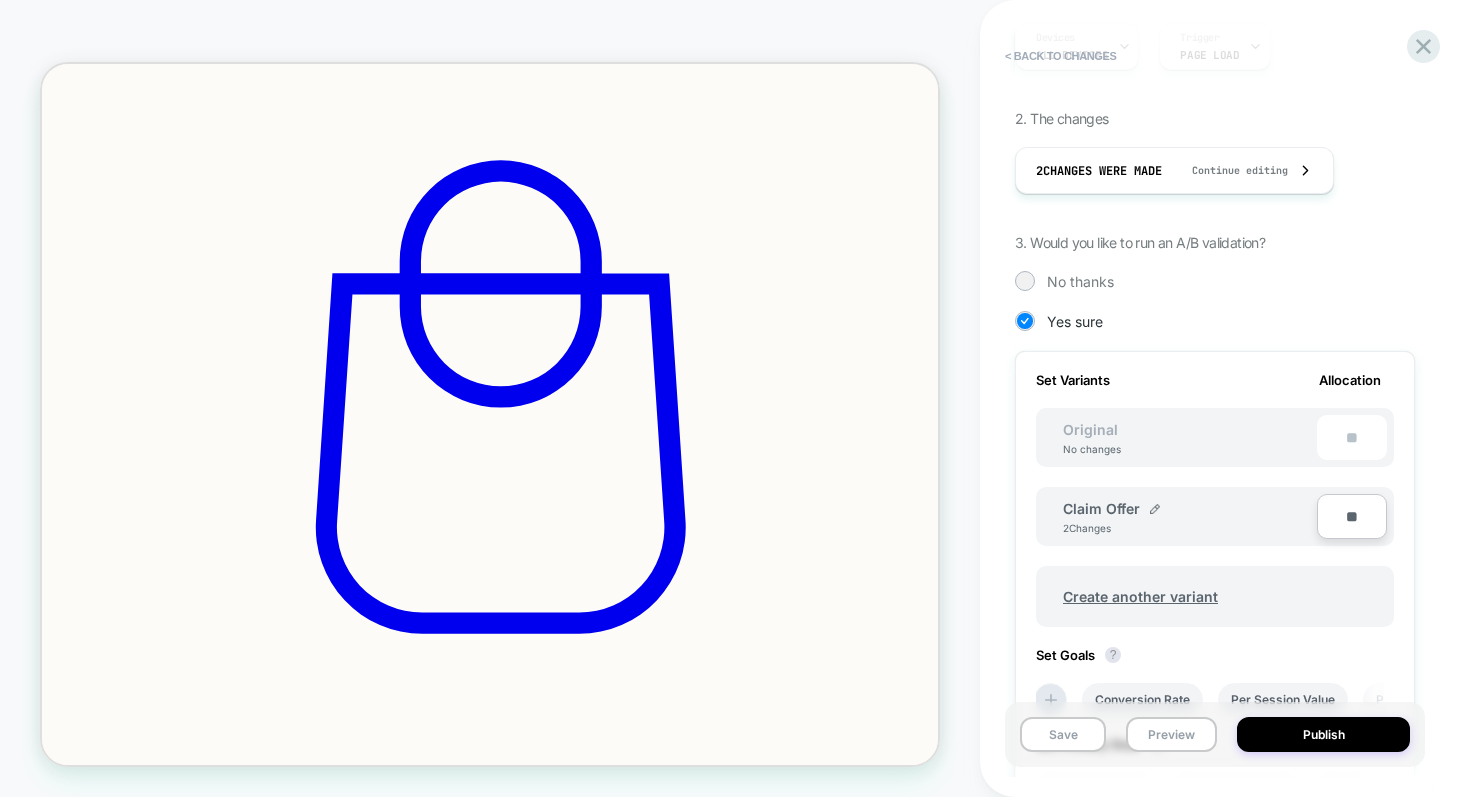 type on "***" 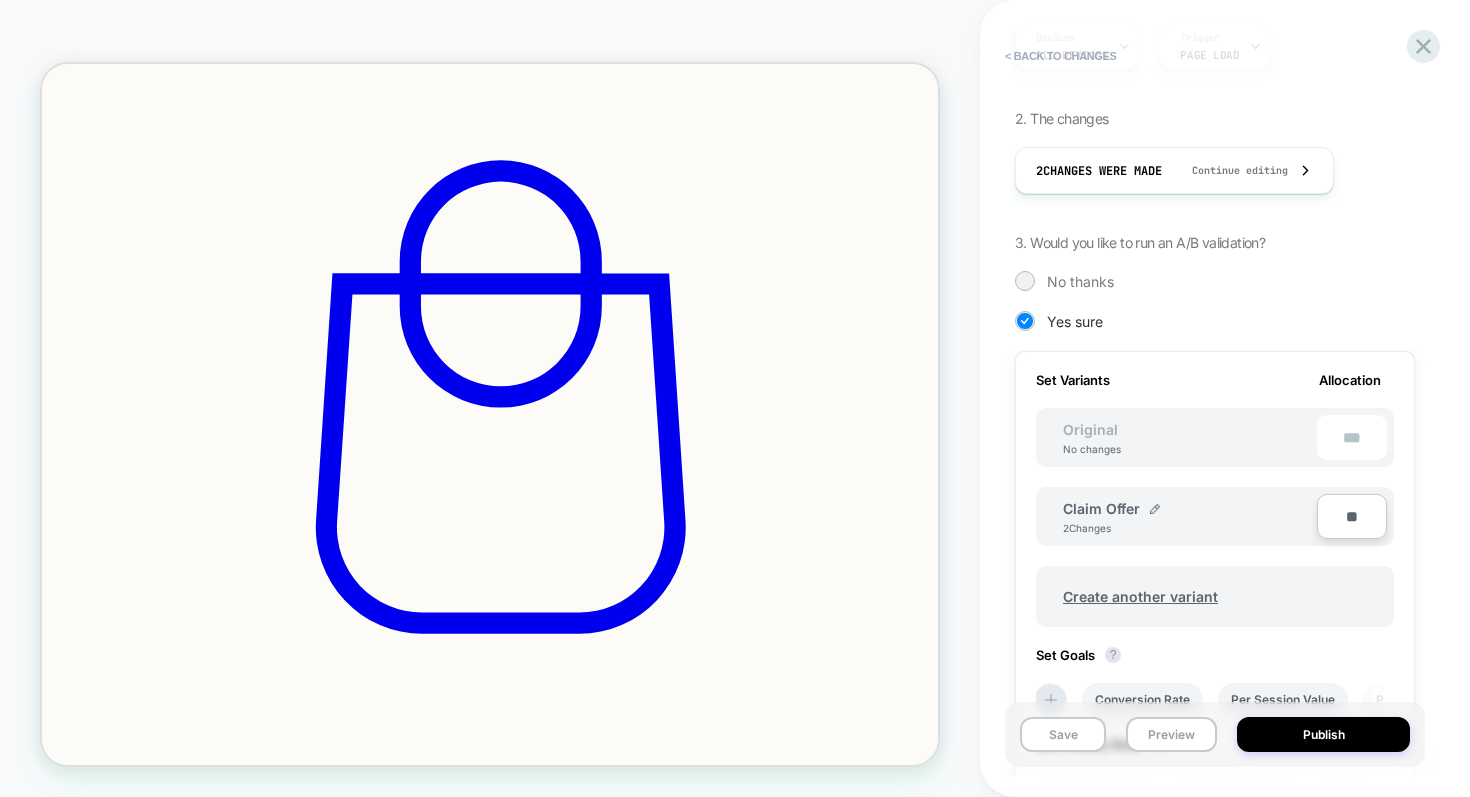 type on "***" 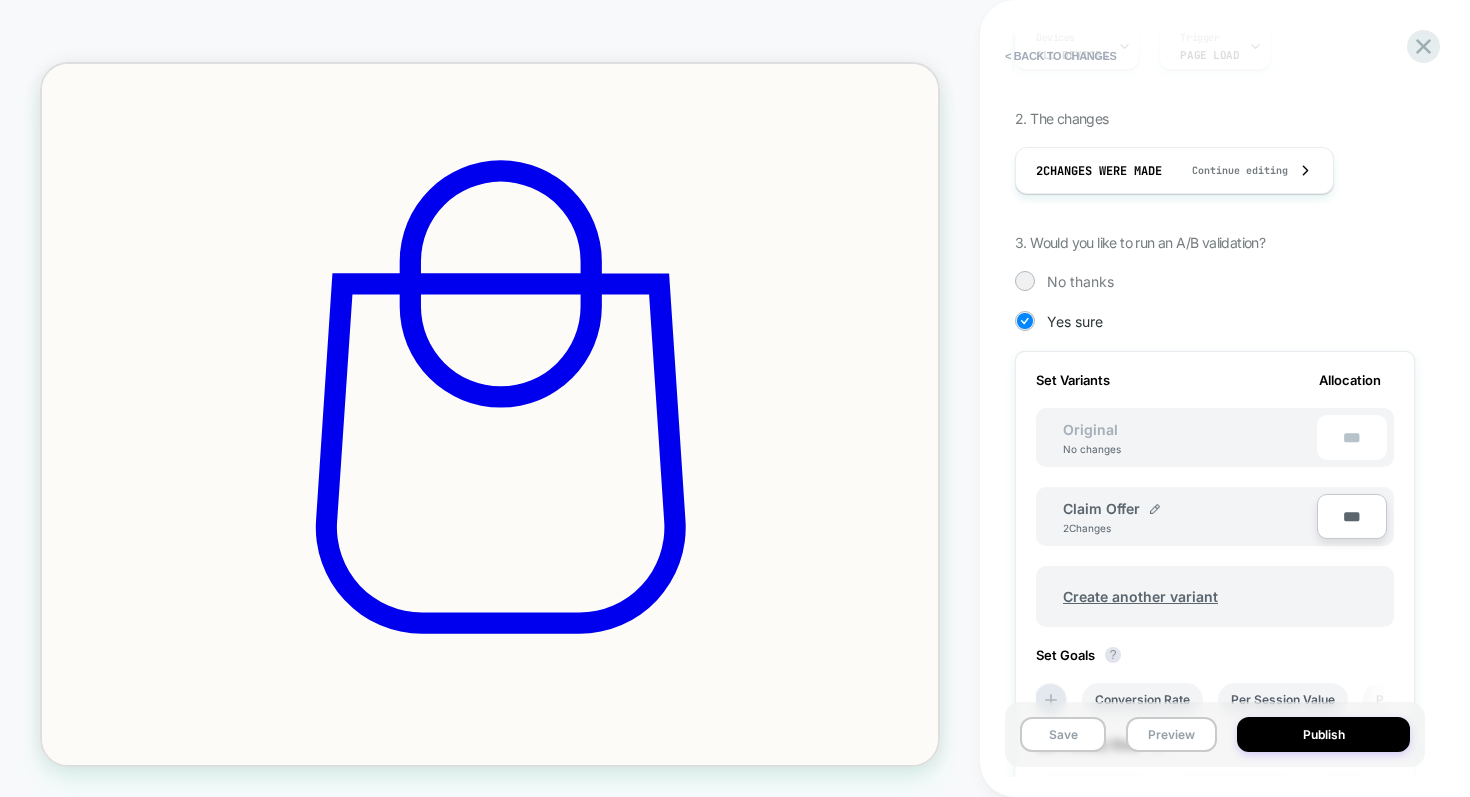 type on "**" 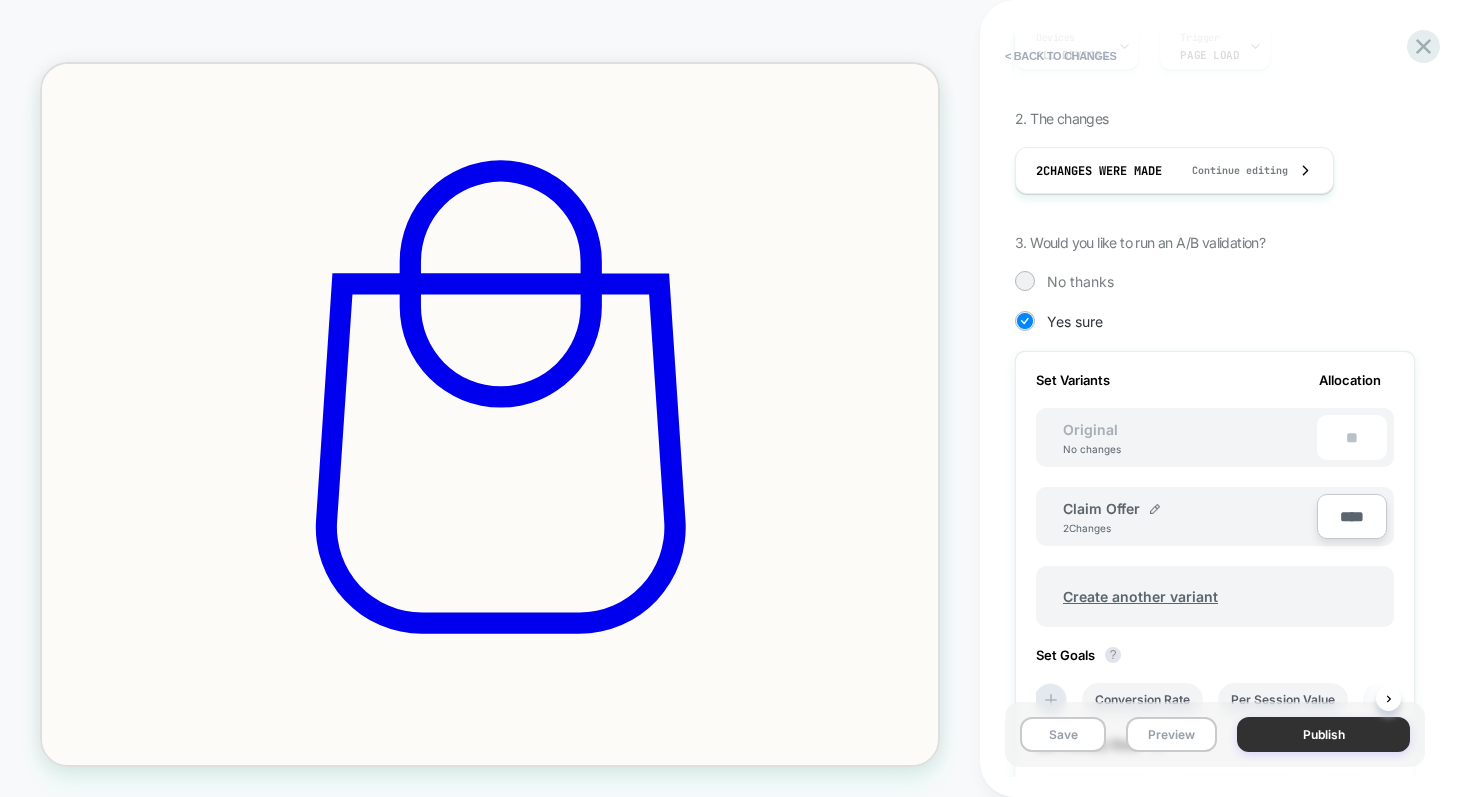type on "****" 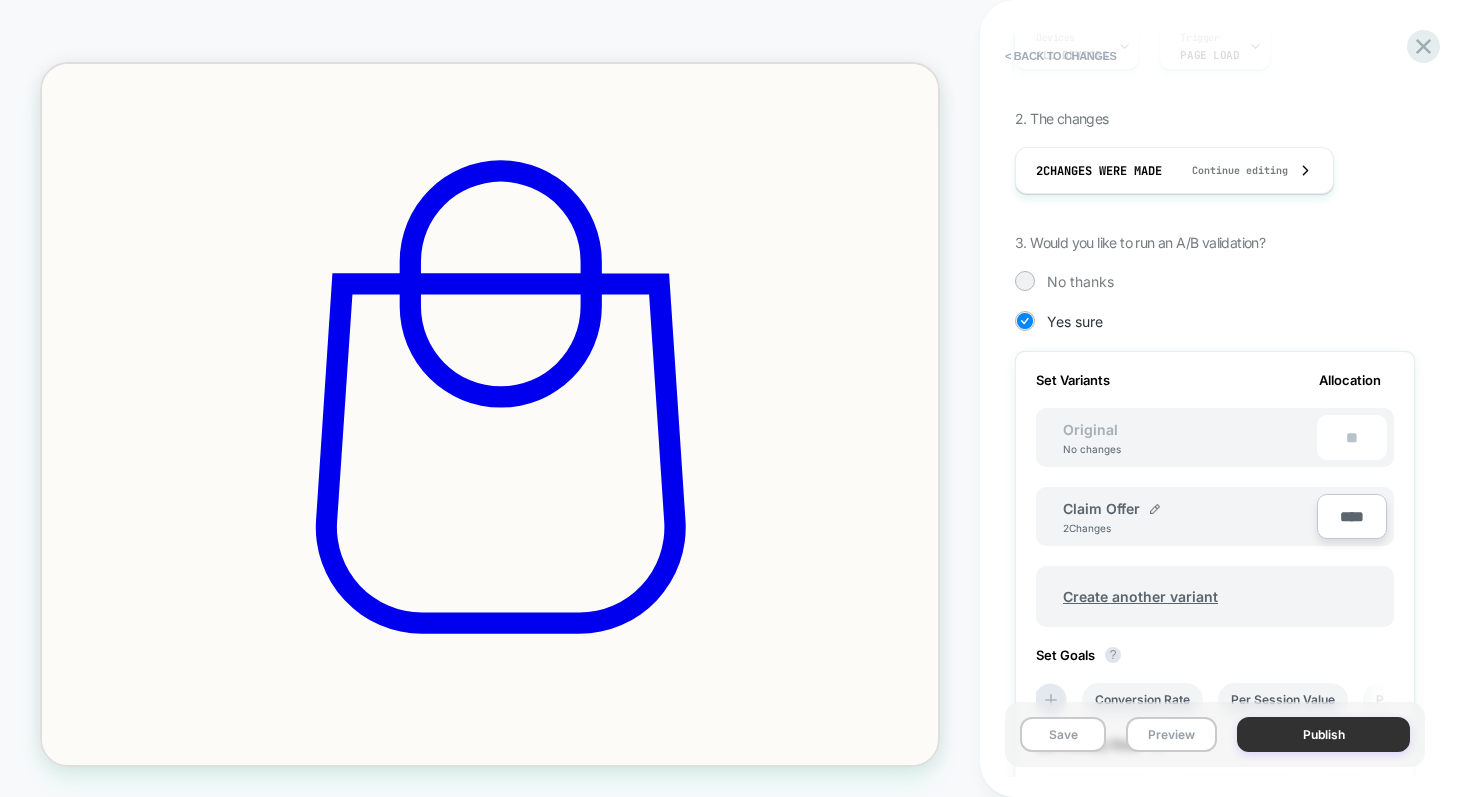click on "Publish" at bounding box center (1323, 734) 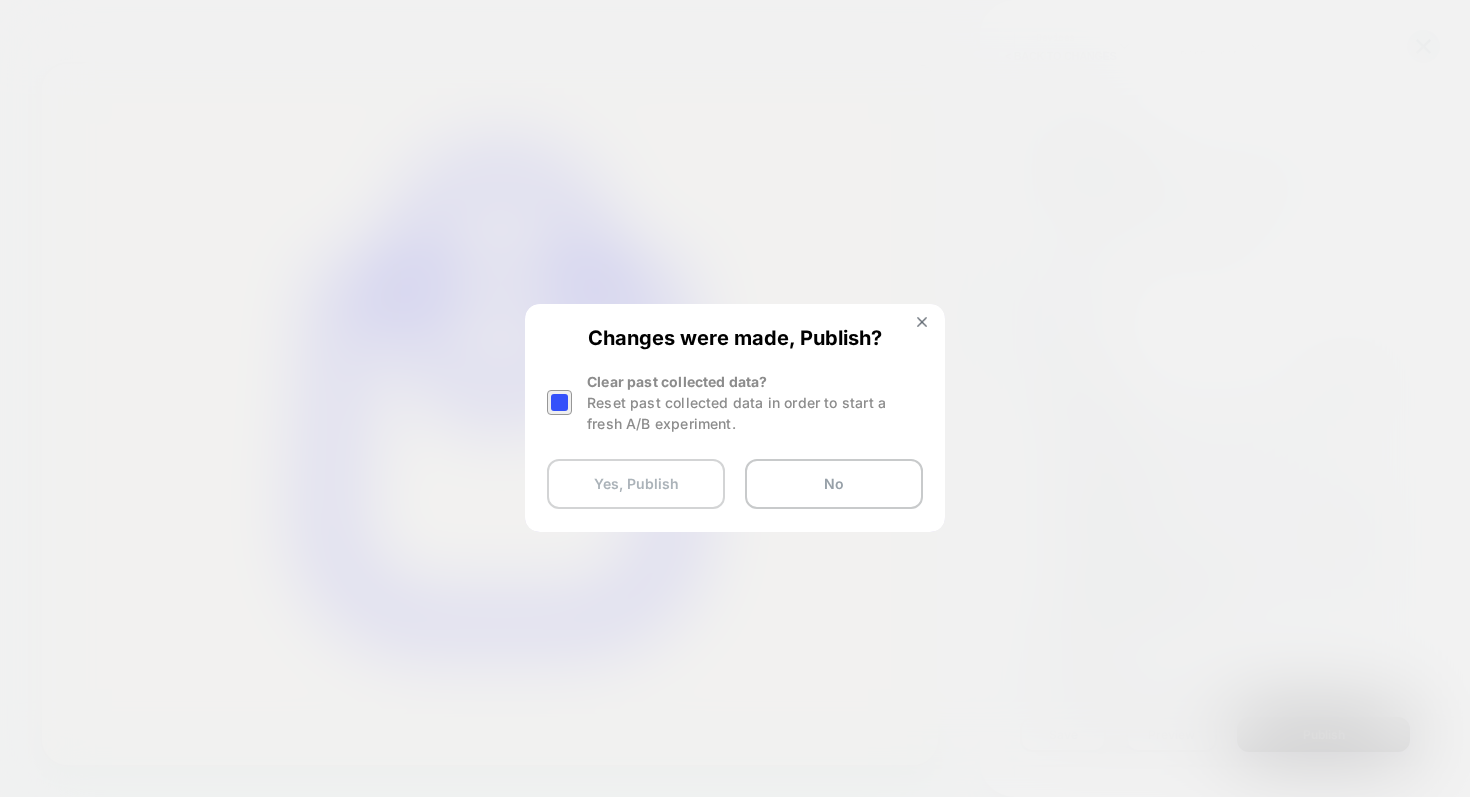 click on "Yes, Publish" at bounding box center [636, 484] 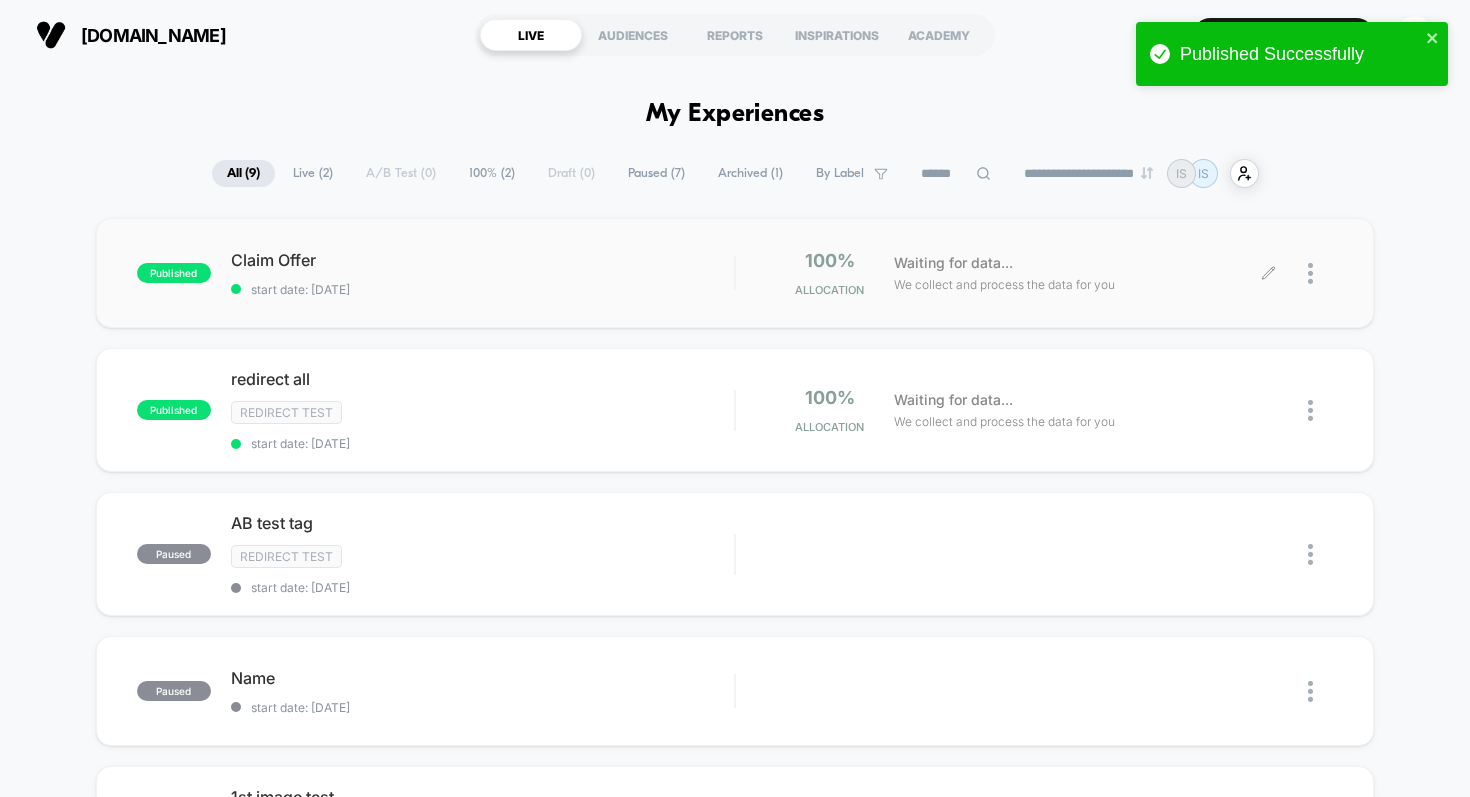 click 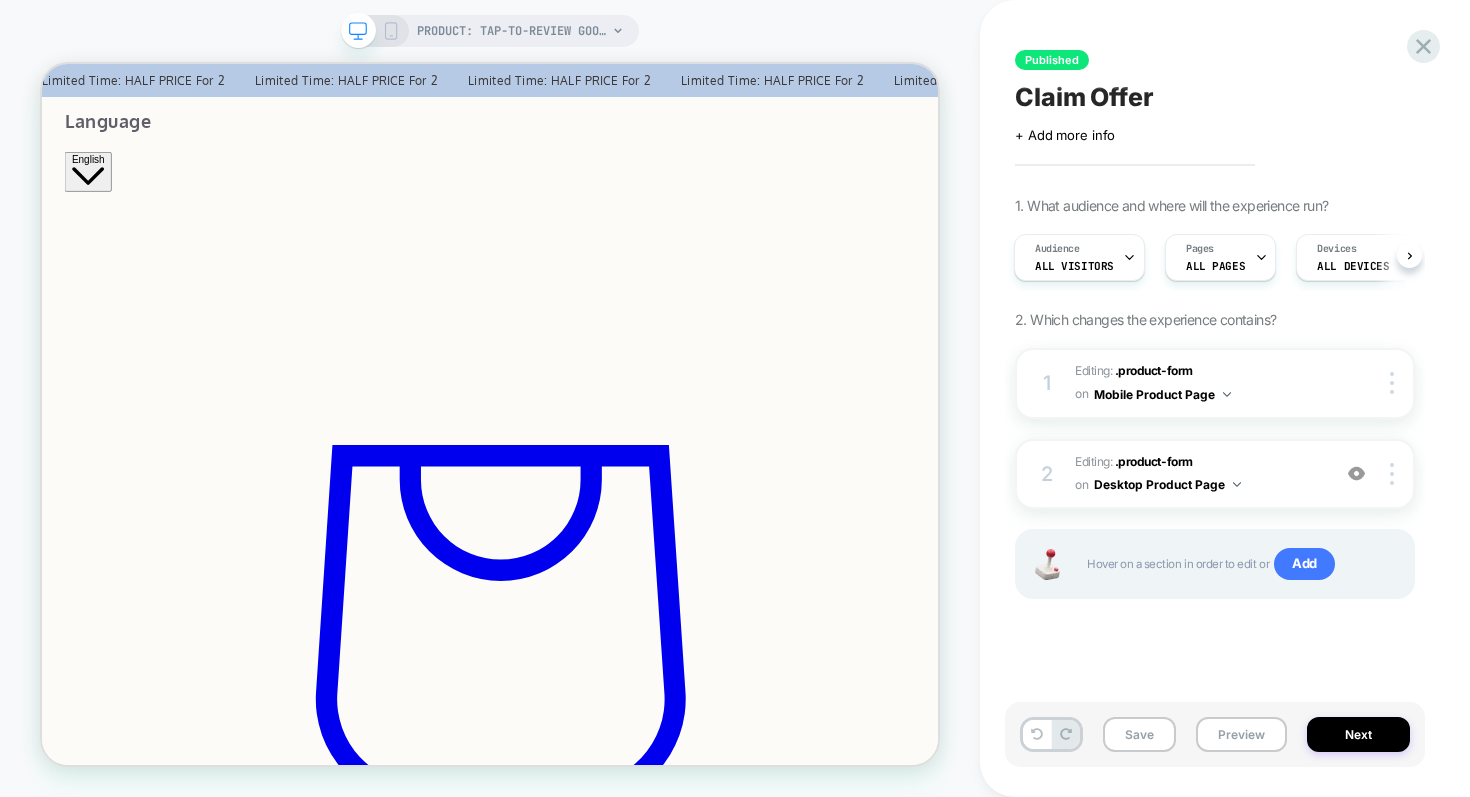click 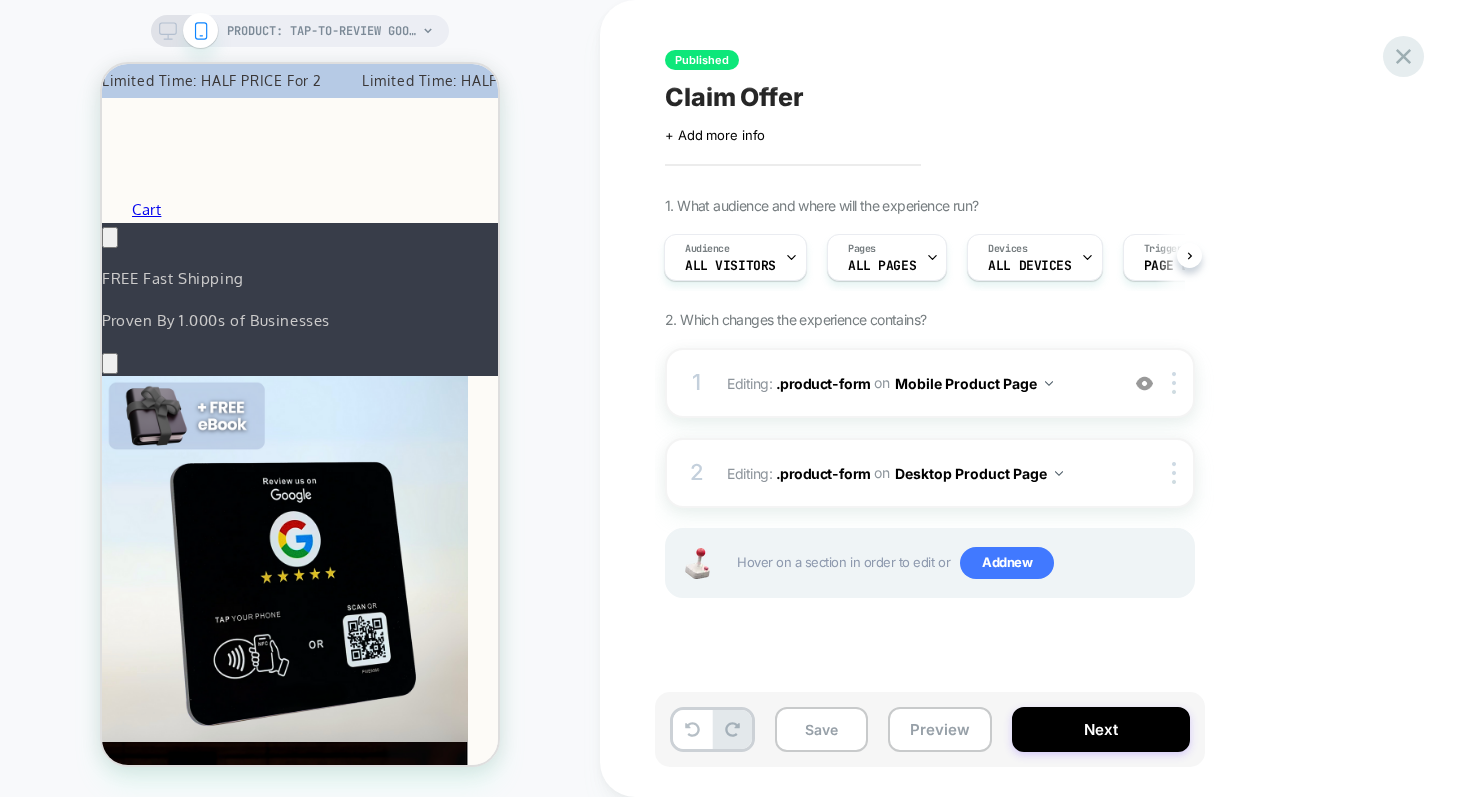click 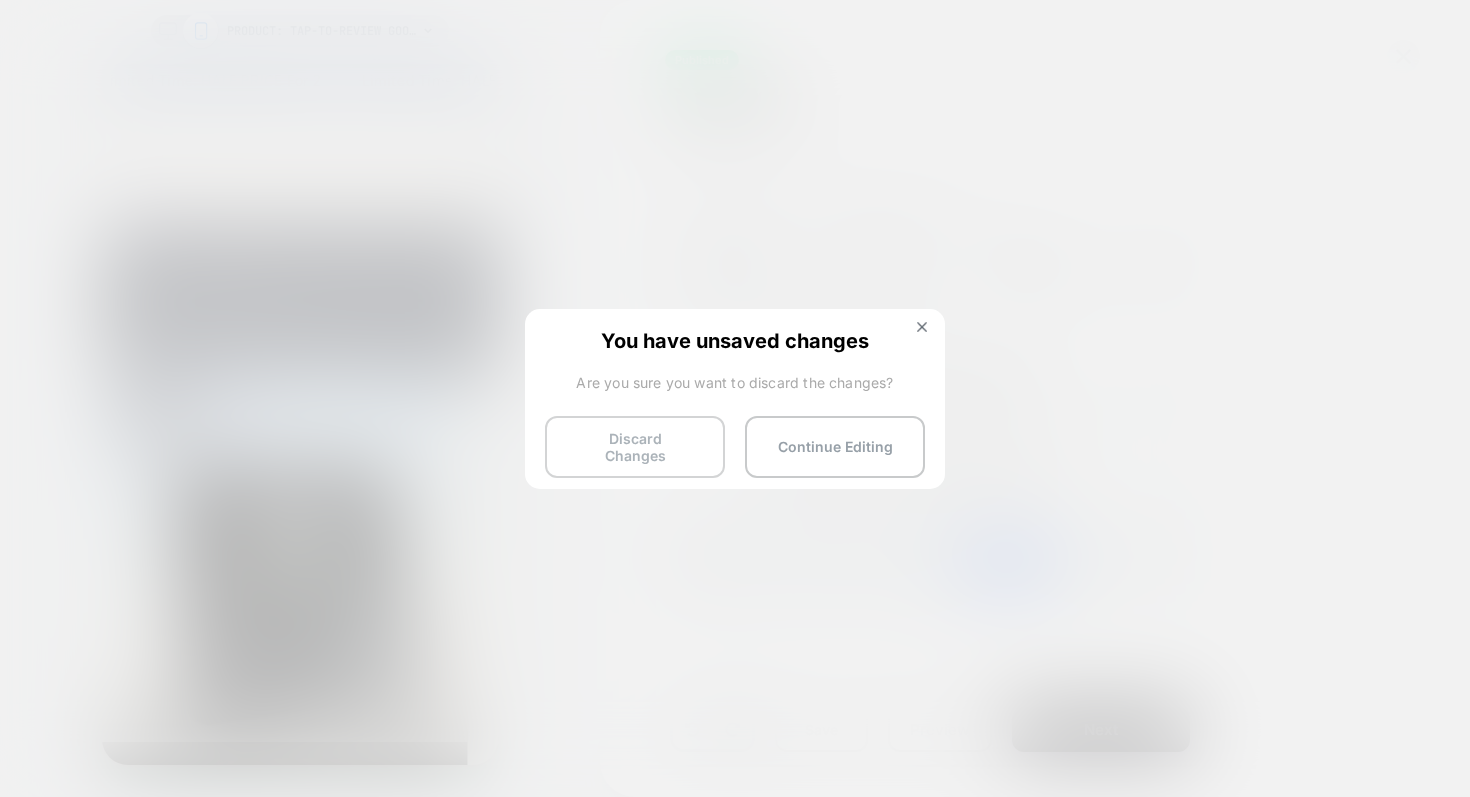 click on "Discard Changes" at bounding box center [635, 447] 